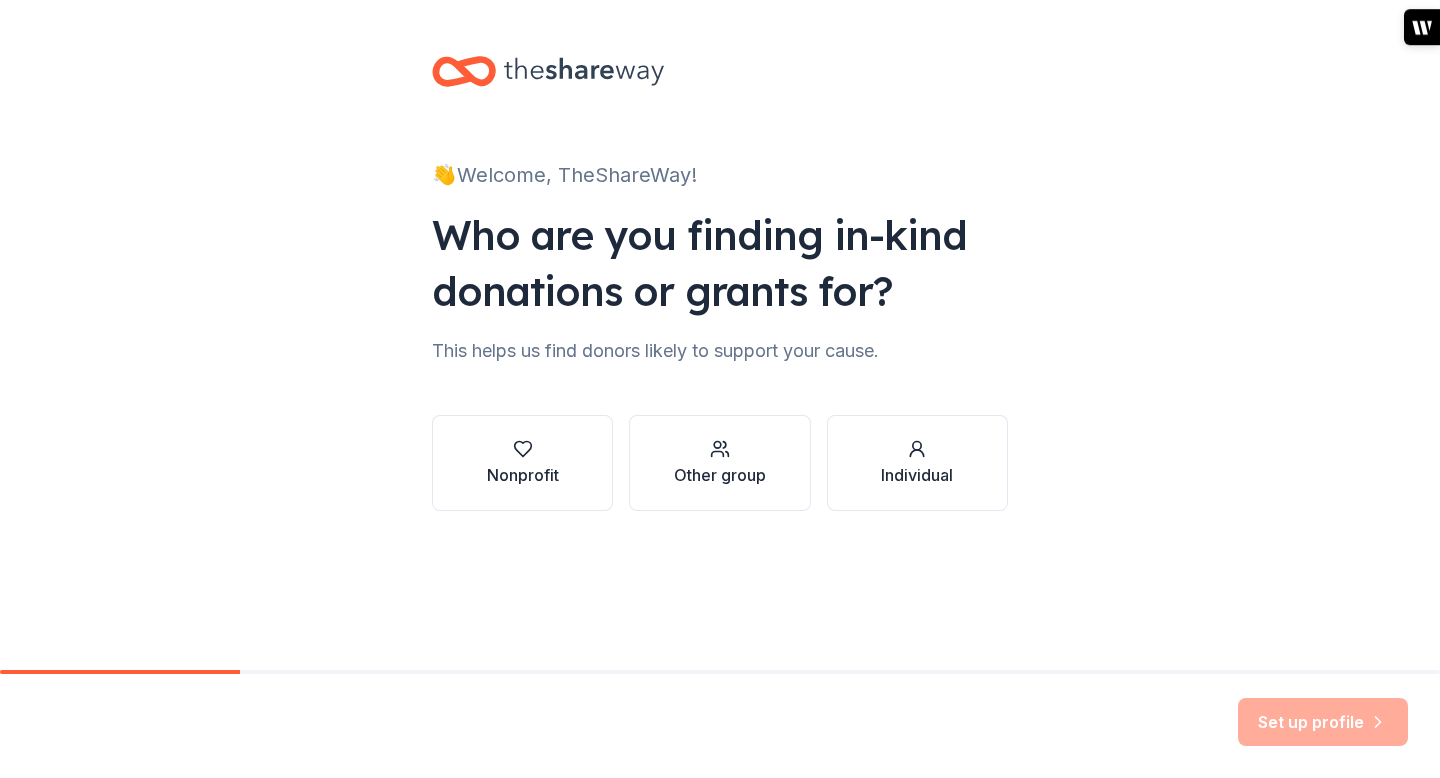 scroll, scrollTop: 0, scrollLeft: 0, axis: both 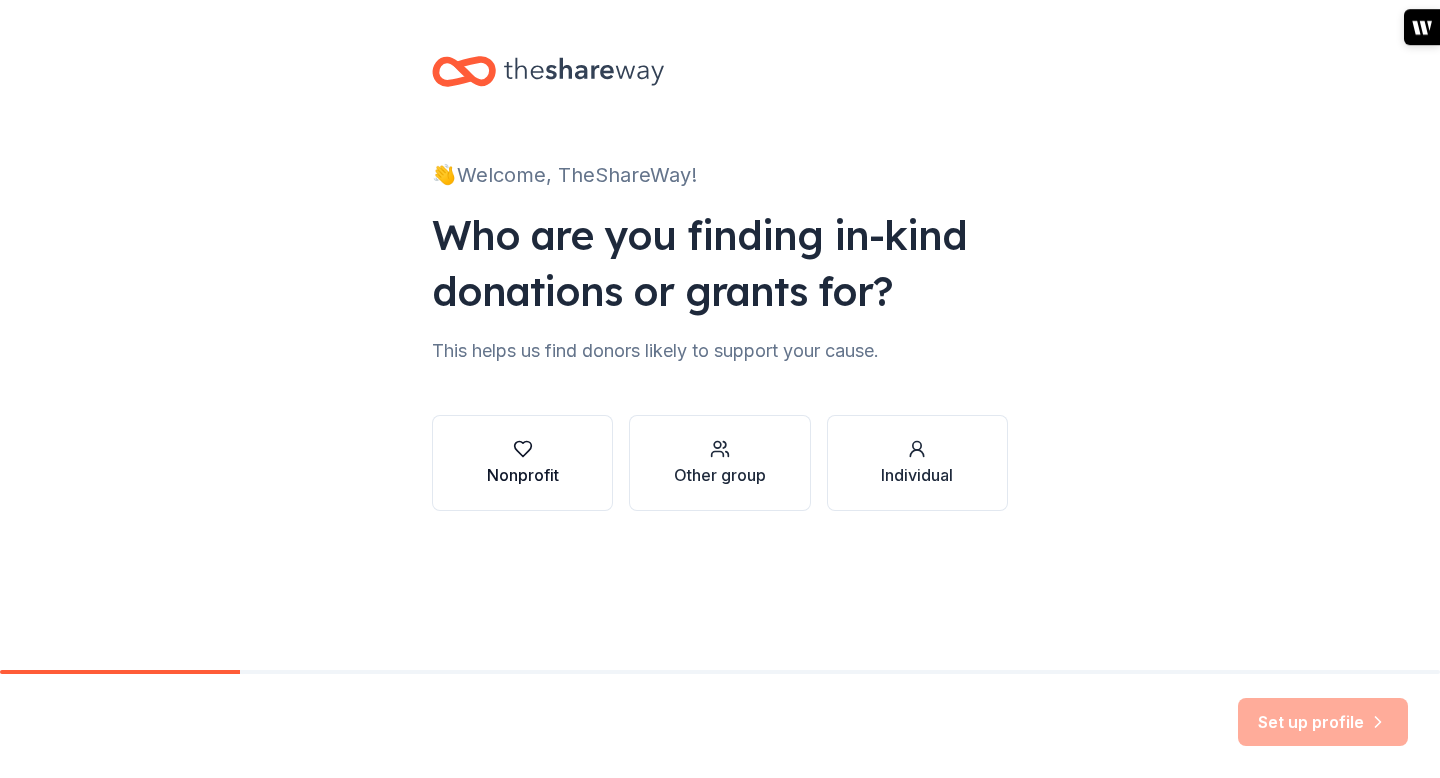 click on "Nonprofit" at bounding box center (522, 463) 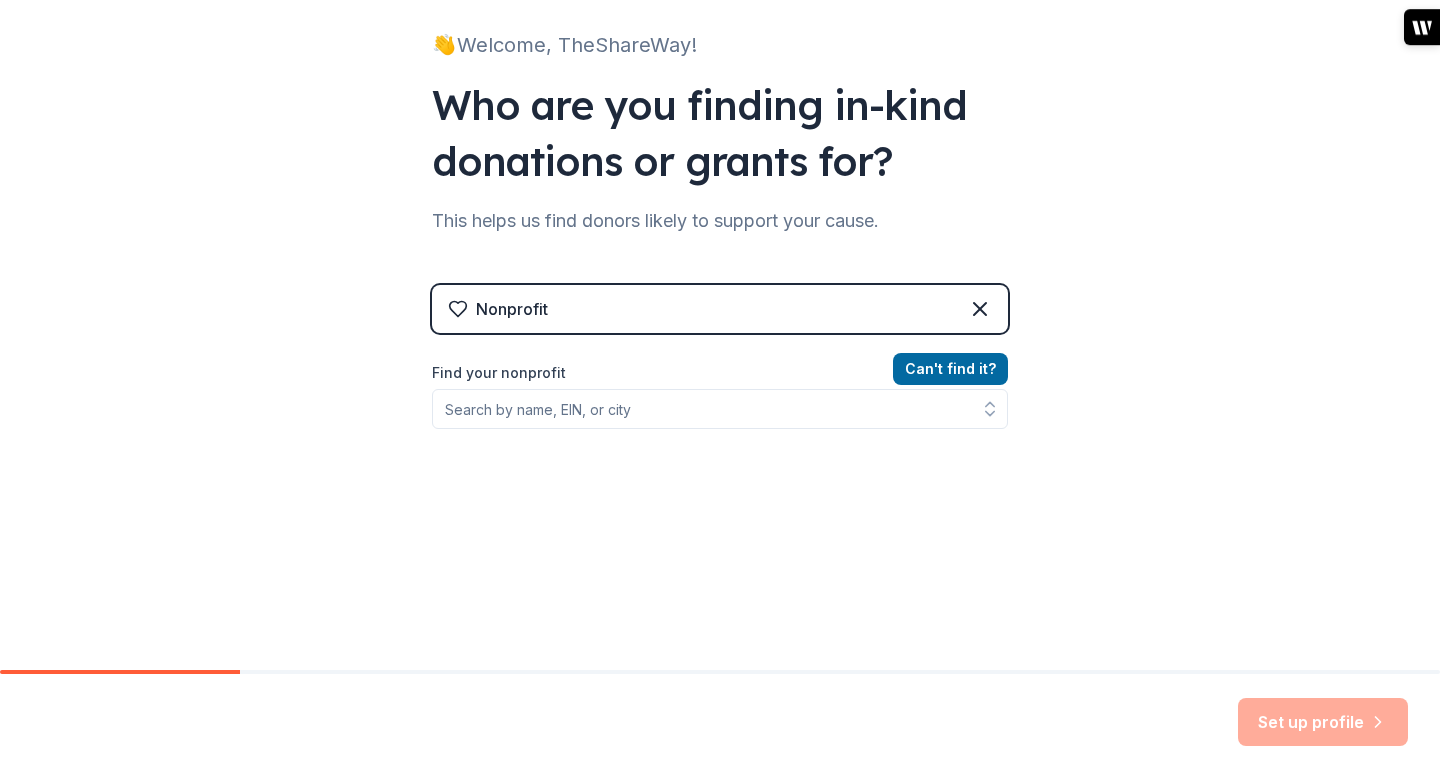 scroll, scrollTop: 207, scrollLeft: 0, axis: vertical 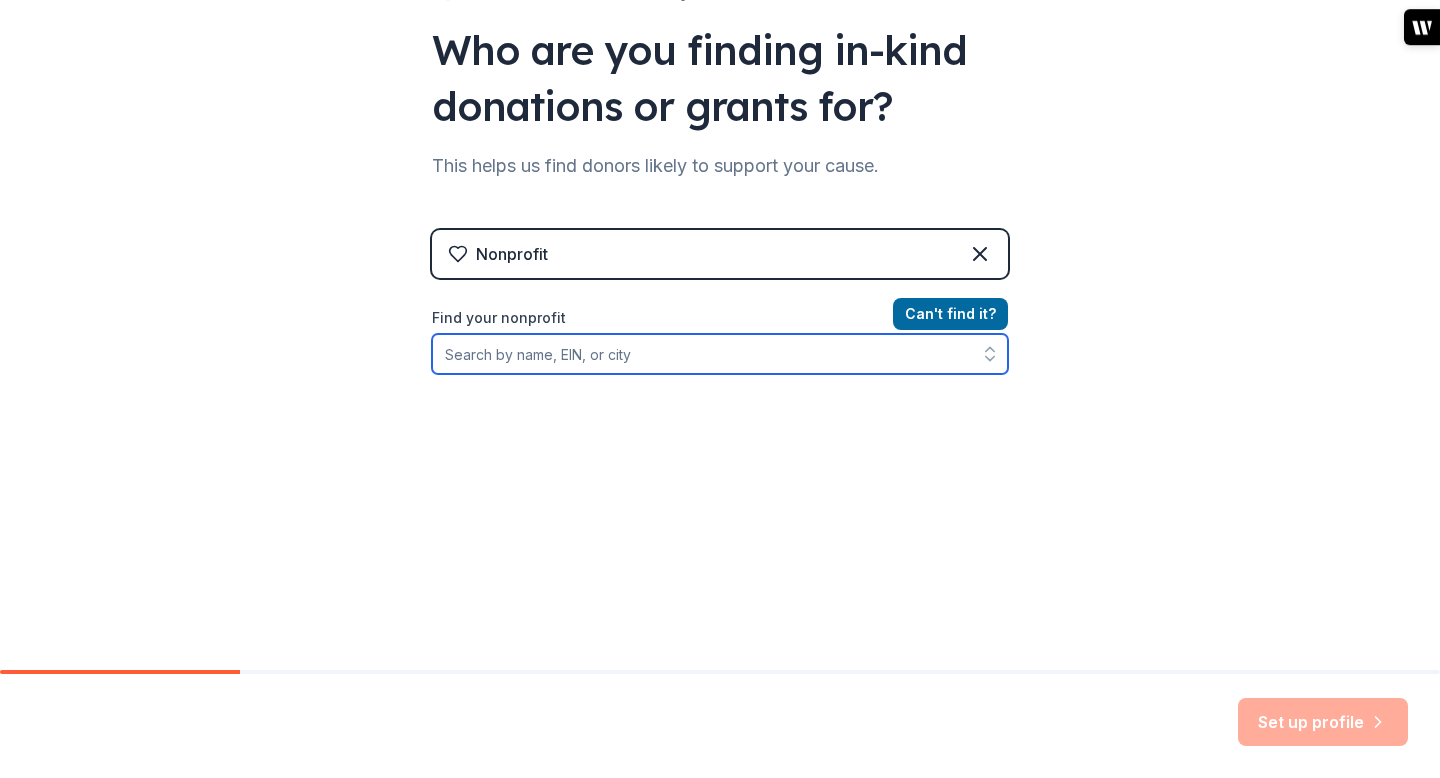 click on "Find your nonprofit" at bounding box center (720, 354) 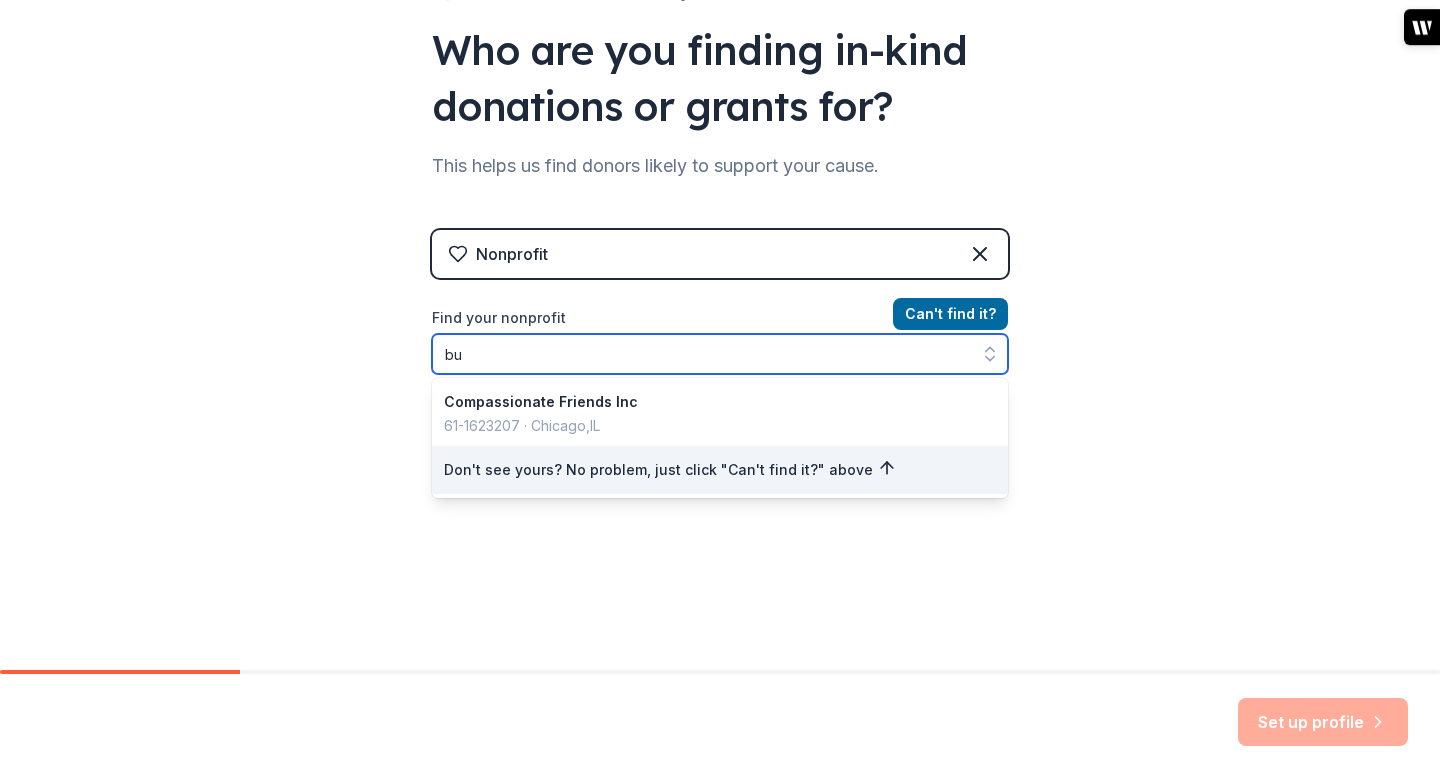 type on "b" 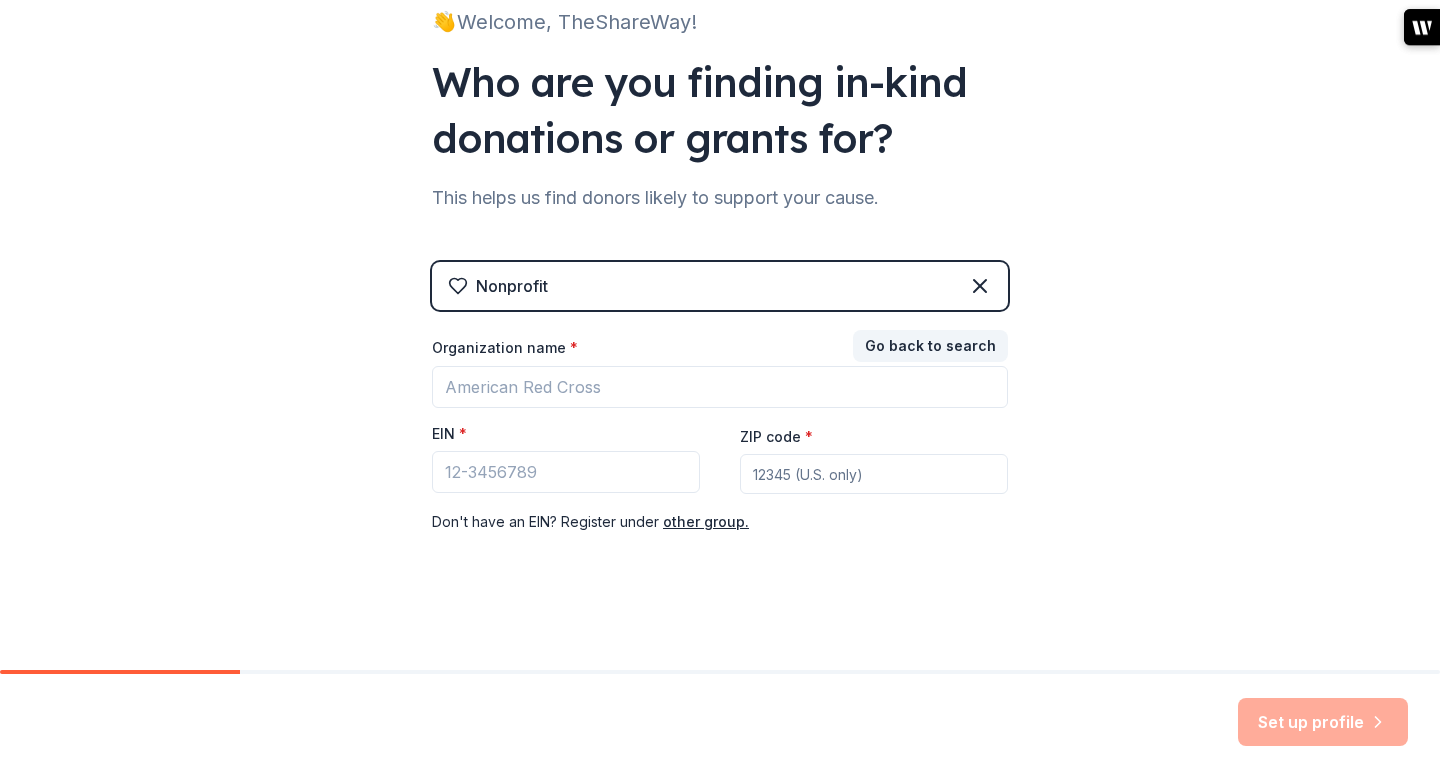 scroll, scrollTop: 373, scrollLeft: 0, axis: vertical 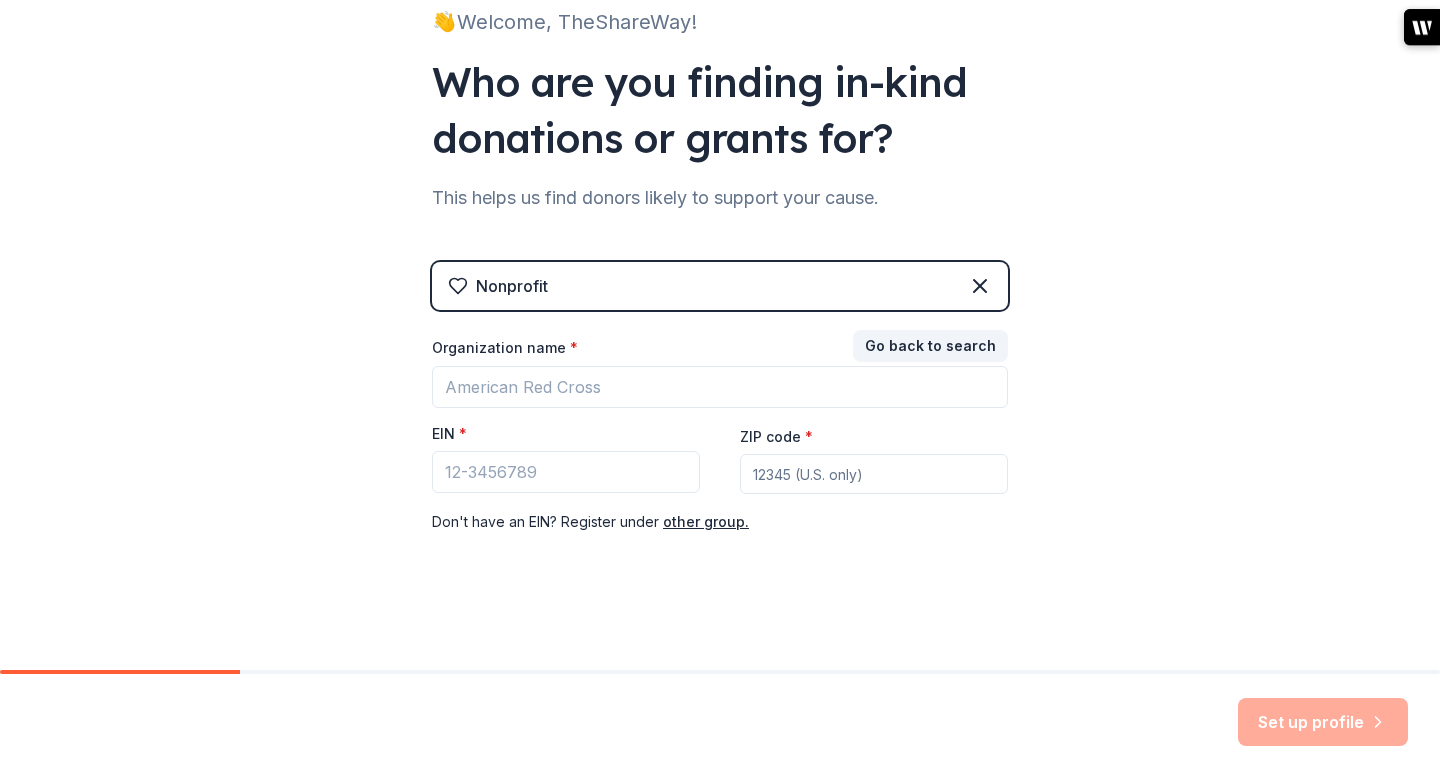 click on "ZIP code *" at bounding box center [874, 474] 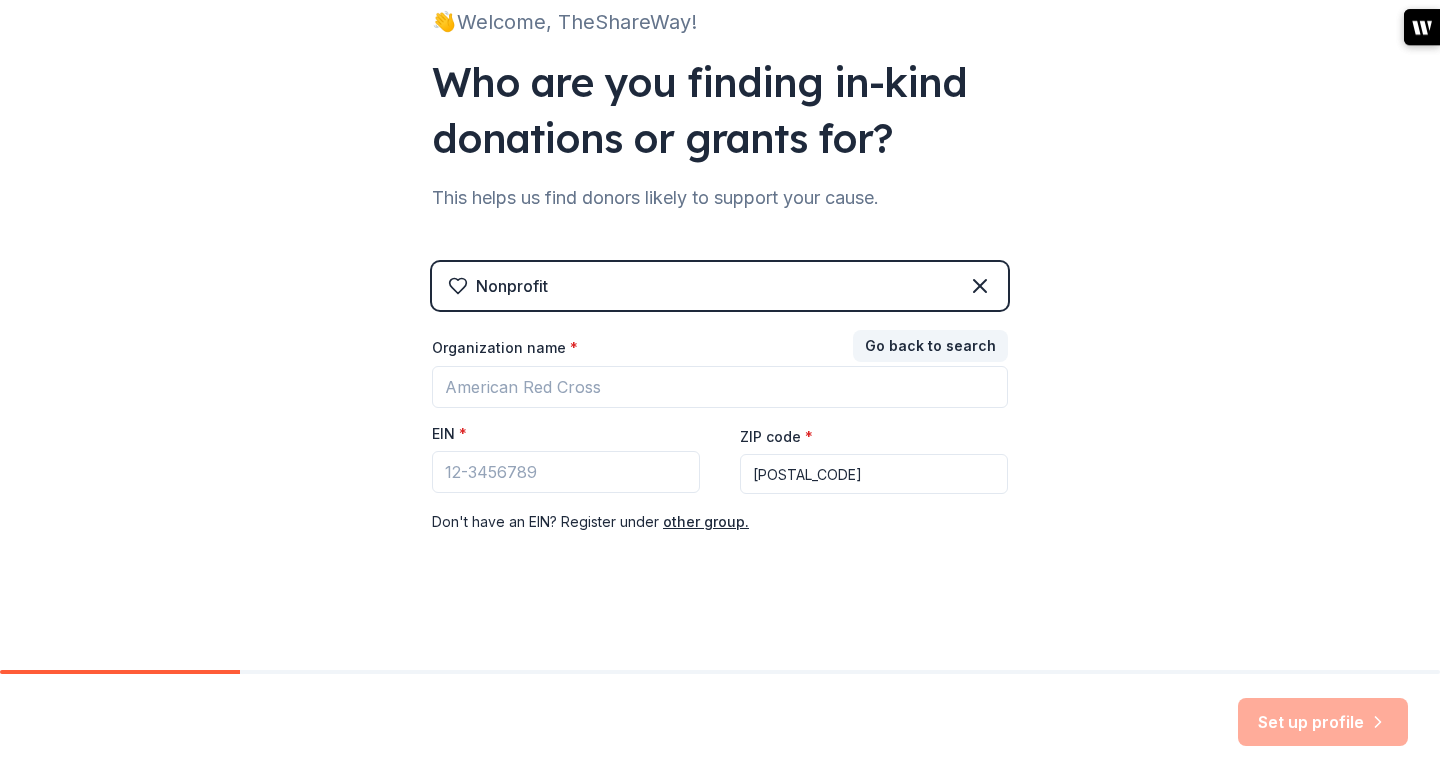 type on "[POSTAL_CODE]" 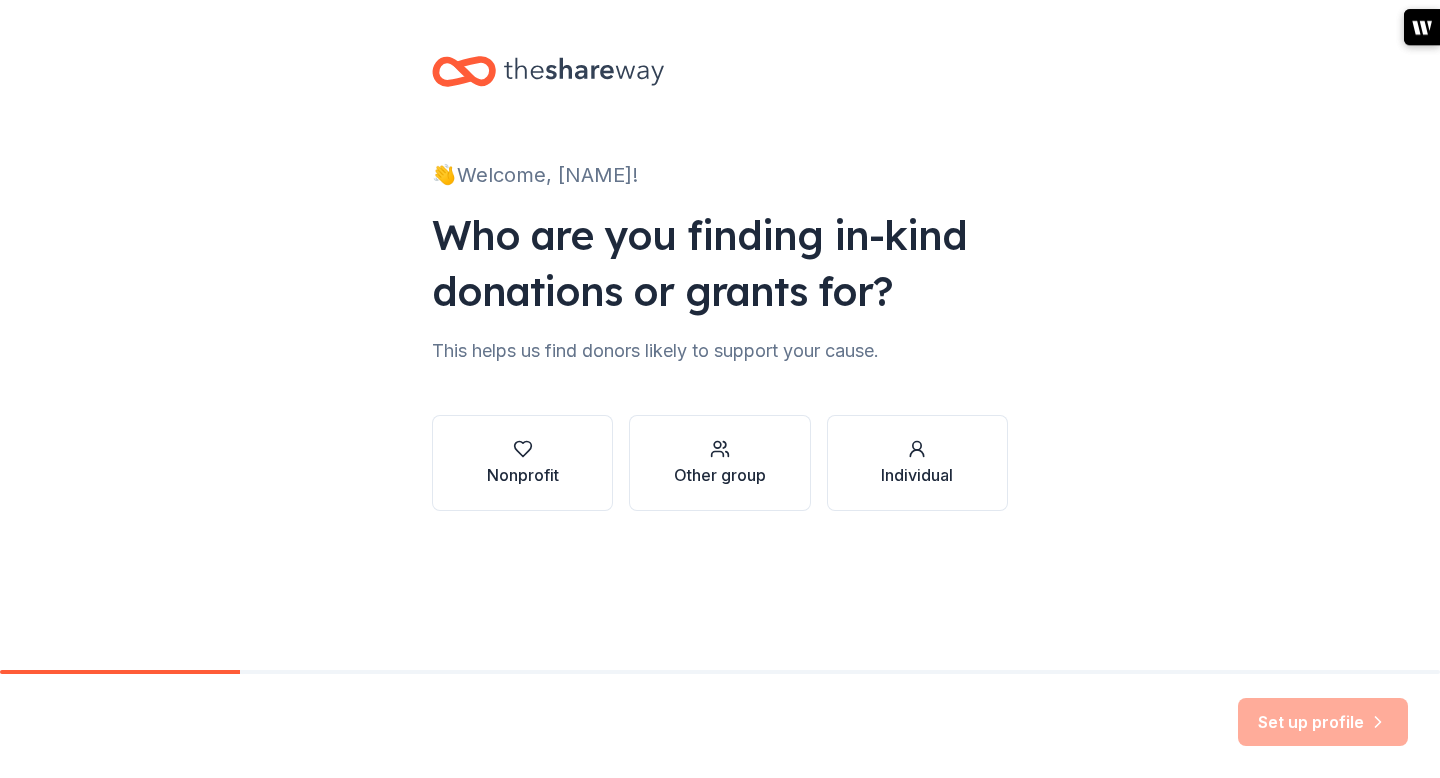 scroll, scrollTop: 104, scrollLeft: 0, axis: vertical 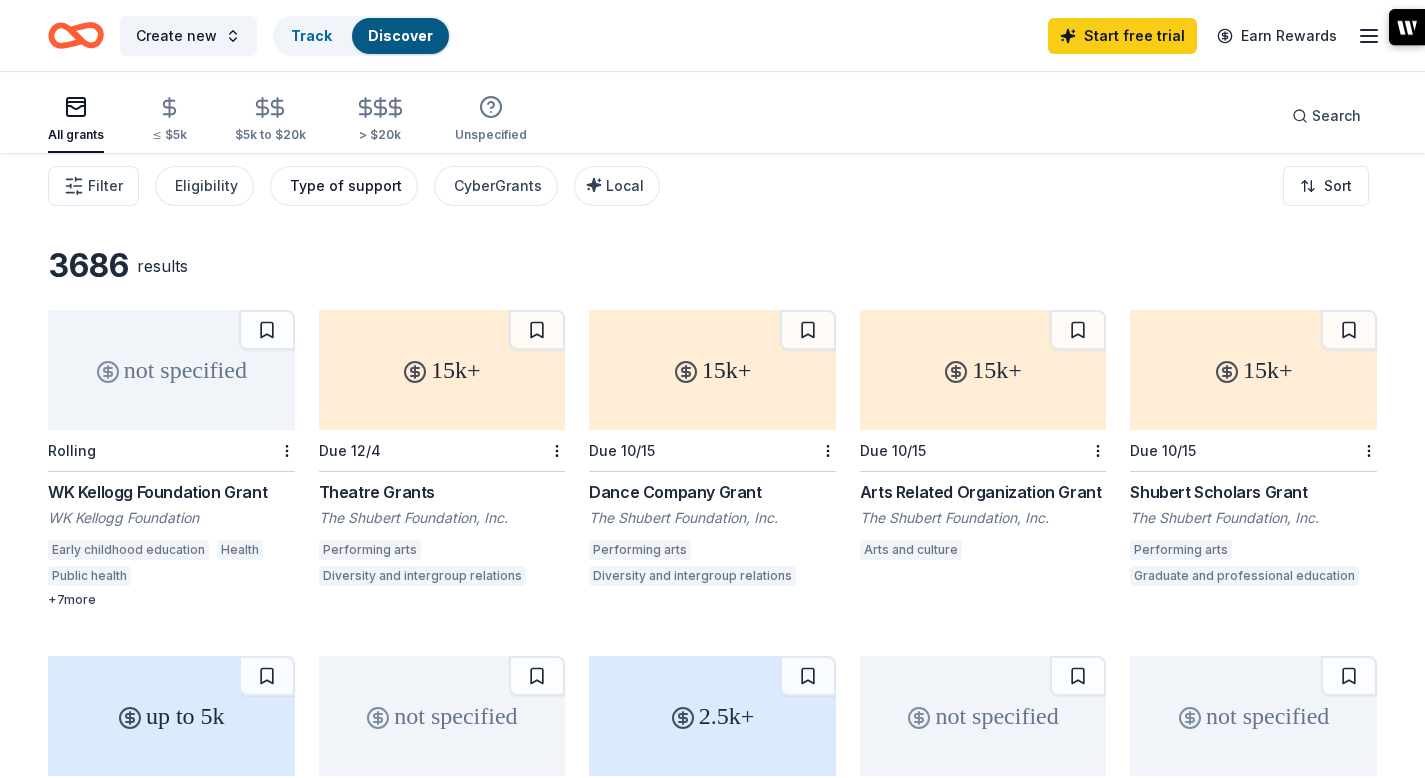 click on "Type of support" at bounding box center [346, 186] 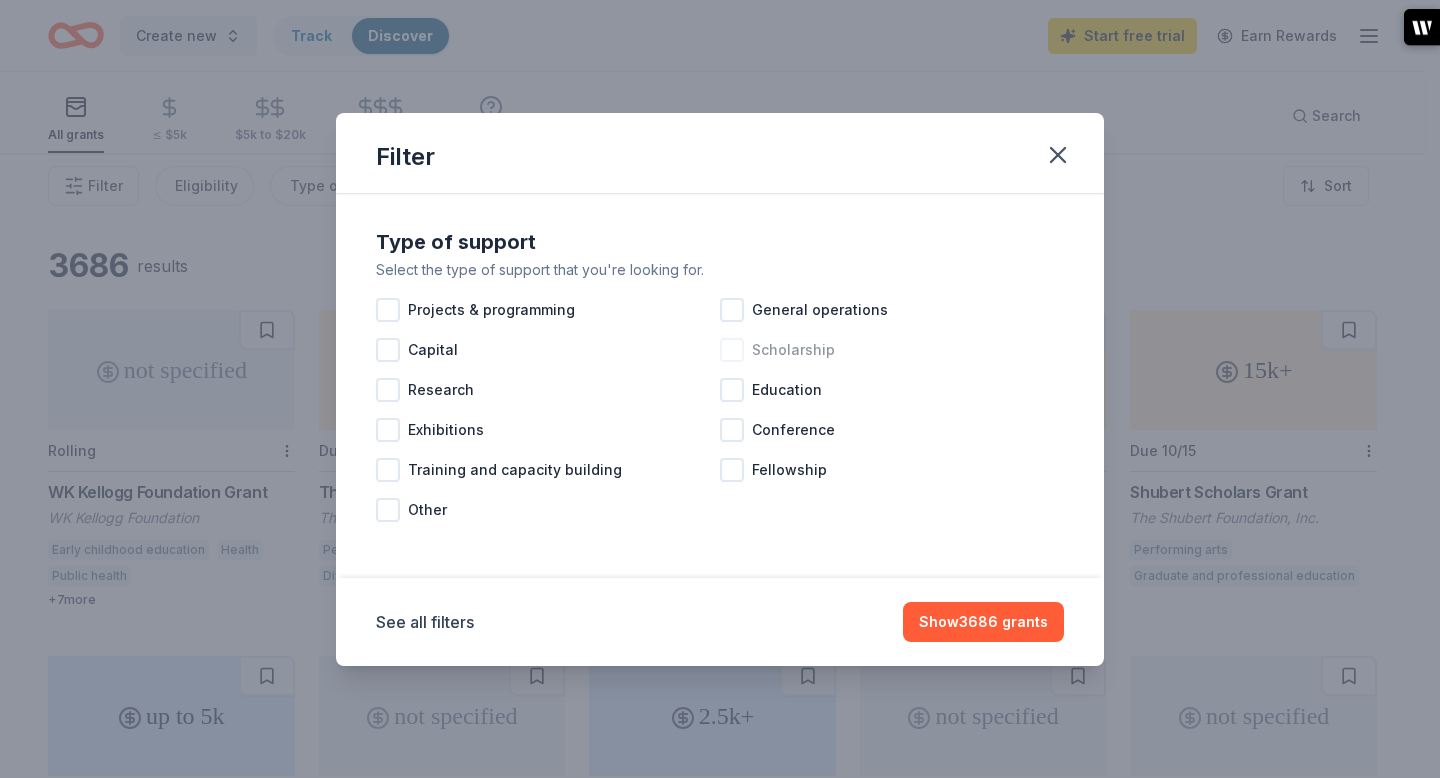 click at bounding box center (732, 350) 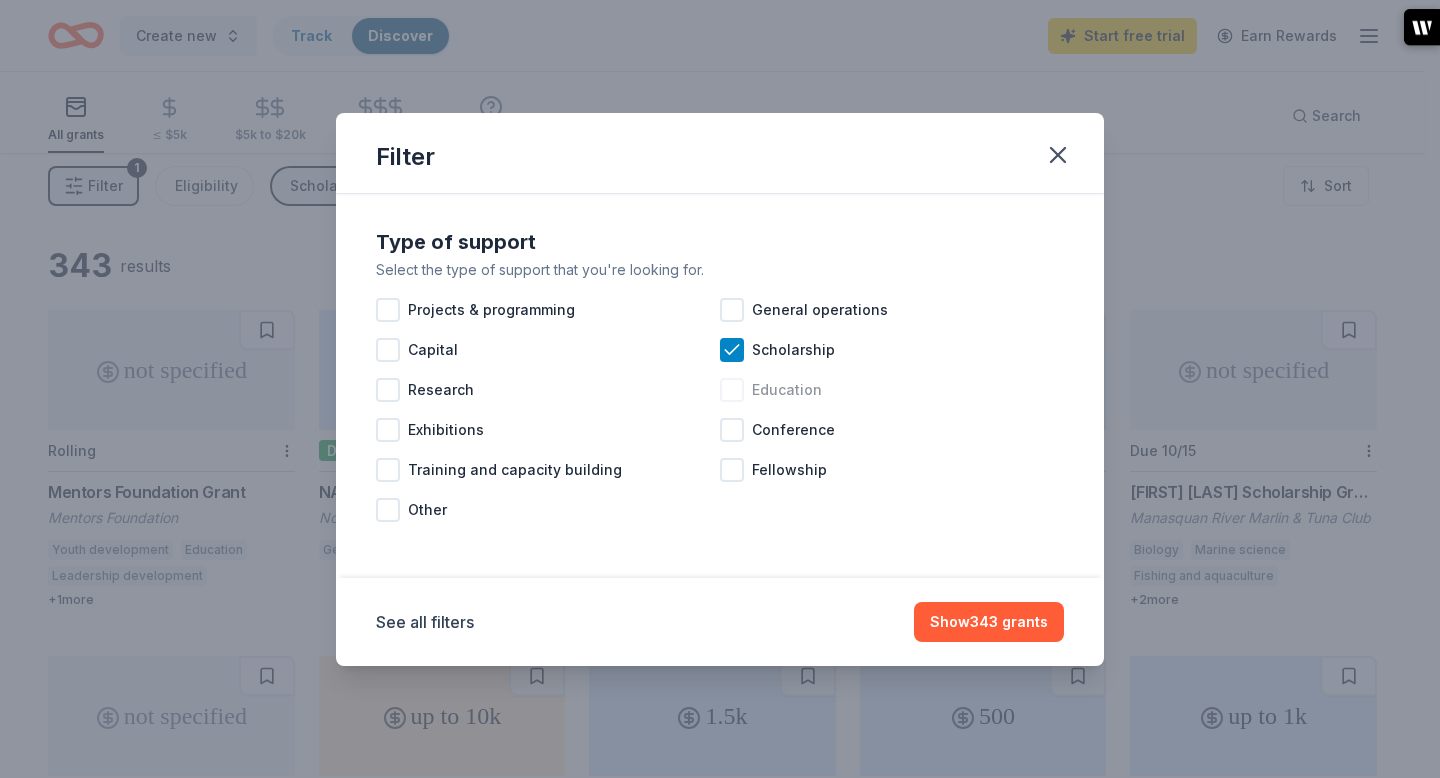 click on "Education" at bounding box center [892, 390] 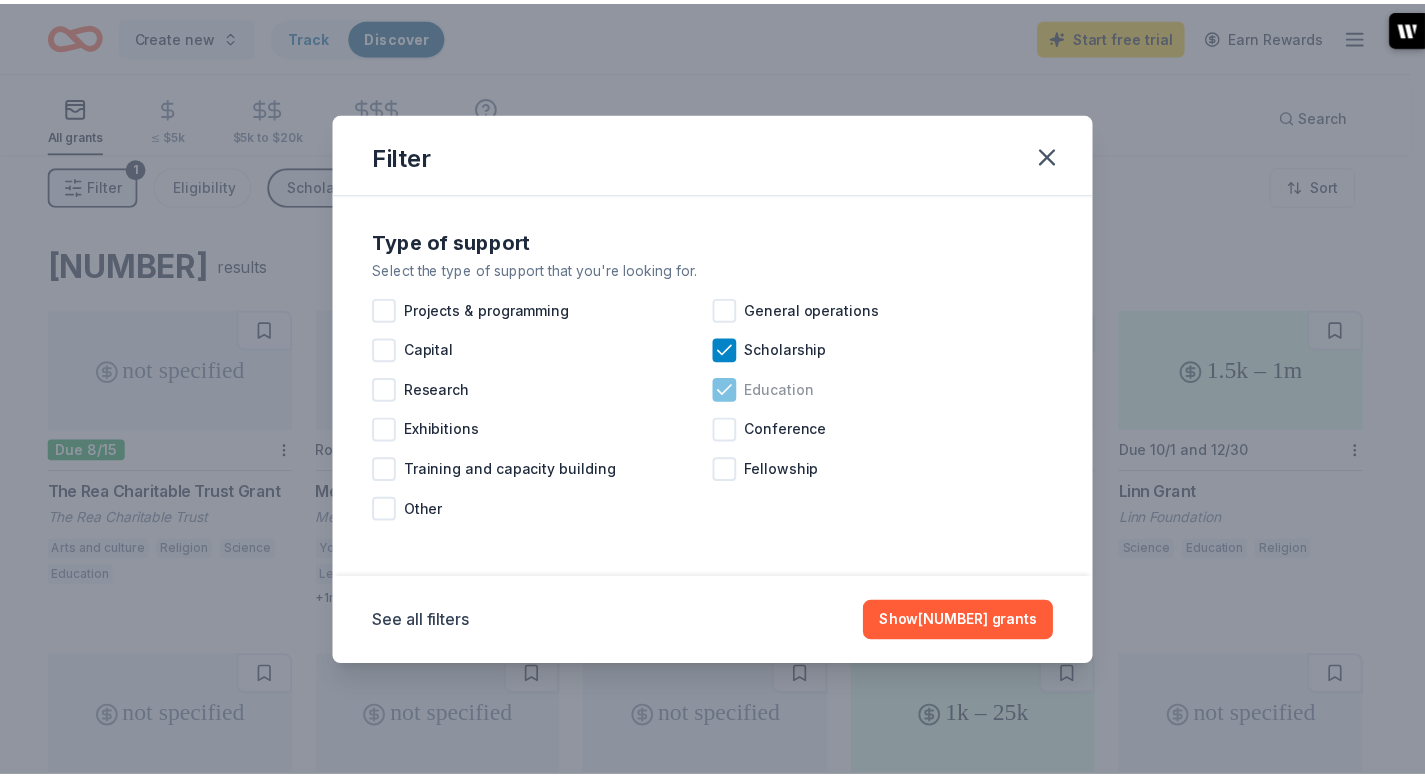 scroll, scrollTop: 27, scrollLeft: 0, axis: vertical 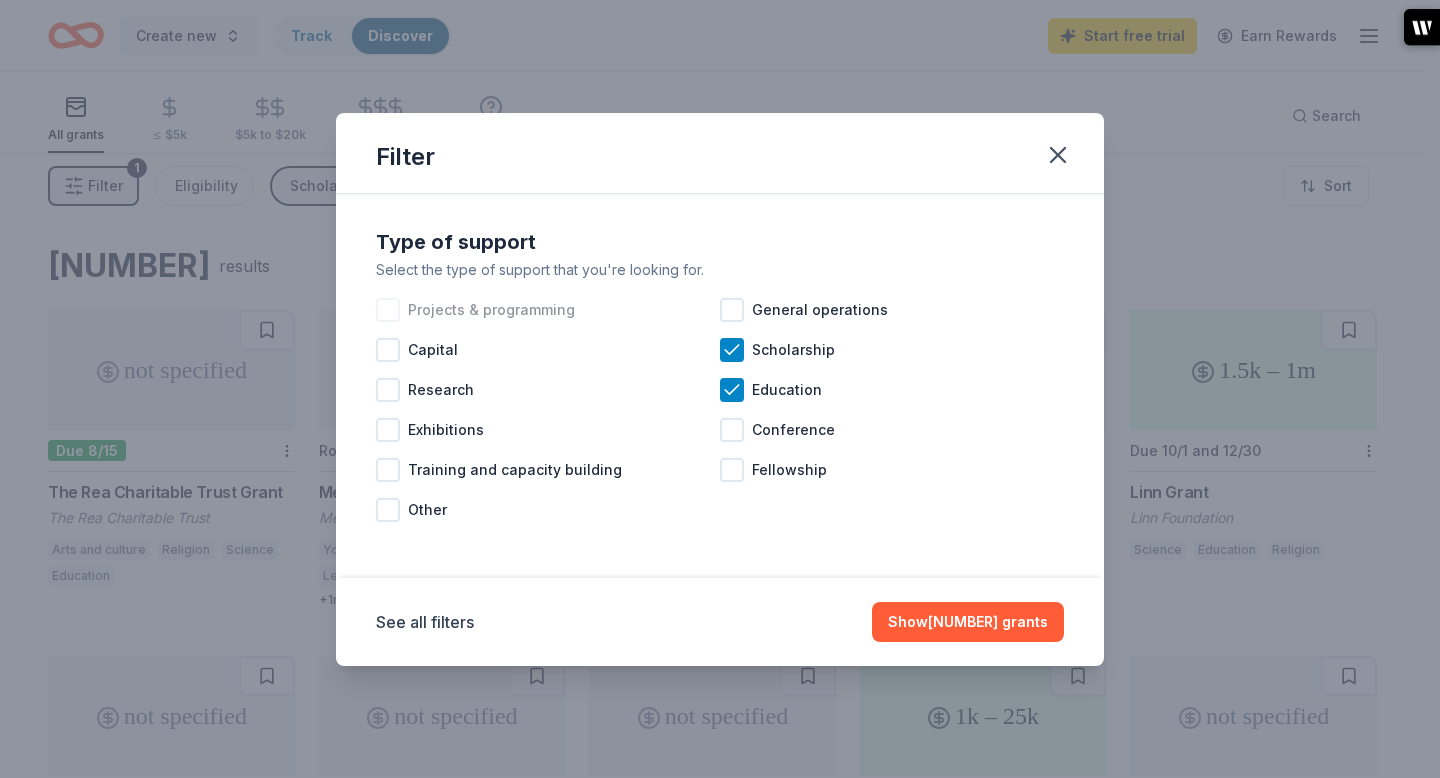click on "Projects & programming" at bounding box center [548, 310] 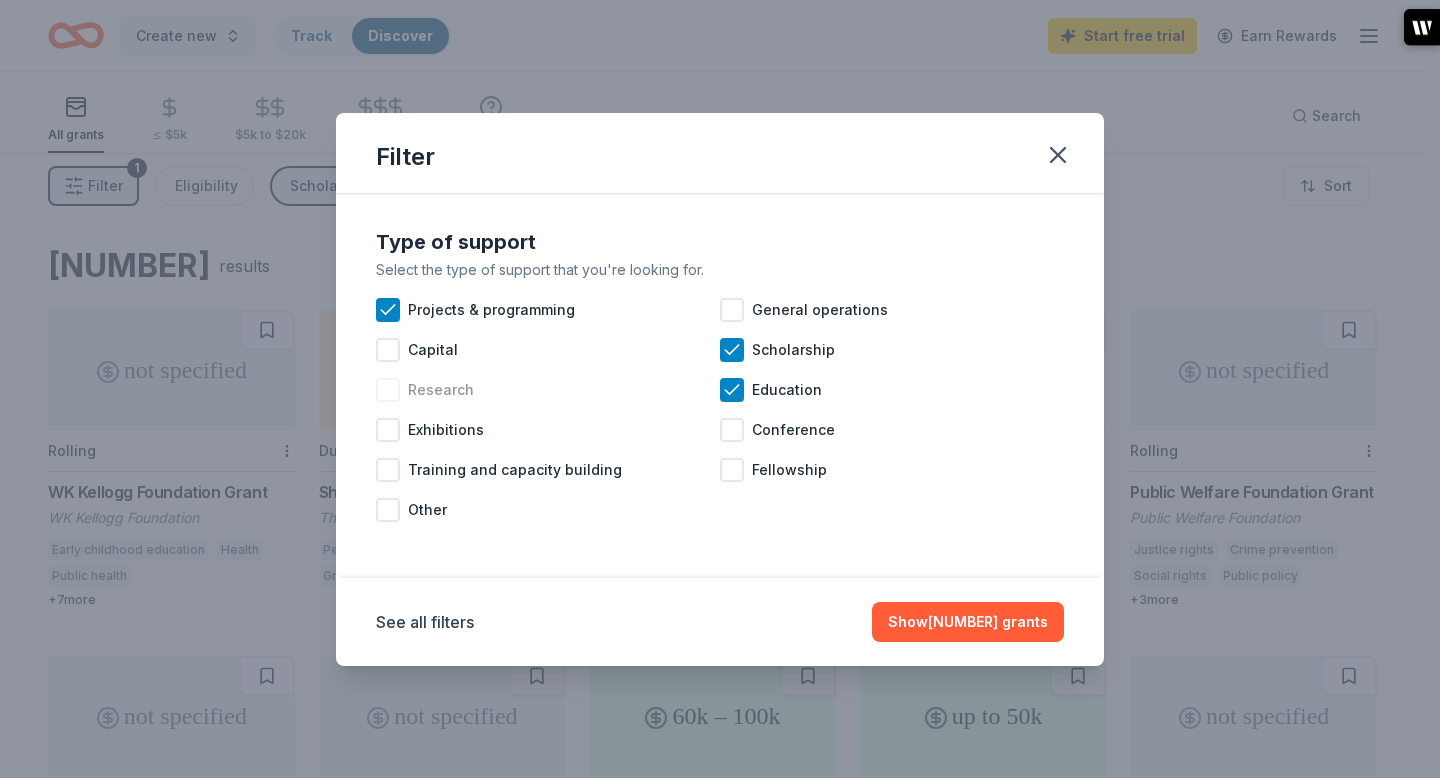 click at bounding box center (388, 390) 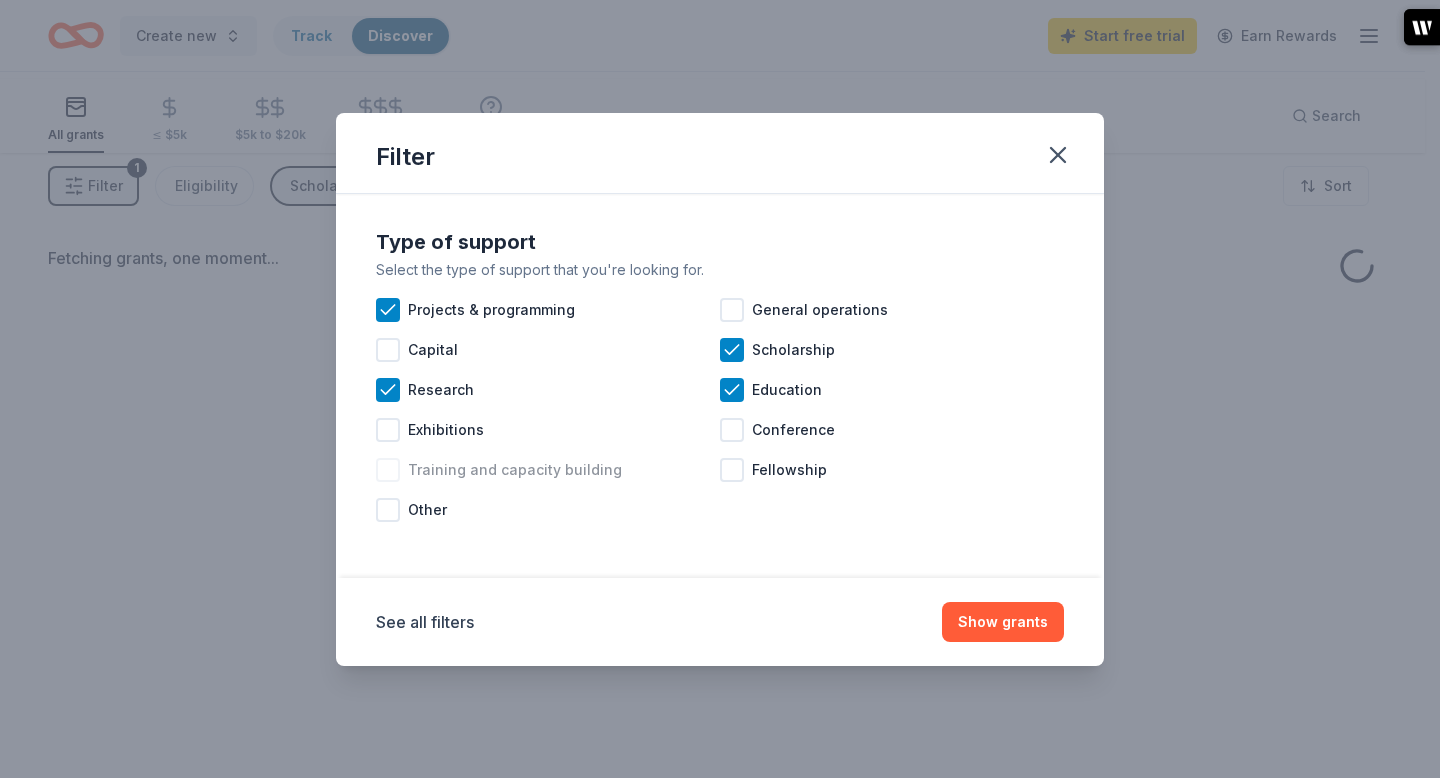 drag, startPoint x: 305, startPoint y: 474, endPoint x: 321, endPoint y: 461, distance: 20.615528 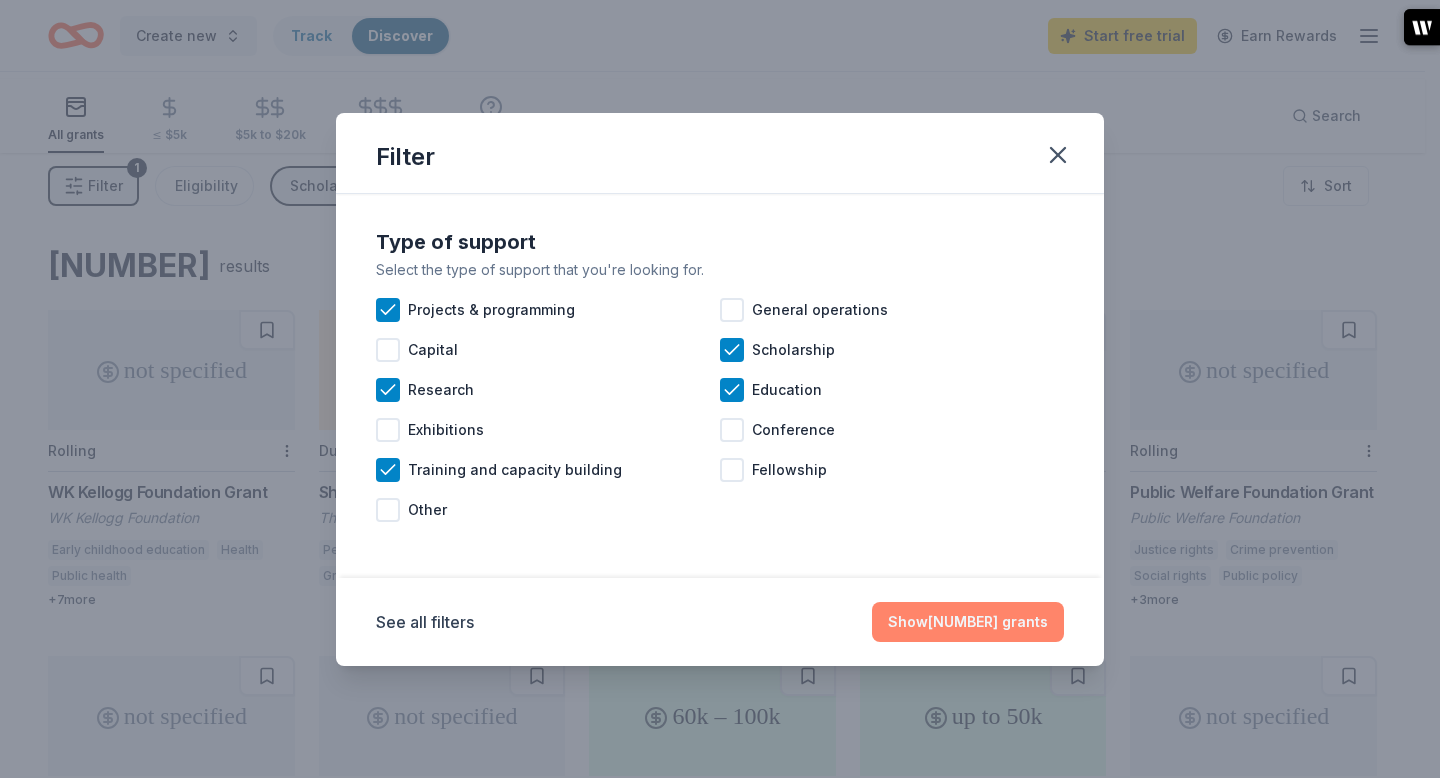 click on "Show  3341   grants" at bounding box center (968, 622) 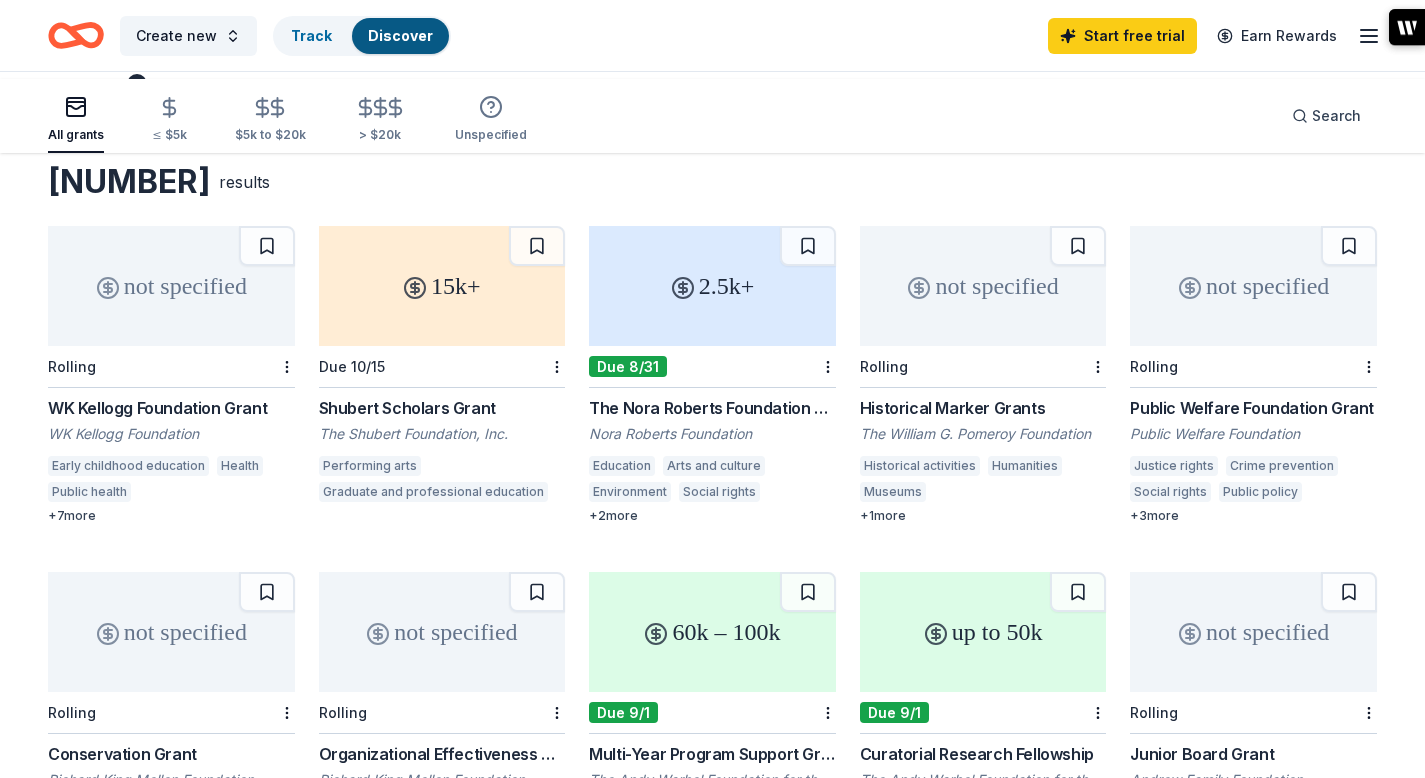 scroll, scrollTop: 0, scrollLeft: 0, axis: both 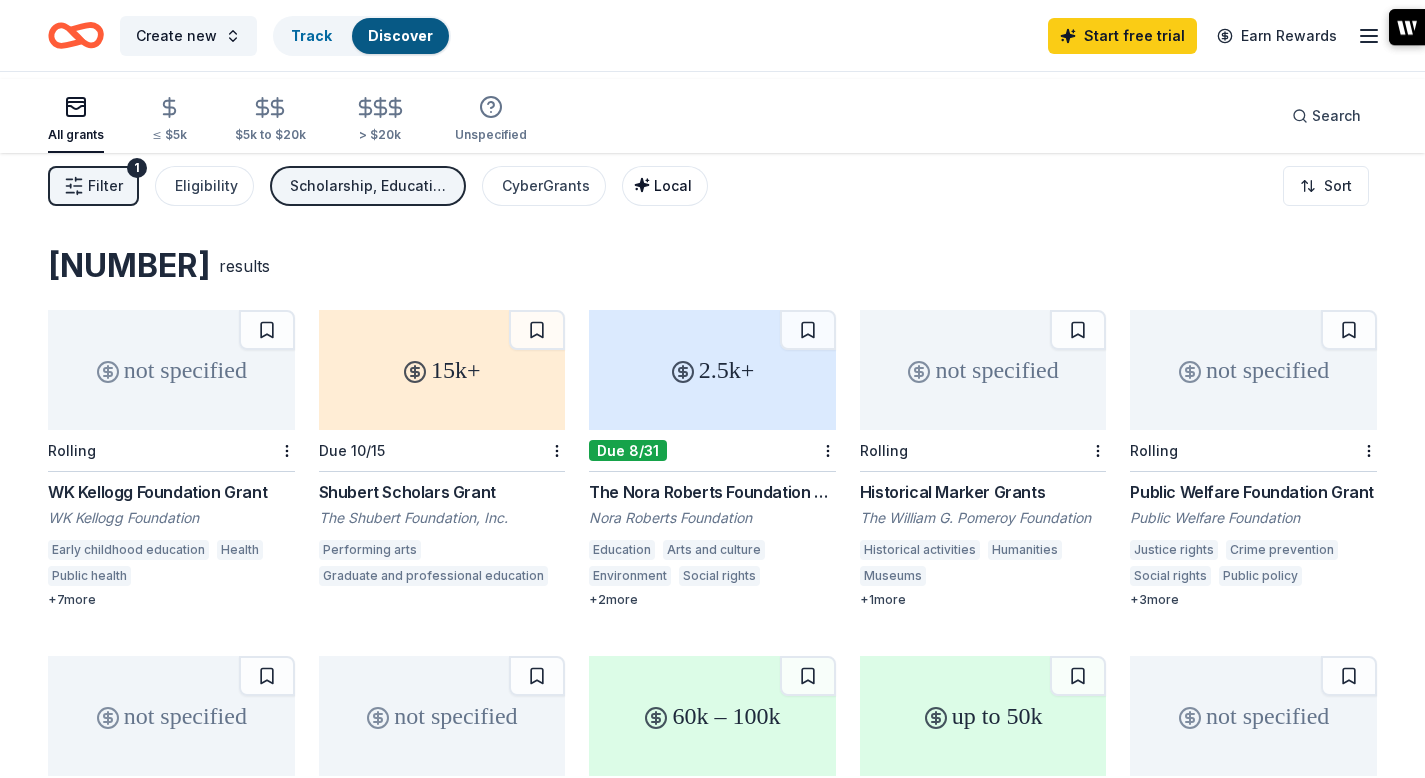 click on "Local" at bounding box center [673, 185] 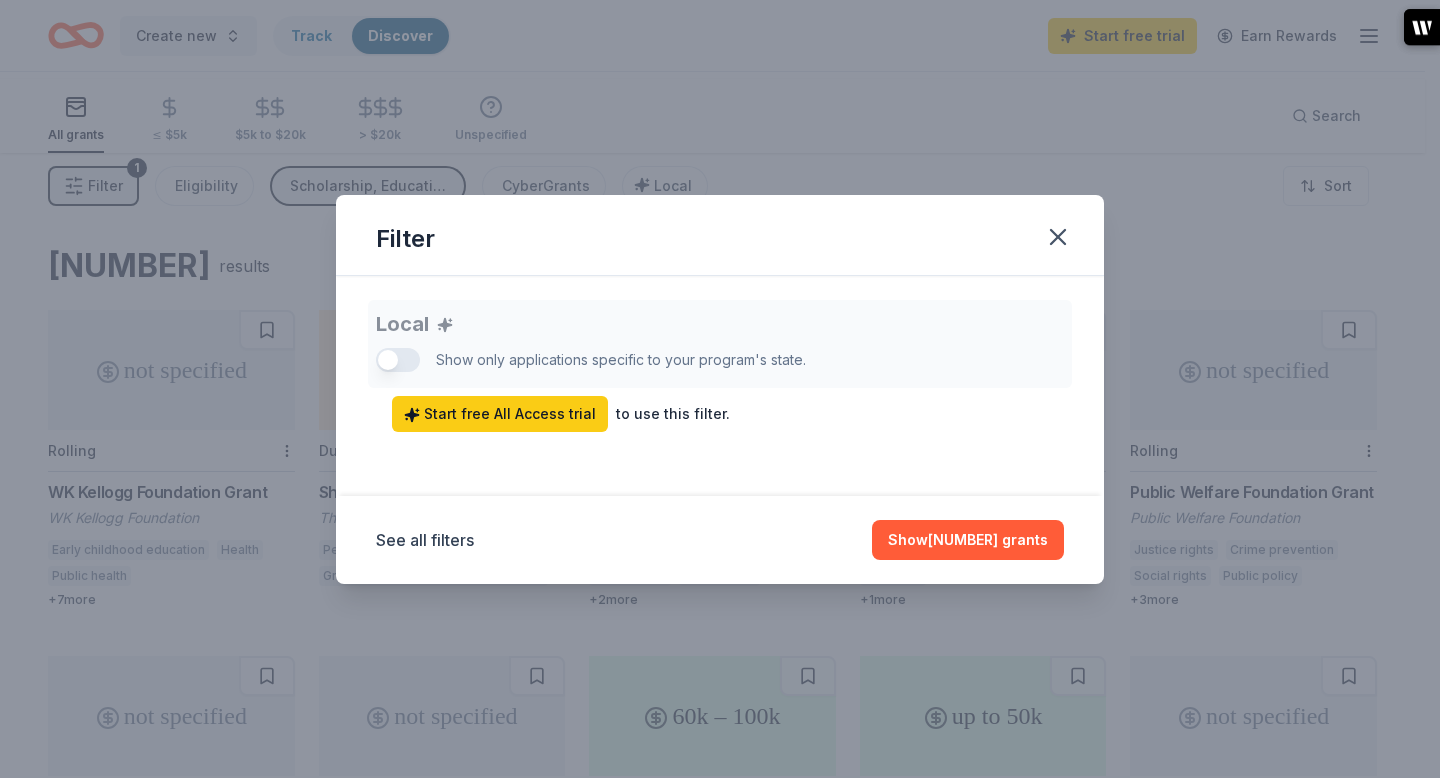 click on "Local Show only applications specific to your program's state.   Start free All Access trial to use this filter." at bounding box center [720, 366] 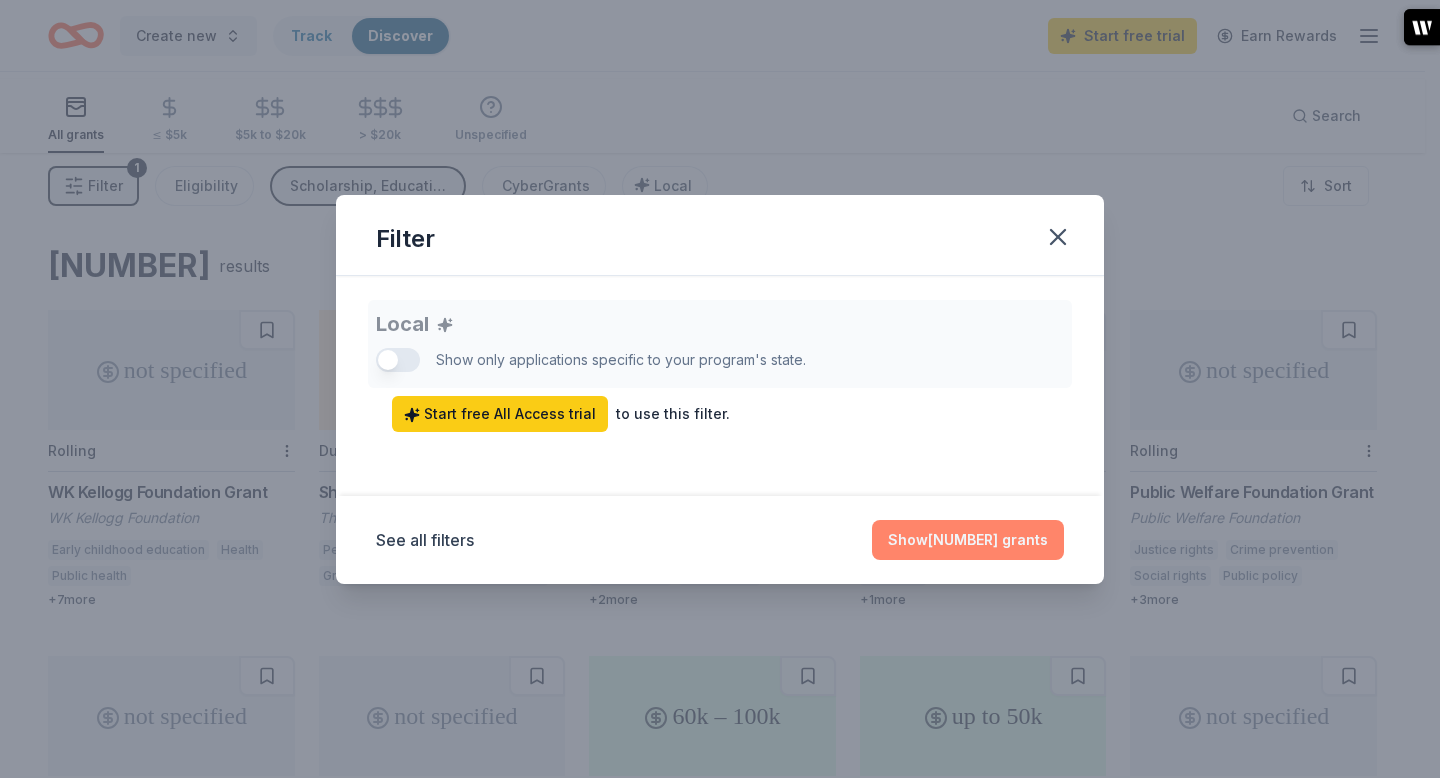 click on "Show  3341   grants" at bounding box center (968, 540) 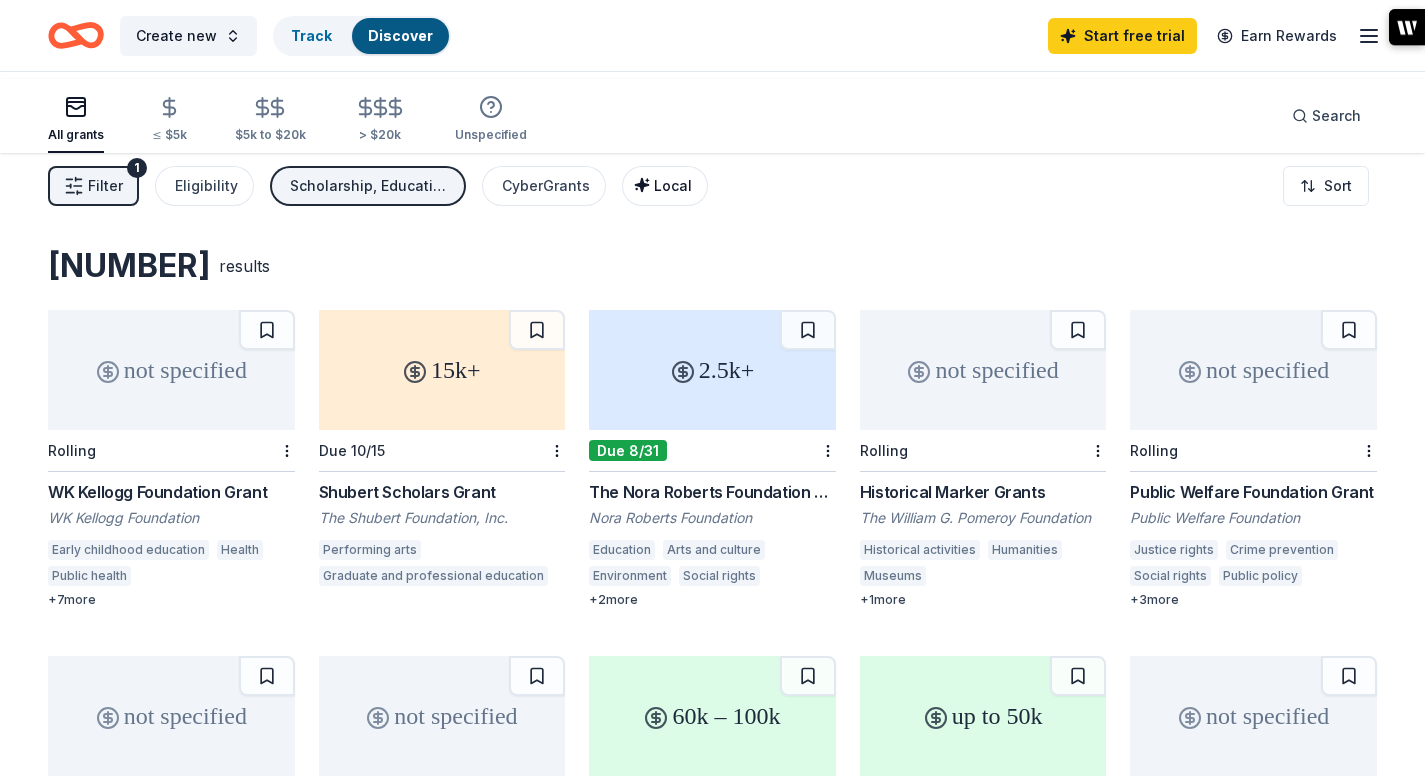 click on "Local" at bounding box center [673, 185] 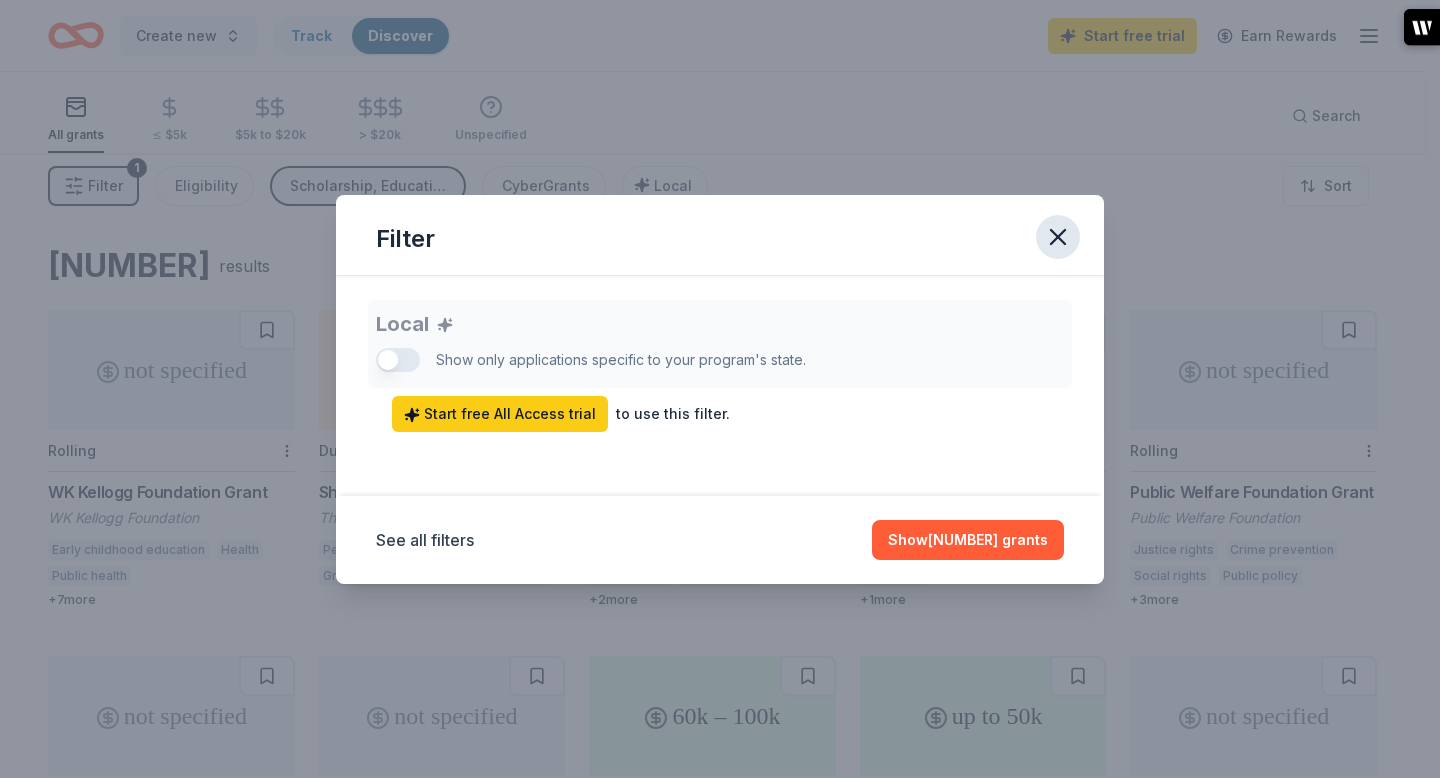 click 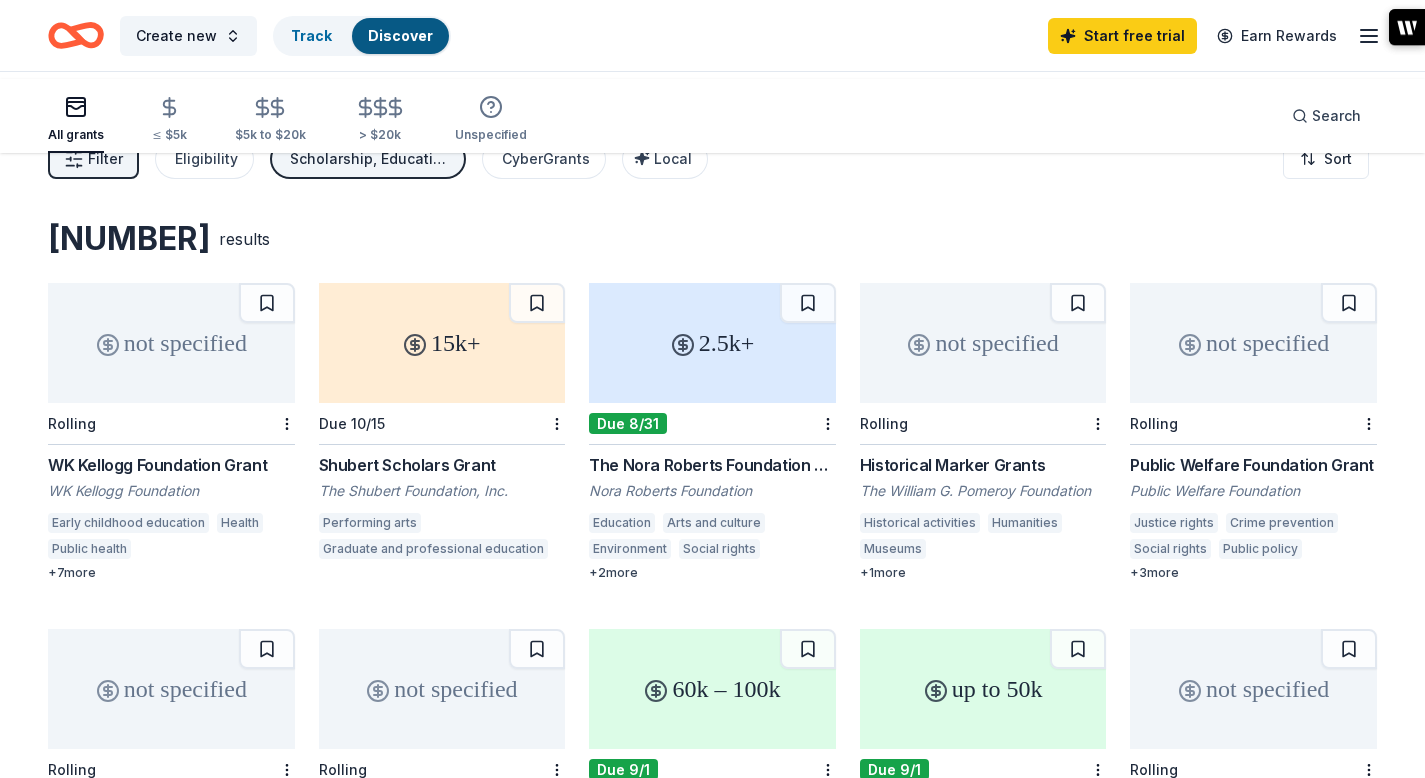 scroll, scrollTop: 28, scrollLeft: 0, axis: vertical 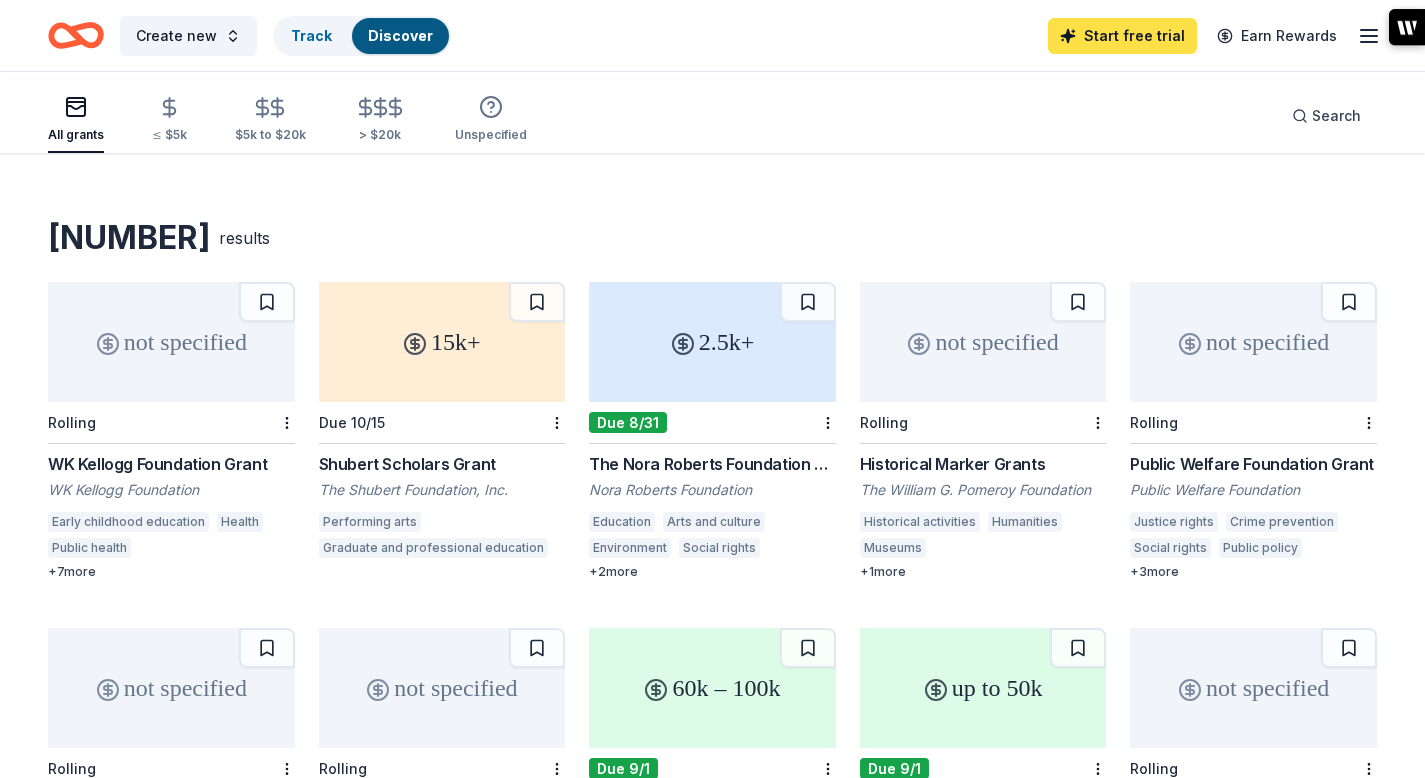 click on "Start free  trial" at bounding box center [1122, 36] 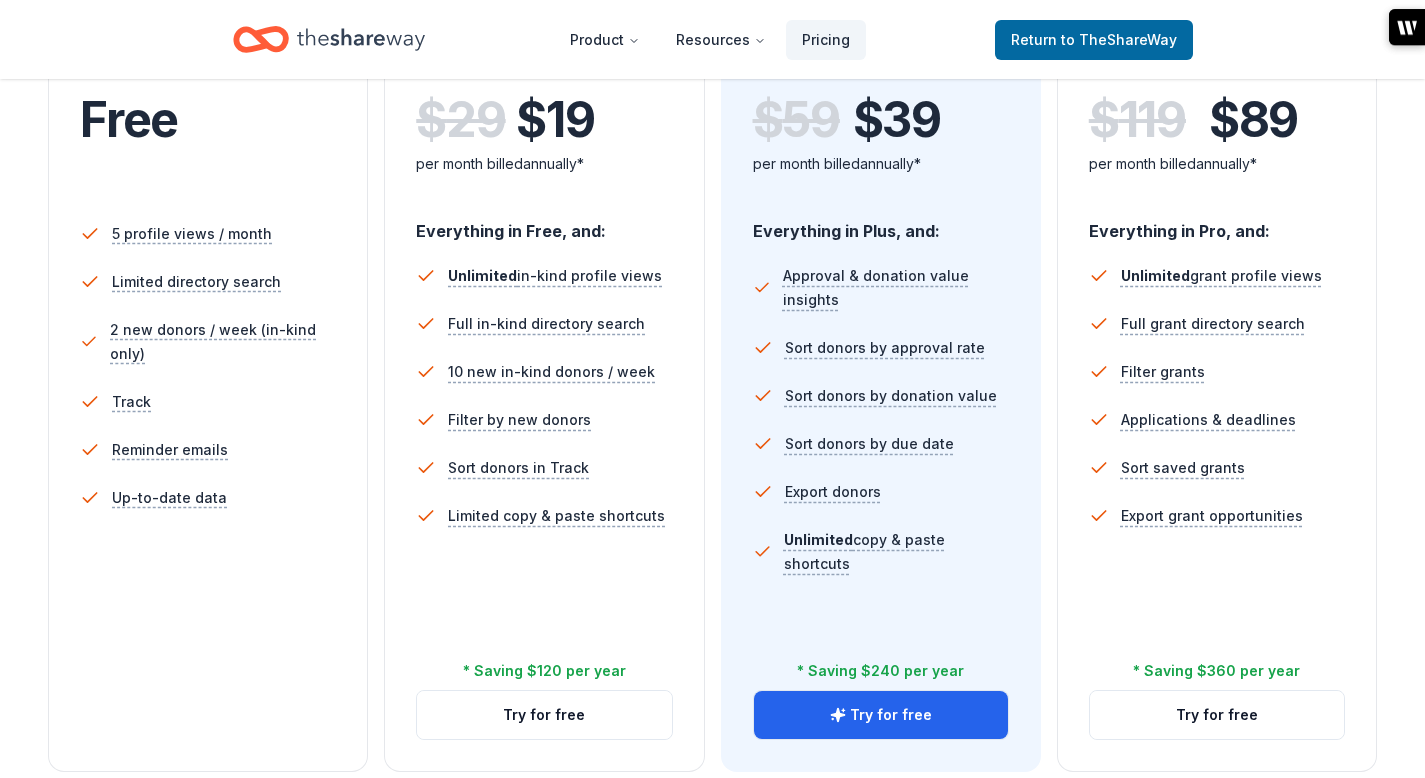 scroll, scrollTop: 196, scrollLeft: 0, axis: vertical 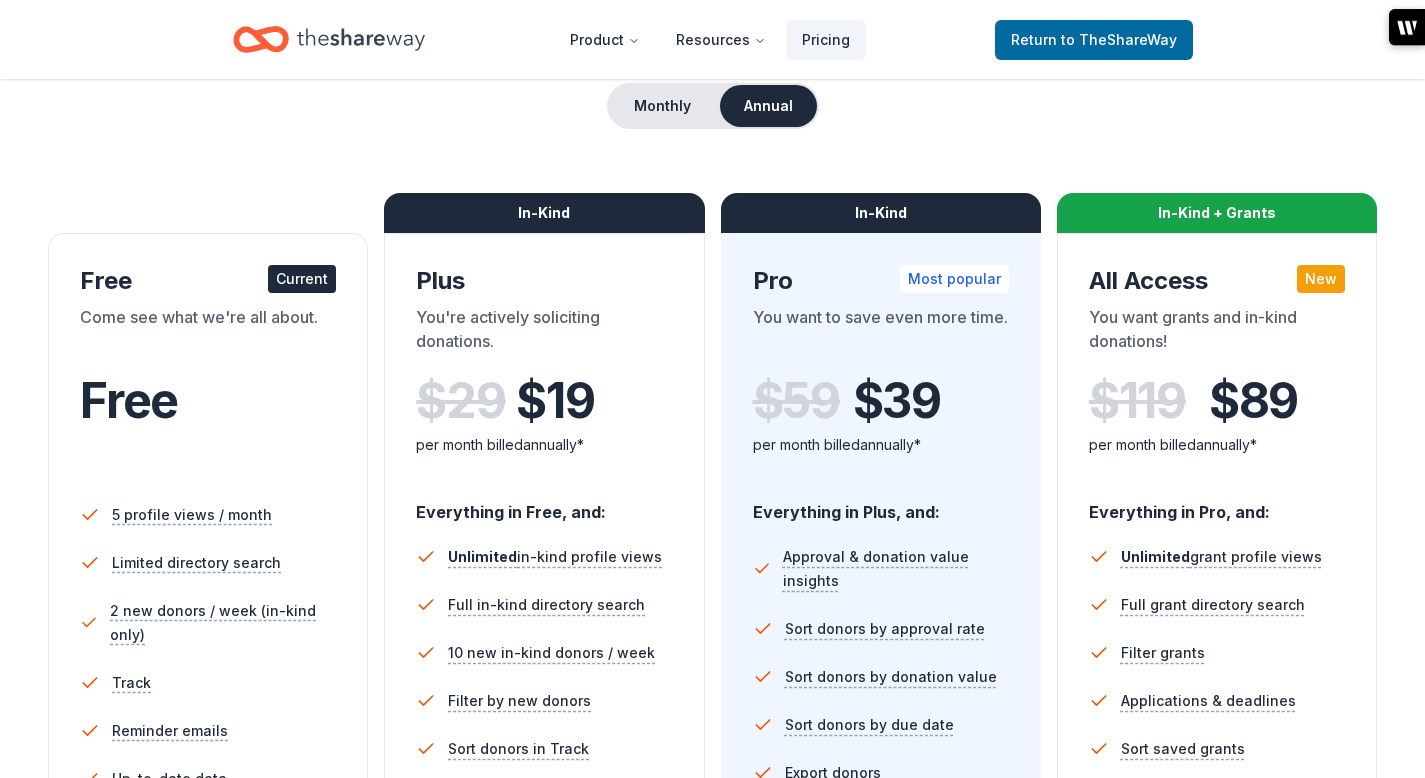 click on "Free Current" at bounding box center [208, 281] 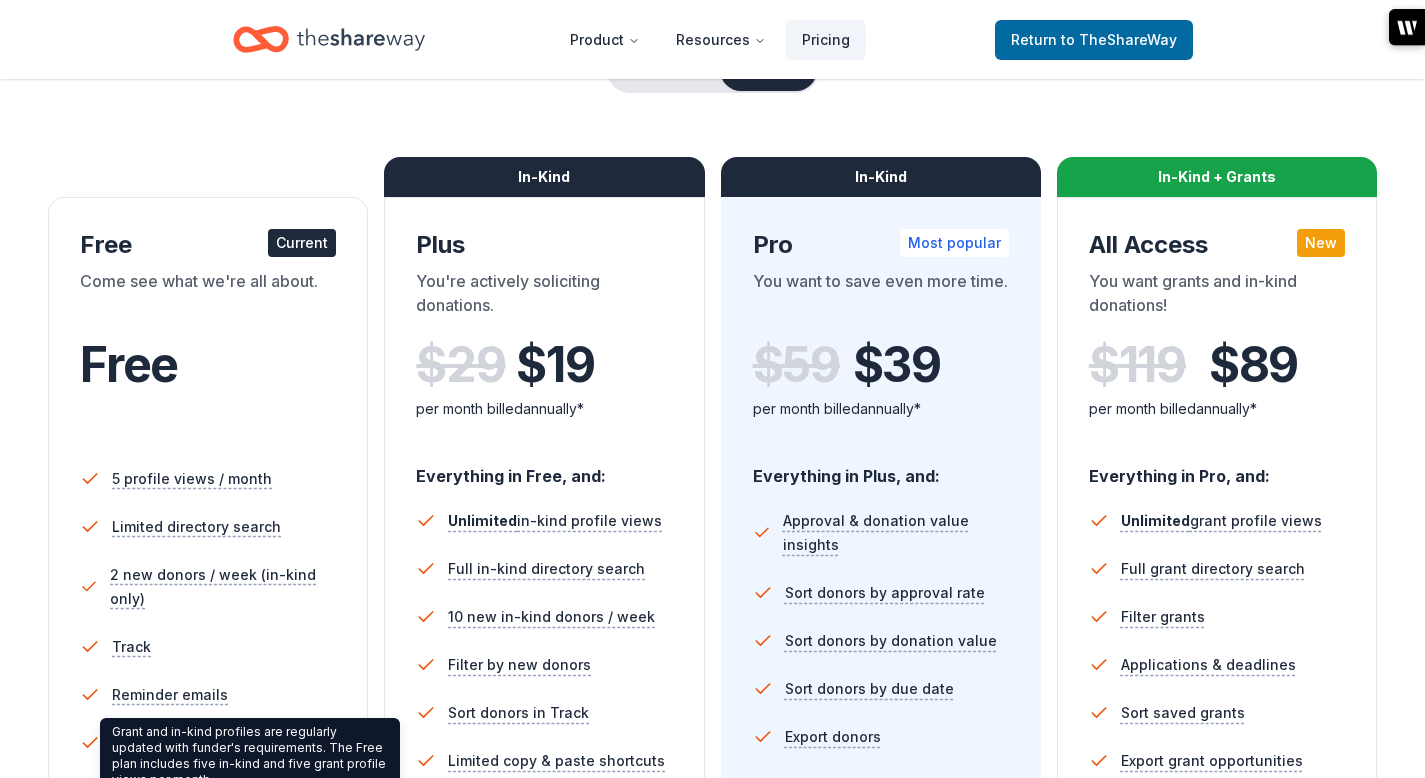 scroll, scrollTop: 0, scrollLeft: 0, axis: both 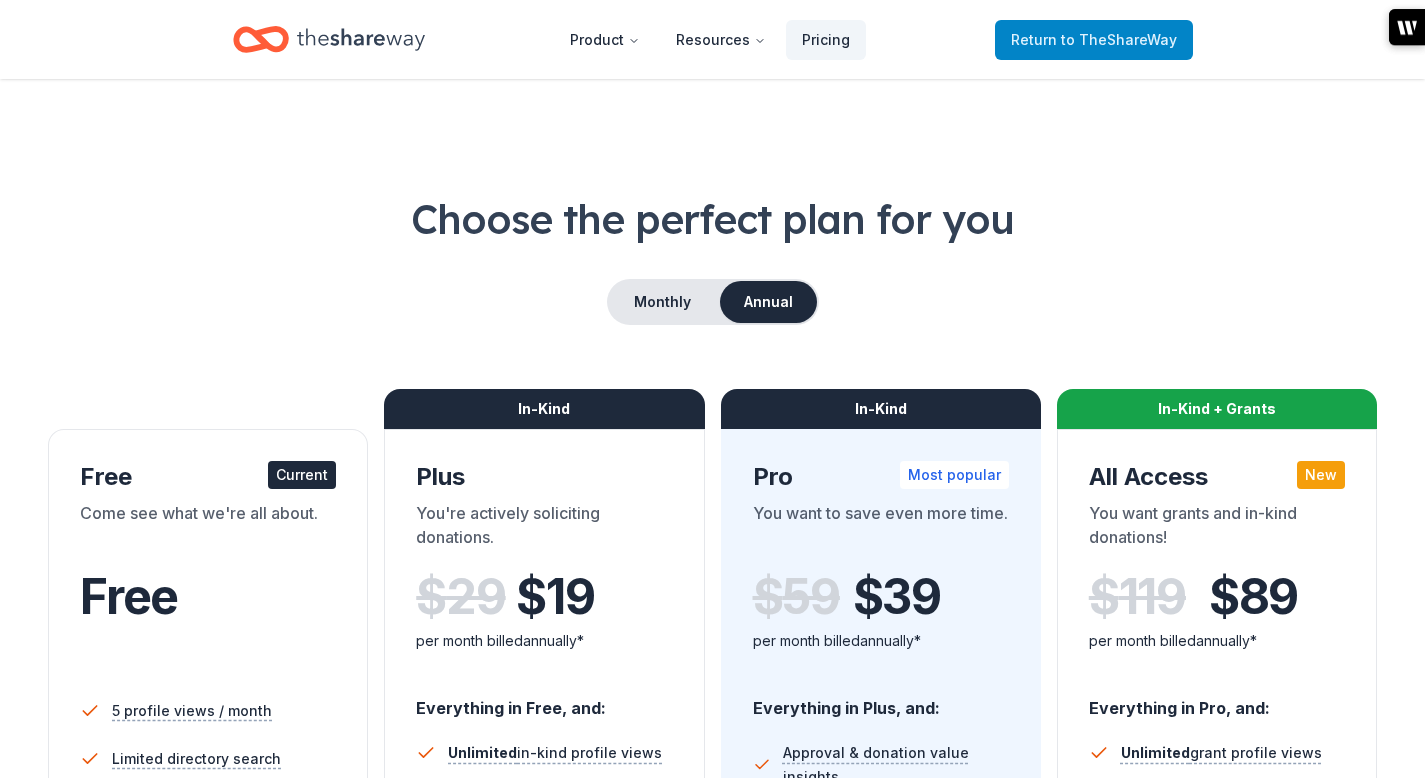click on "to TheShareWay" at bounding box center [1119, 39] 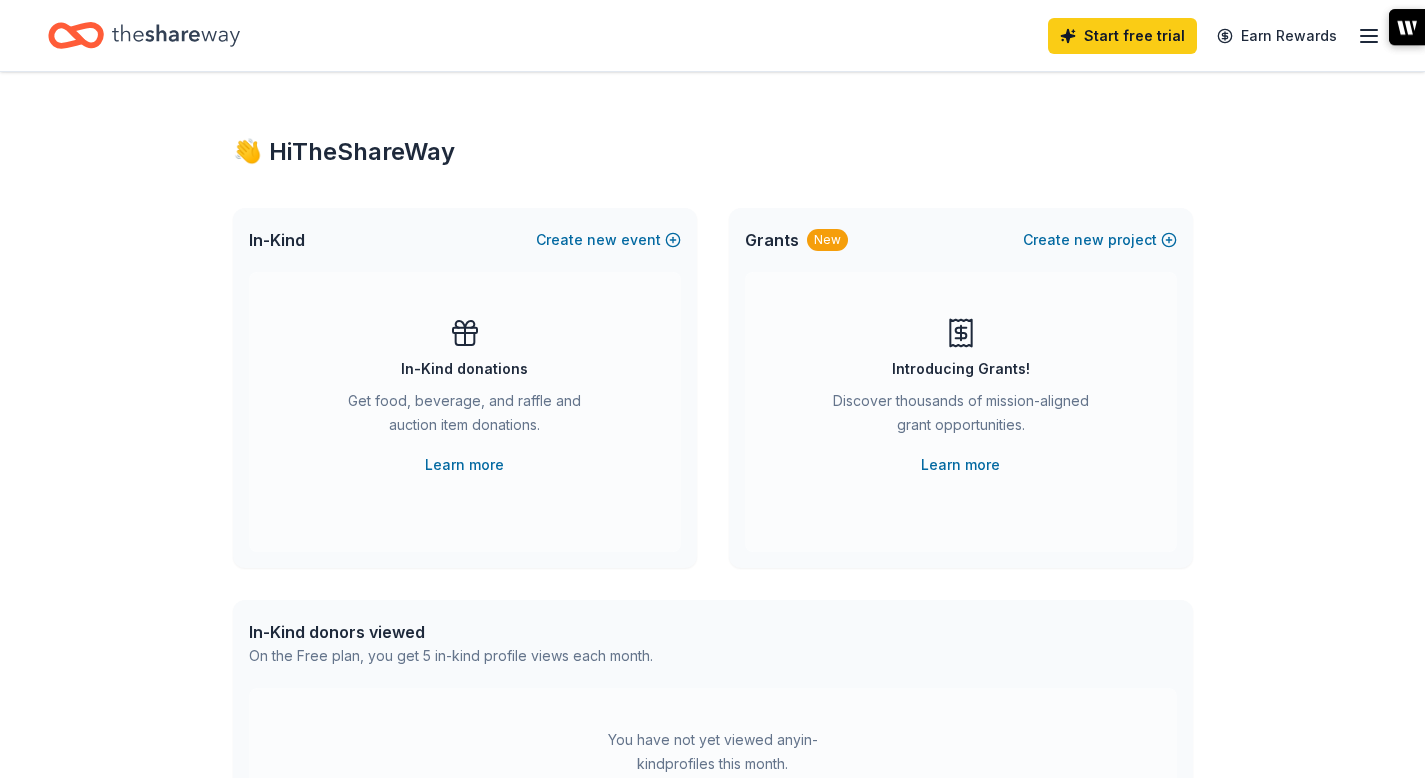scroll, scrollTop: 57, scrollLeft: 0, axis: vertical 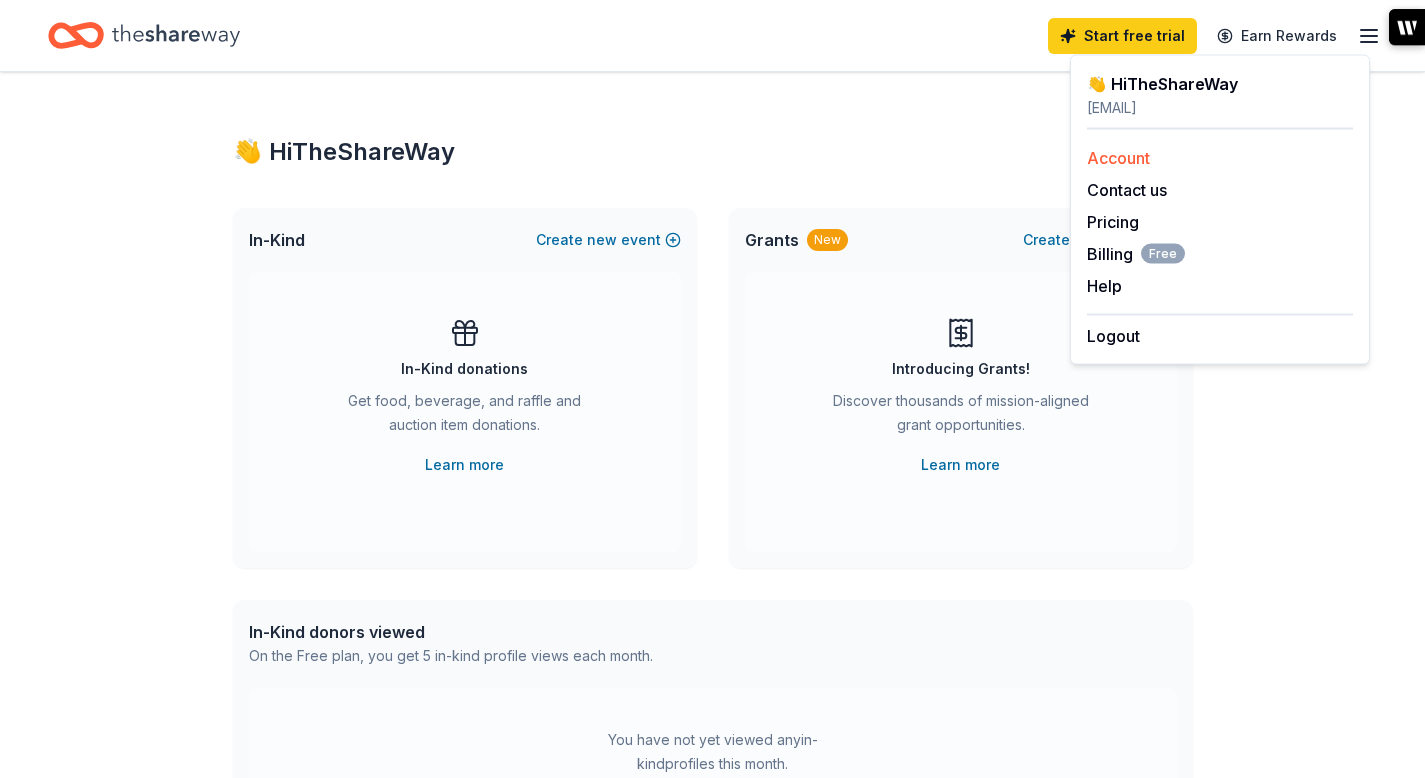 click on "Account" at bounding box center (1118, 158) 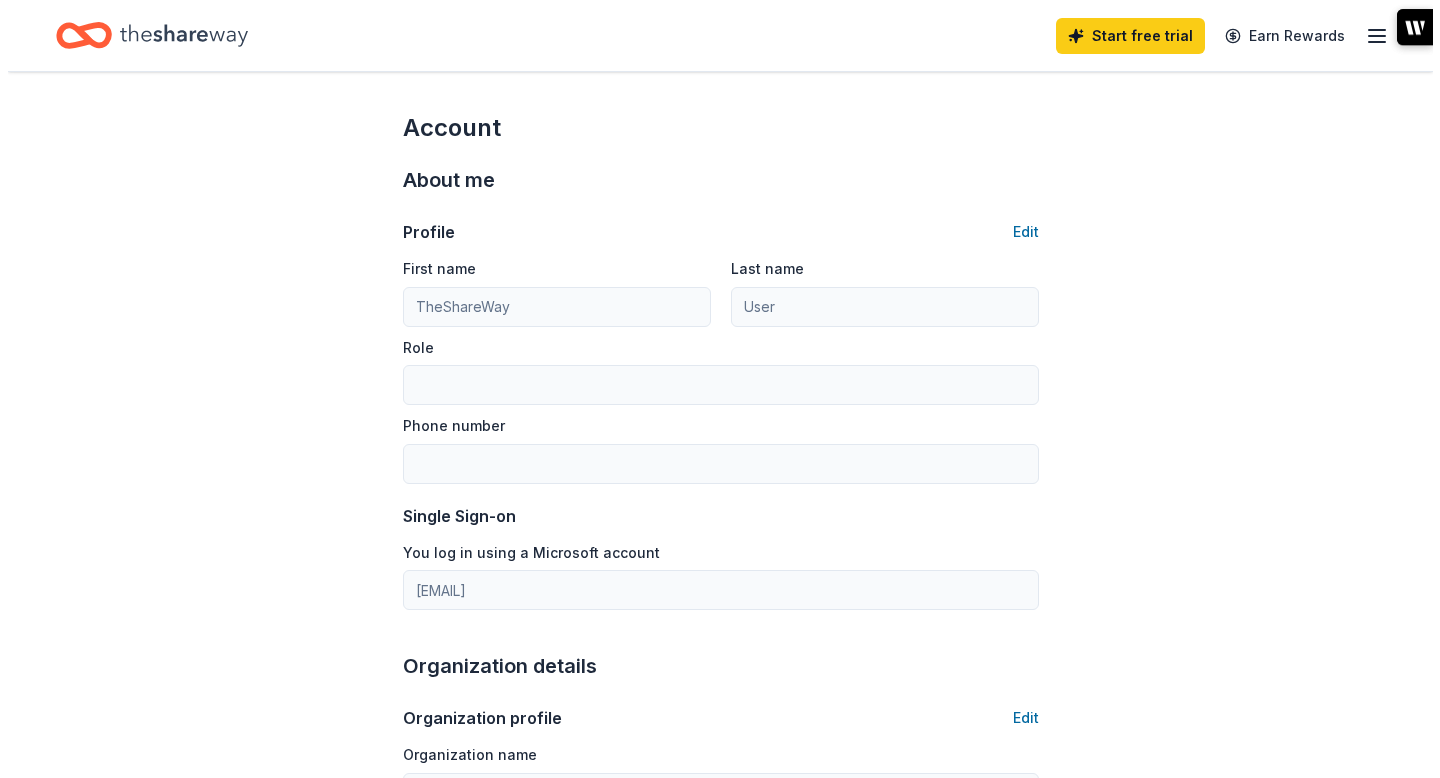 scroll, scrollTop: 0, scrollLeft: 0, axis: both 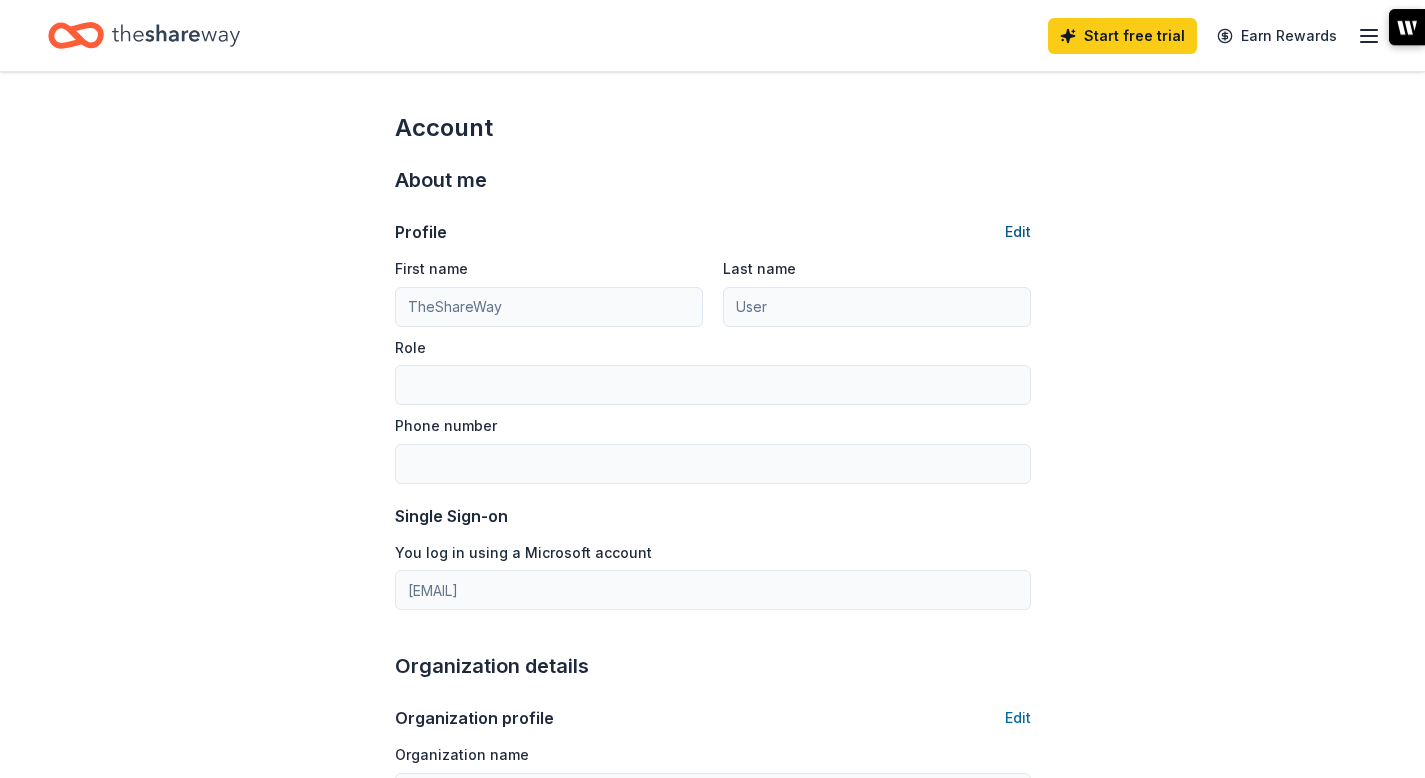 click on "Edit" at bounding box center [1018, 232] 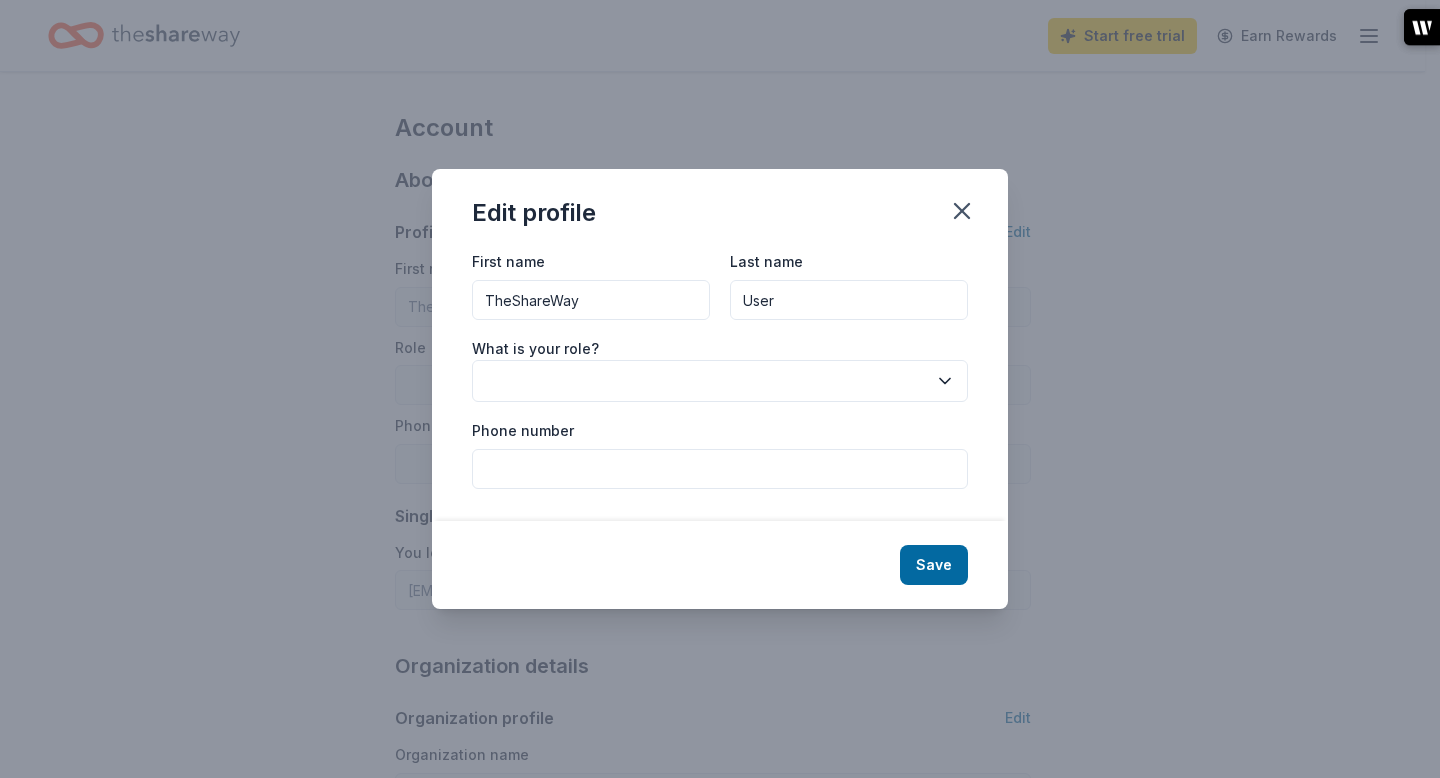 click on "TheShareWay" at bounding box center [591, 300] 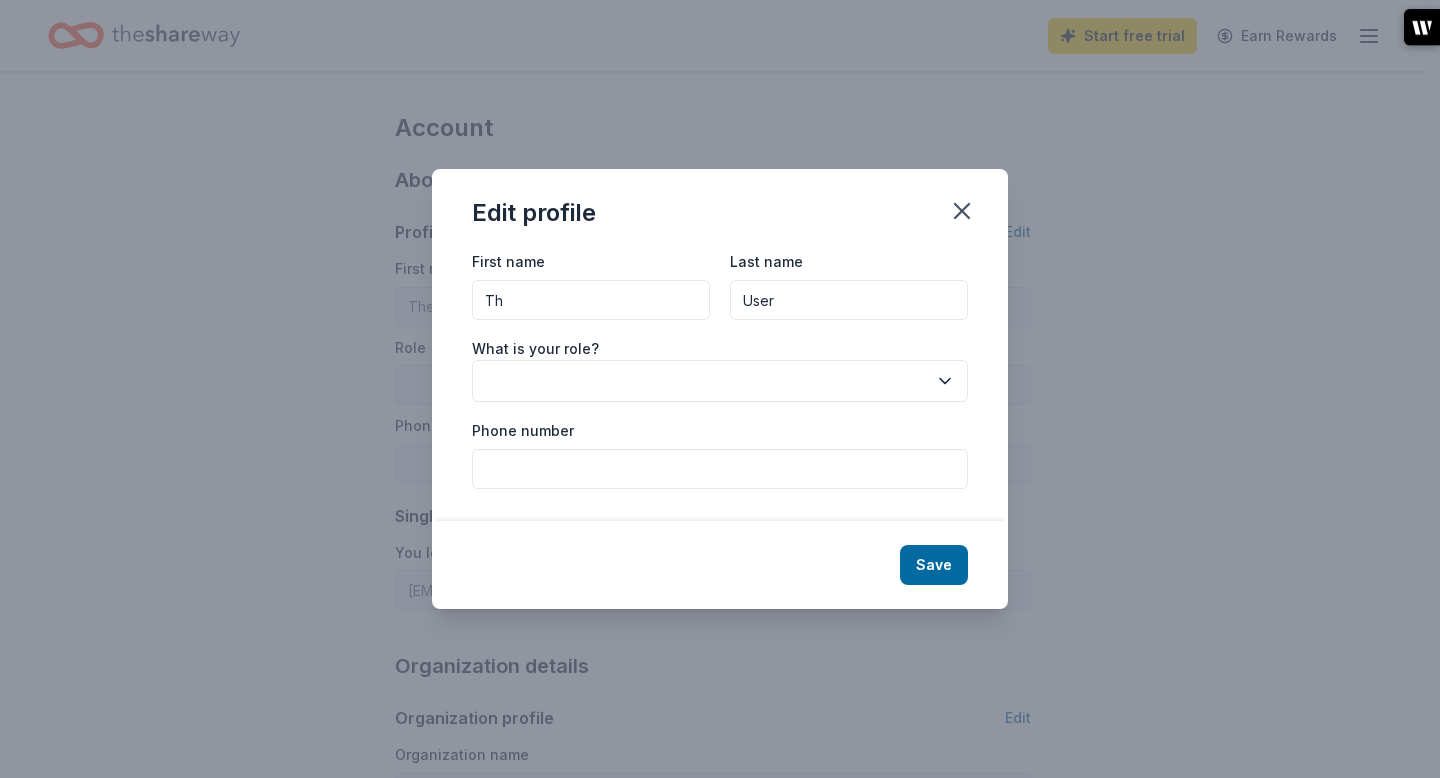 type on "T" 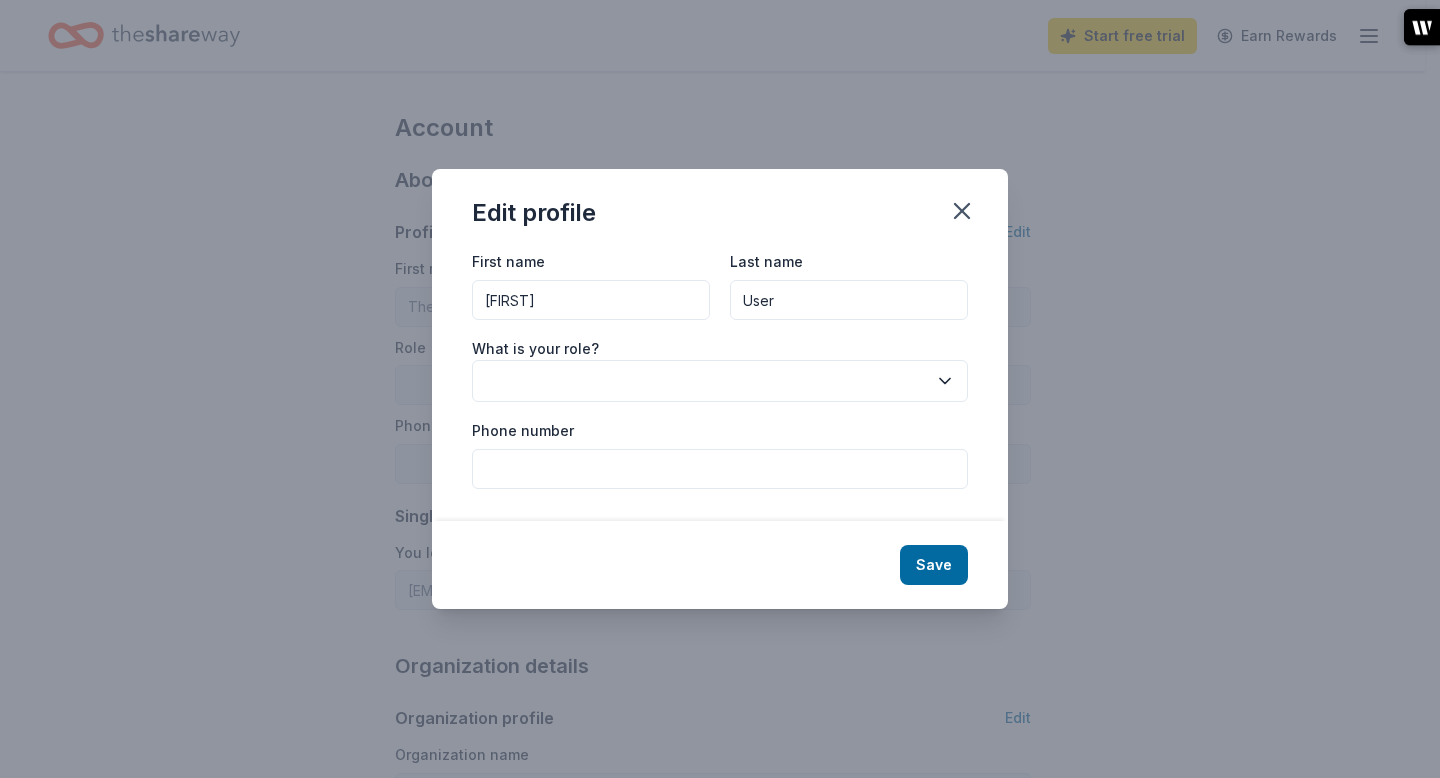 type on "jan" 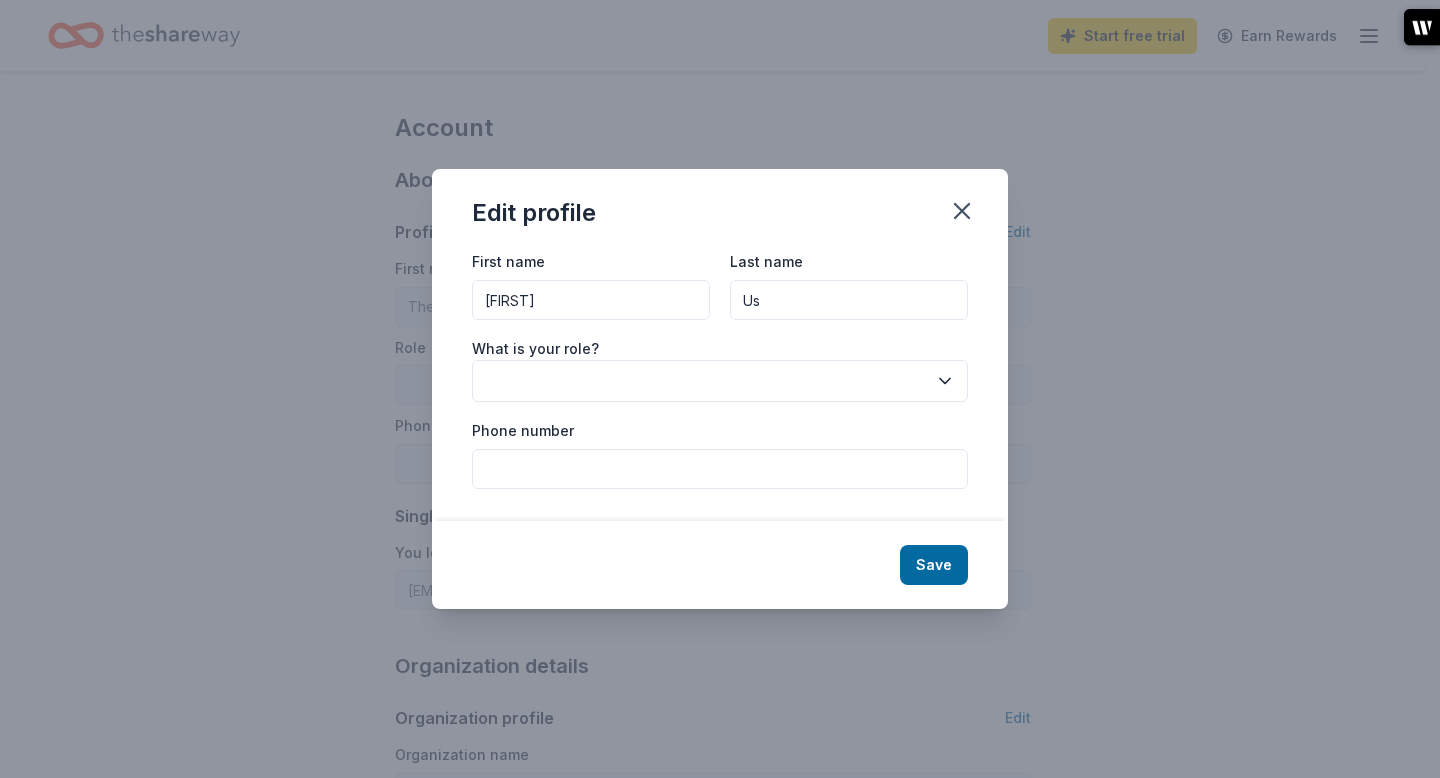 type on "U" 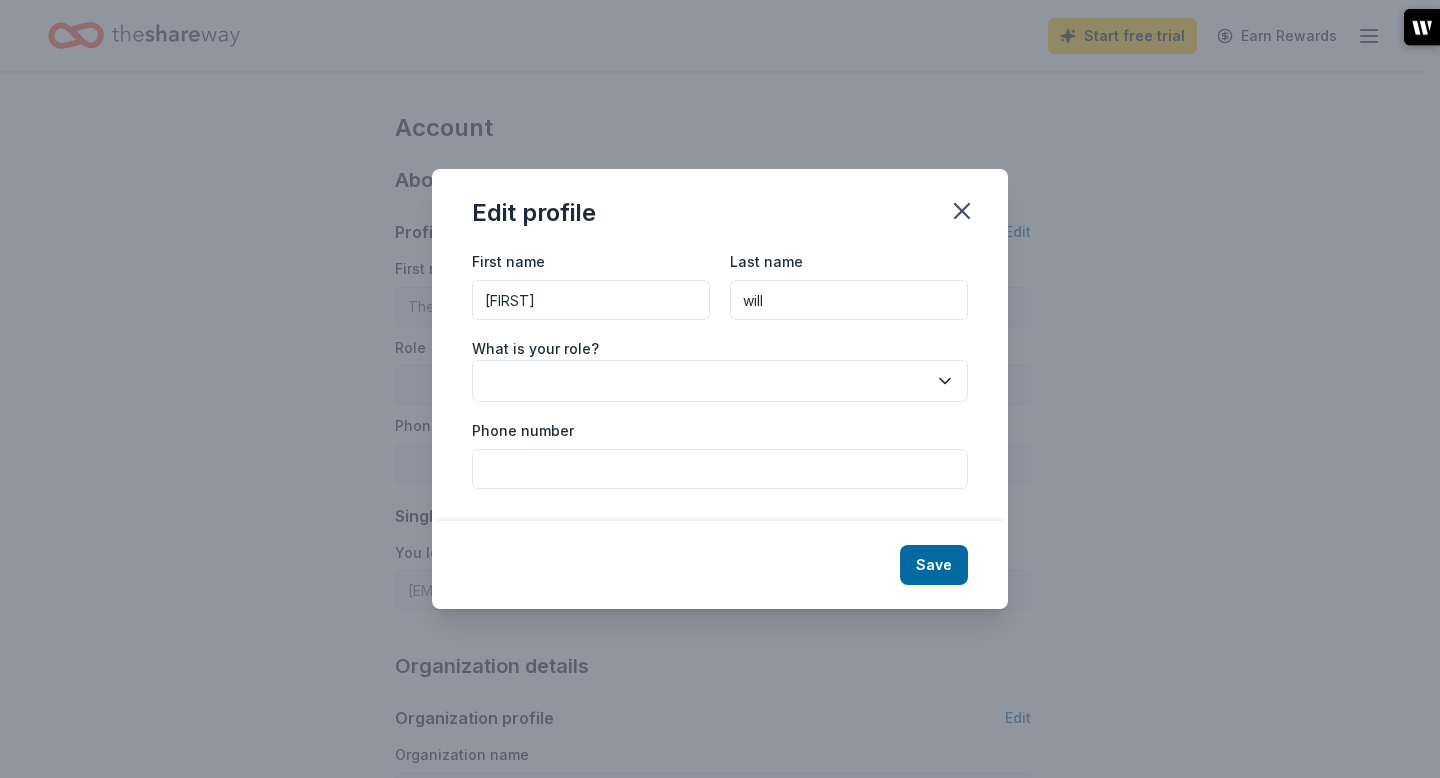 type on "will" 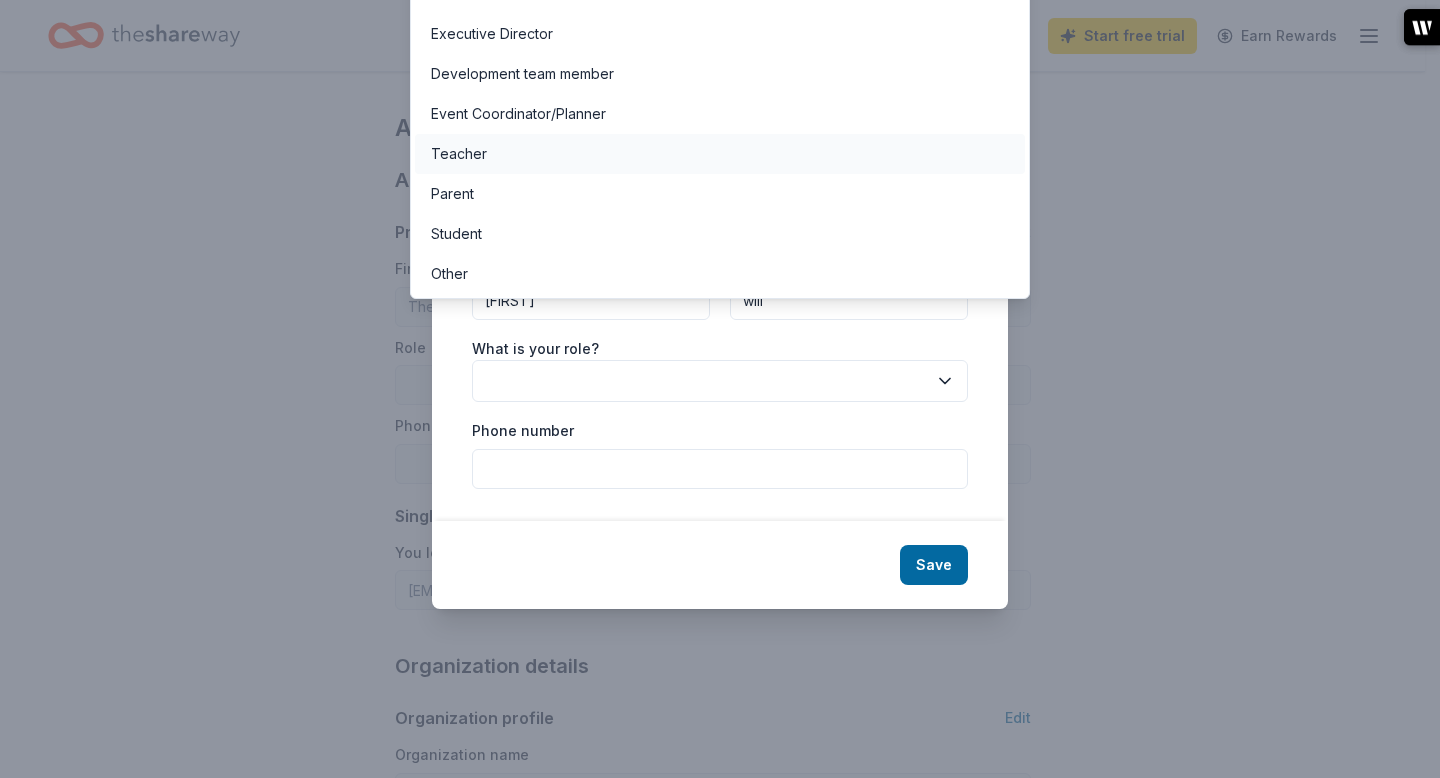 scroll, scrollTop: 52, scrollLeft: 0, axis: vertical 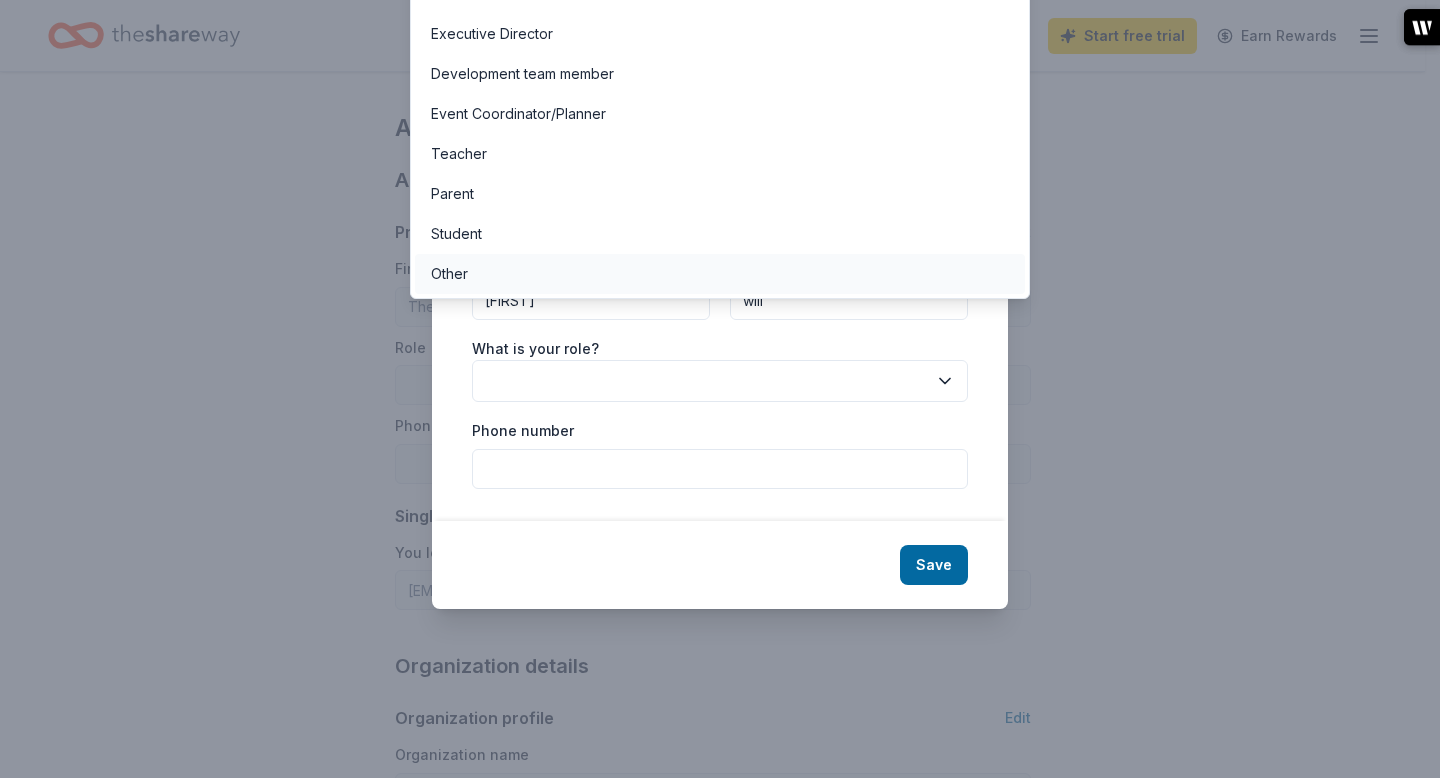 click on "Other" at bounding box center (720, 274) 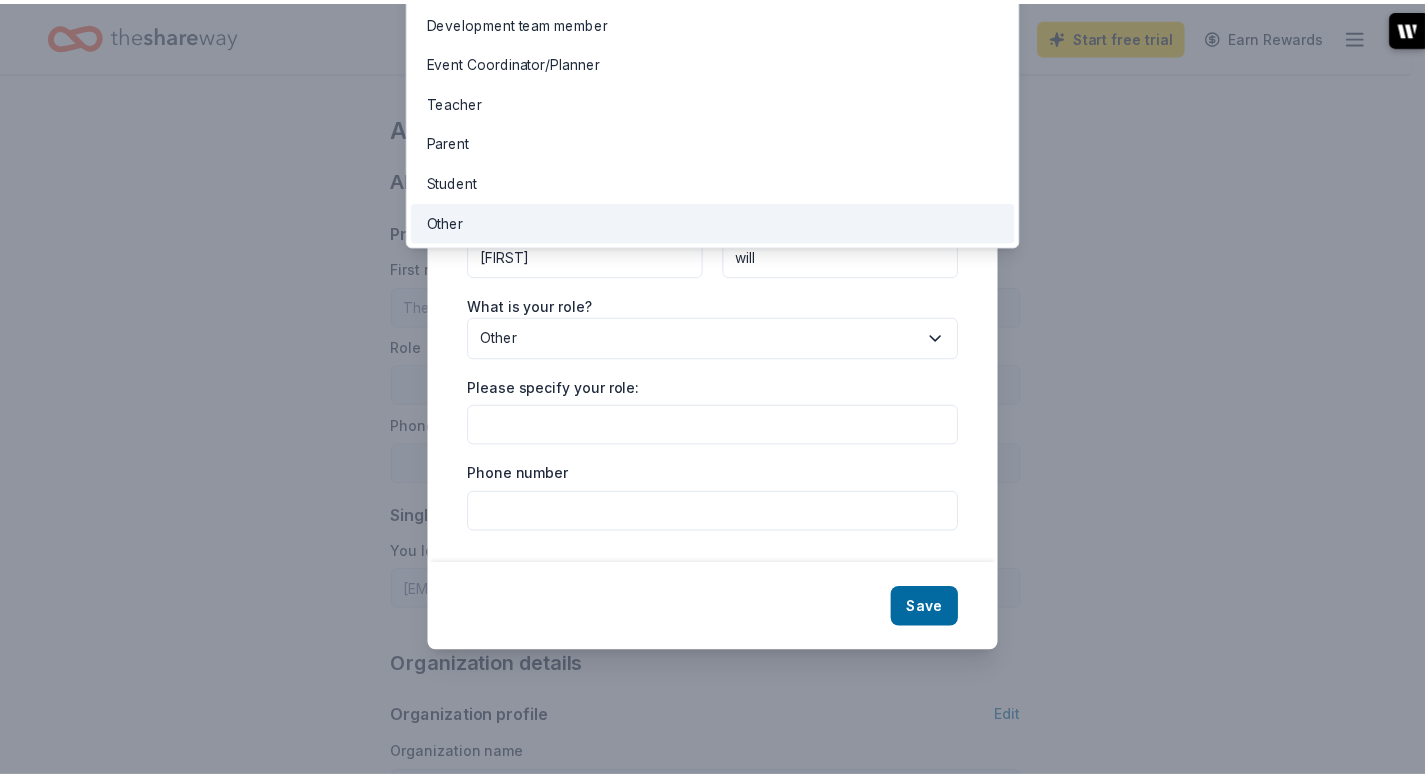 scroll, scrollTop: 1, scrollLeft: 0, axis: vertical 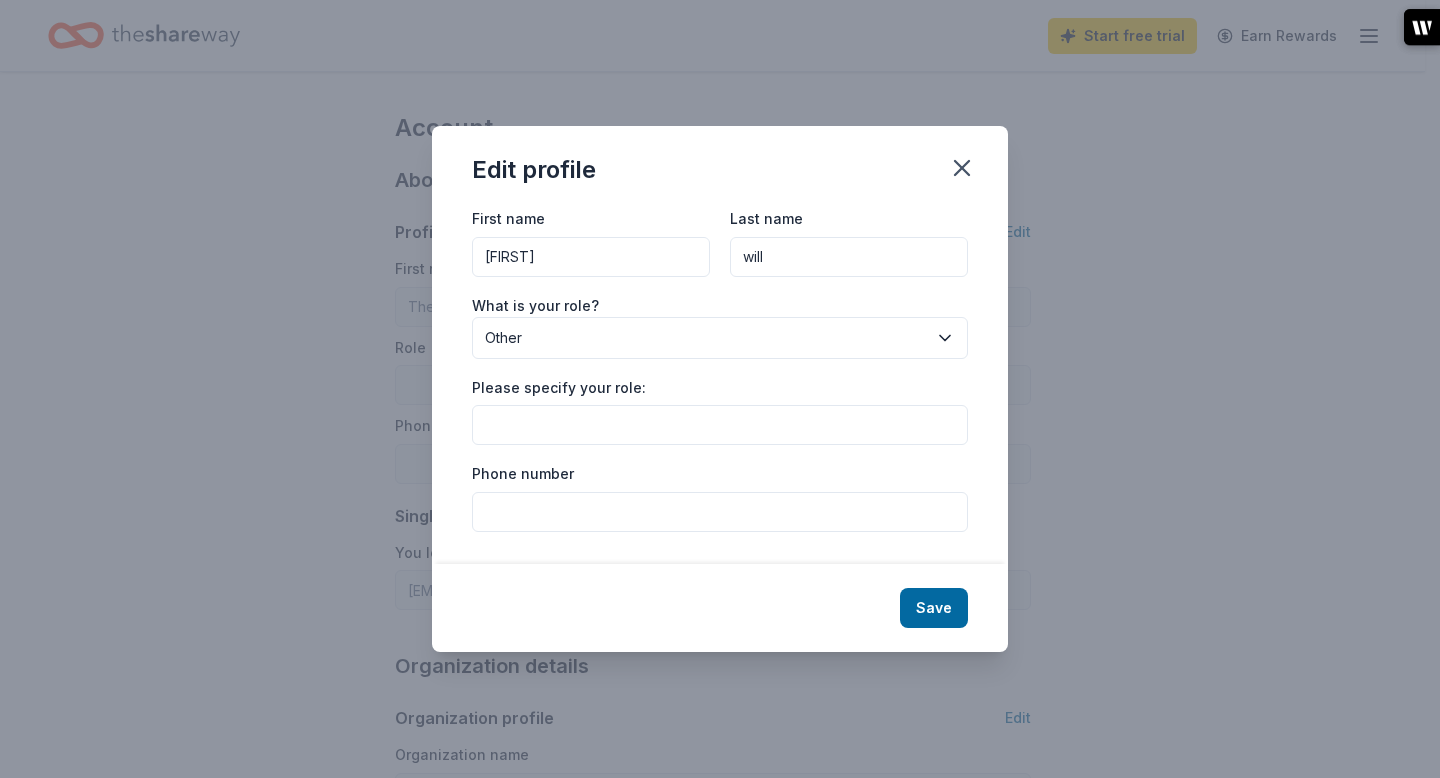 click on "Please specify your role:" at bounding box center (720, 425) 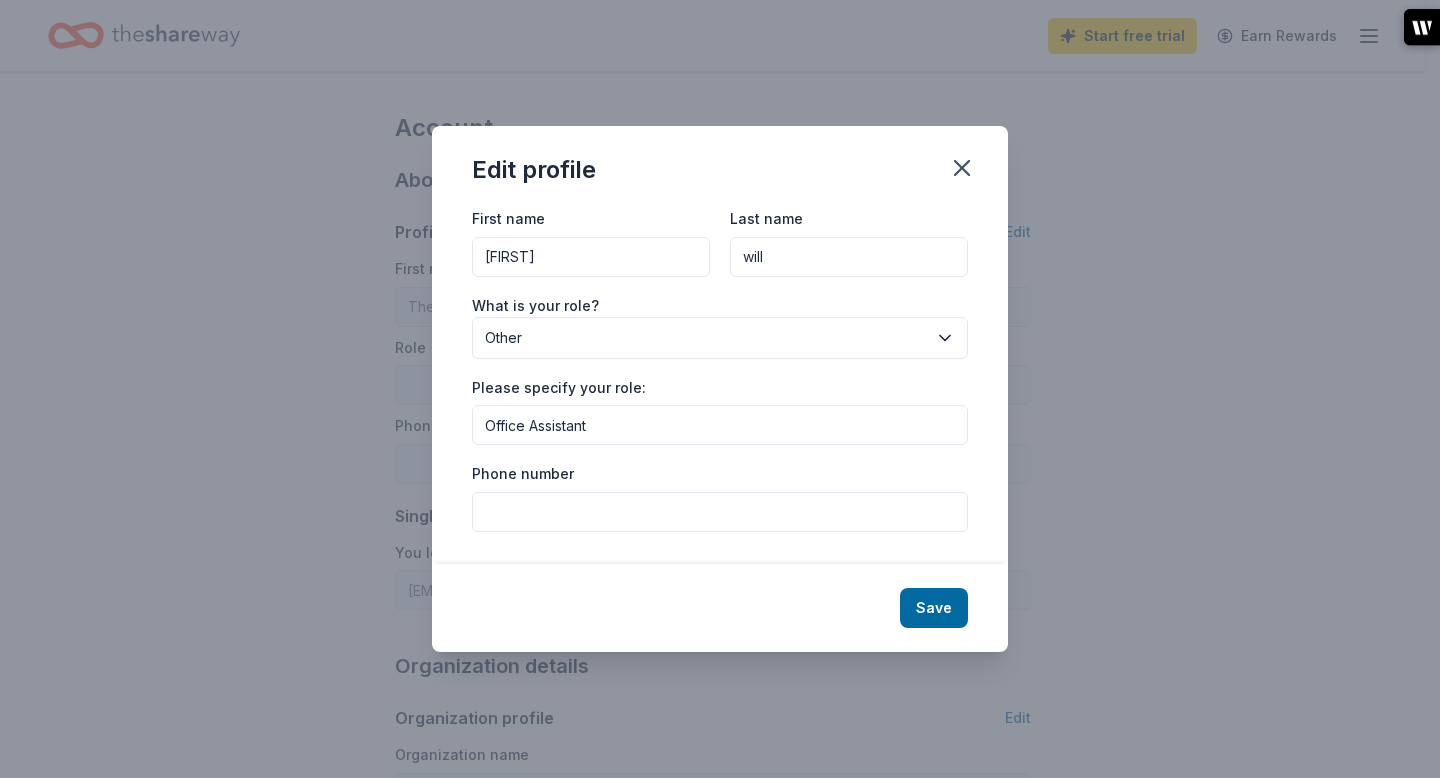 type on "Office Assistant" 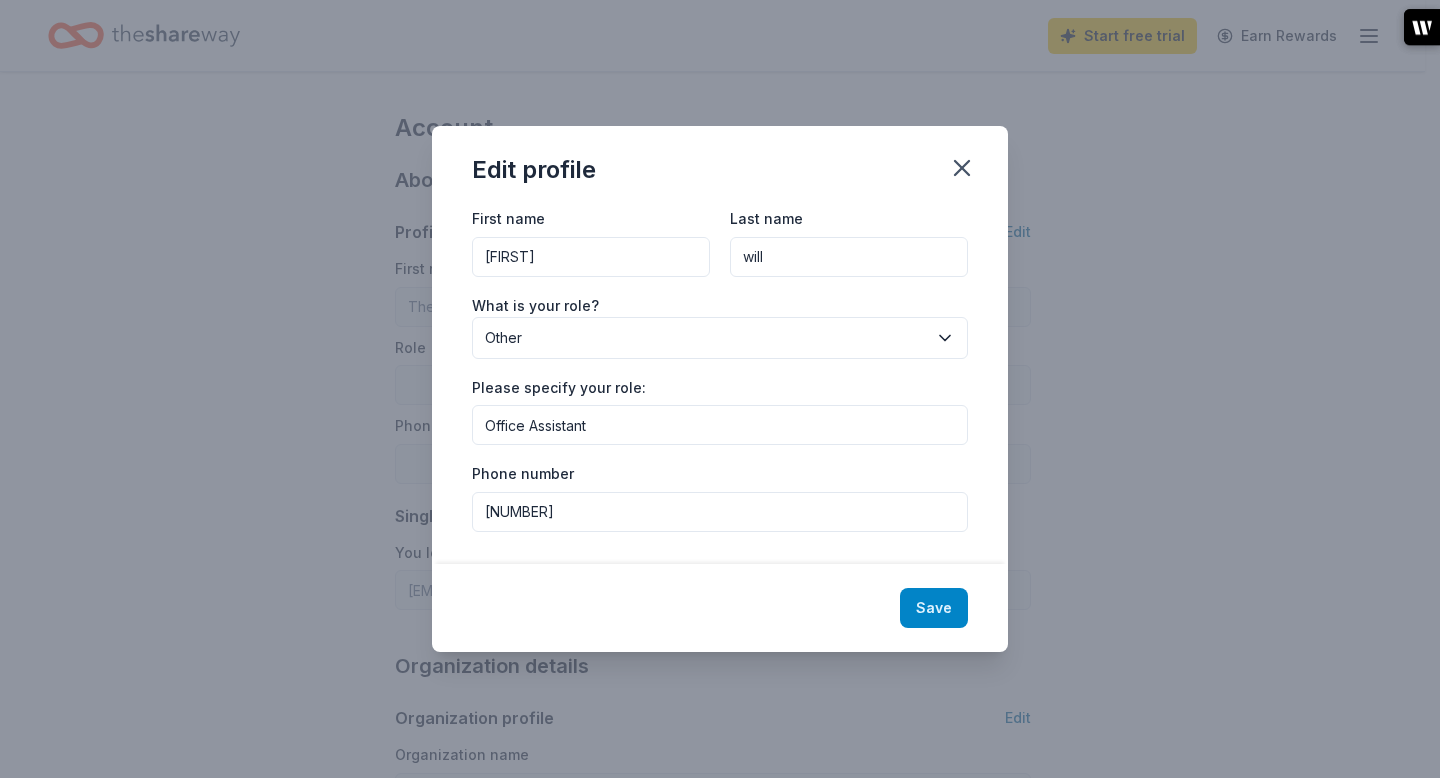 type on "5127561712" 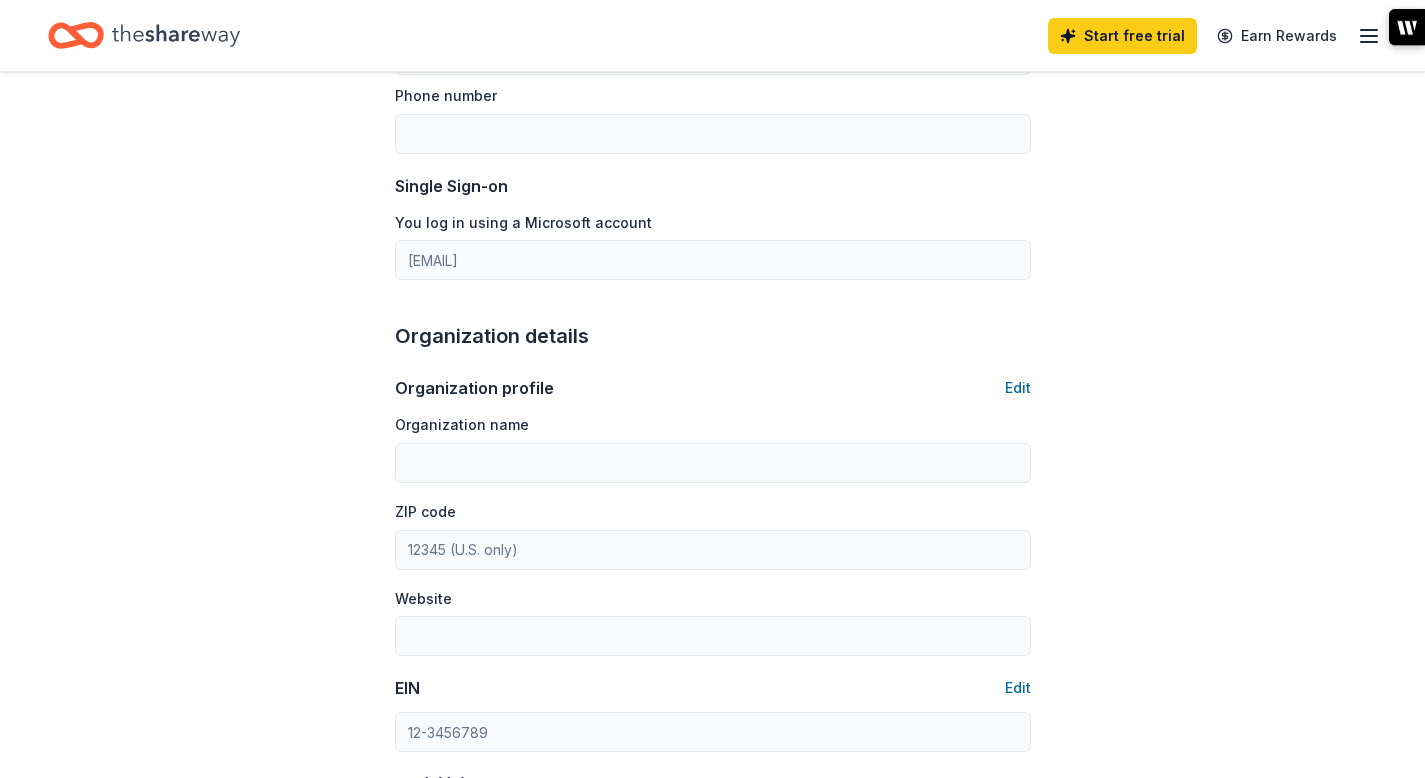 type on "jan" 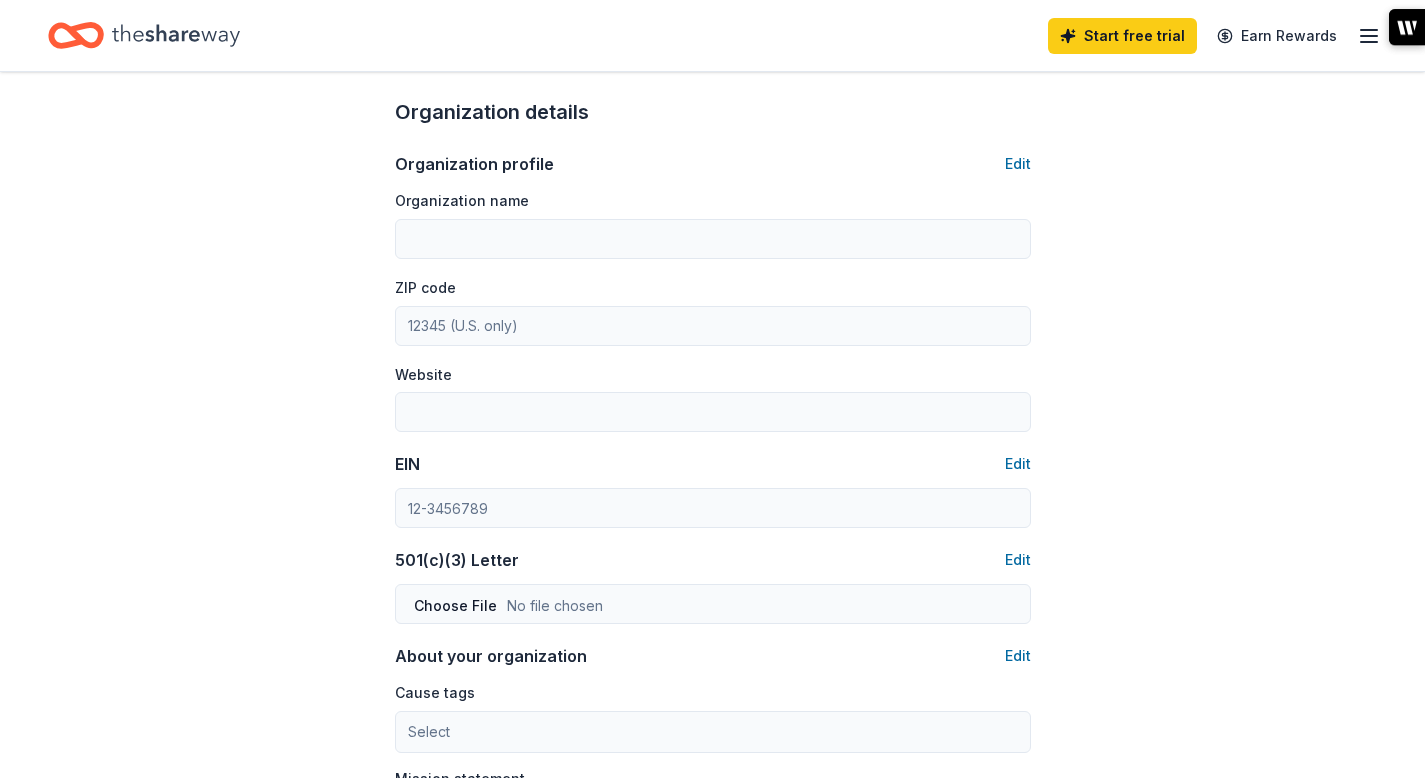 scroll, scrollTop: 562, scrollLeft: 0, axis: vertical 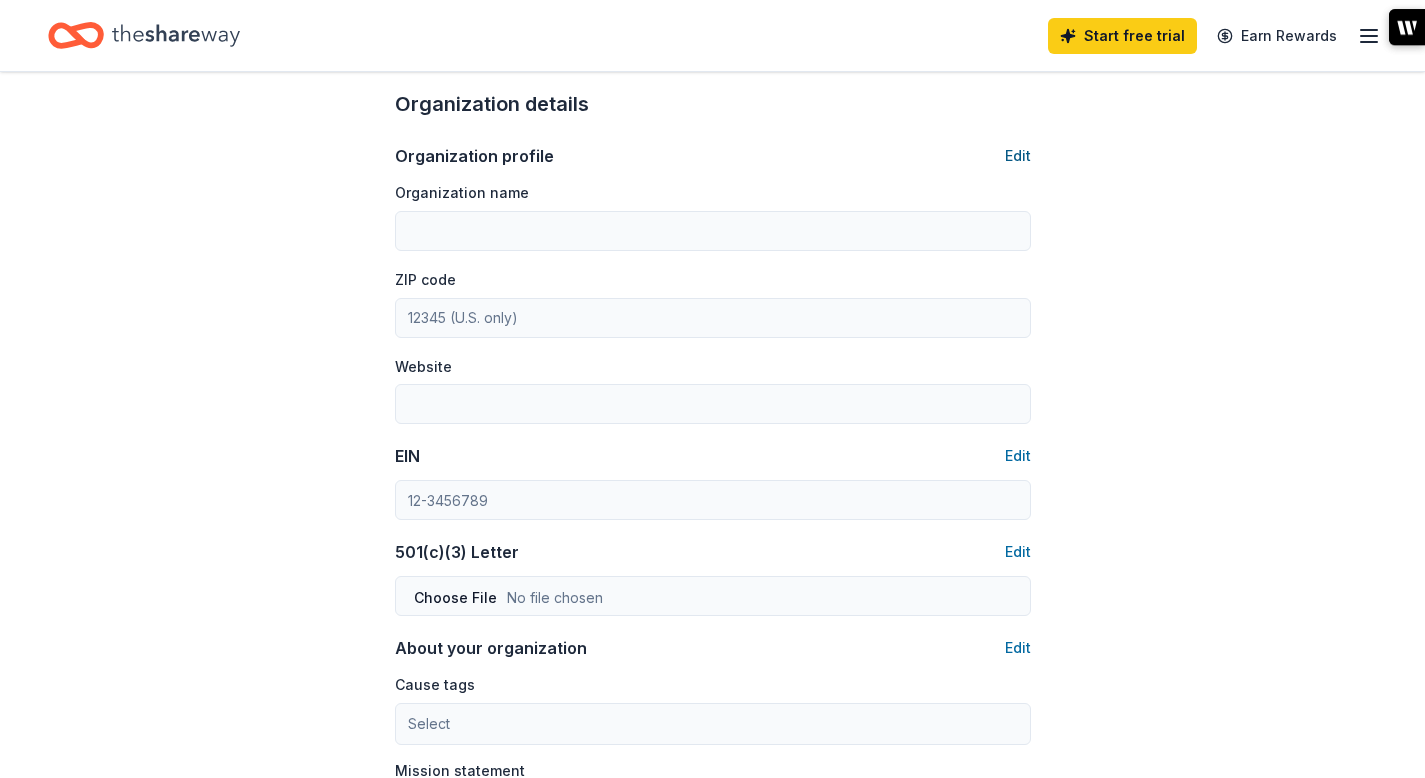click on "Edit" at bounding box center (1018, 156) 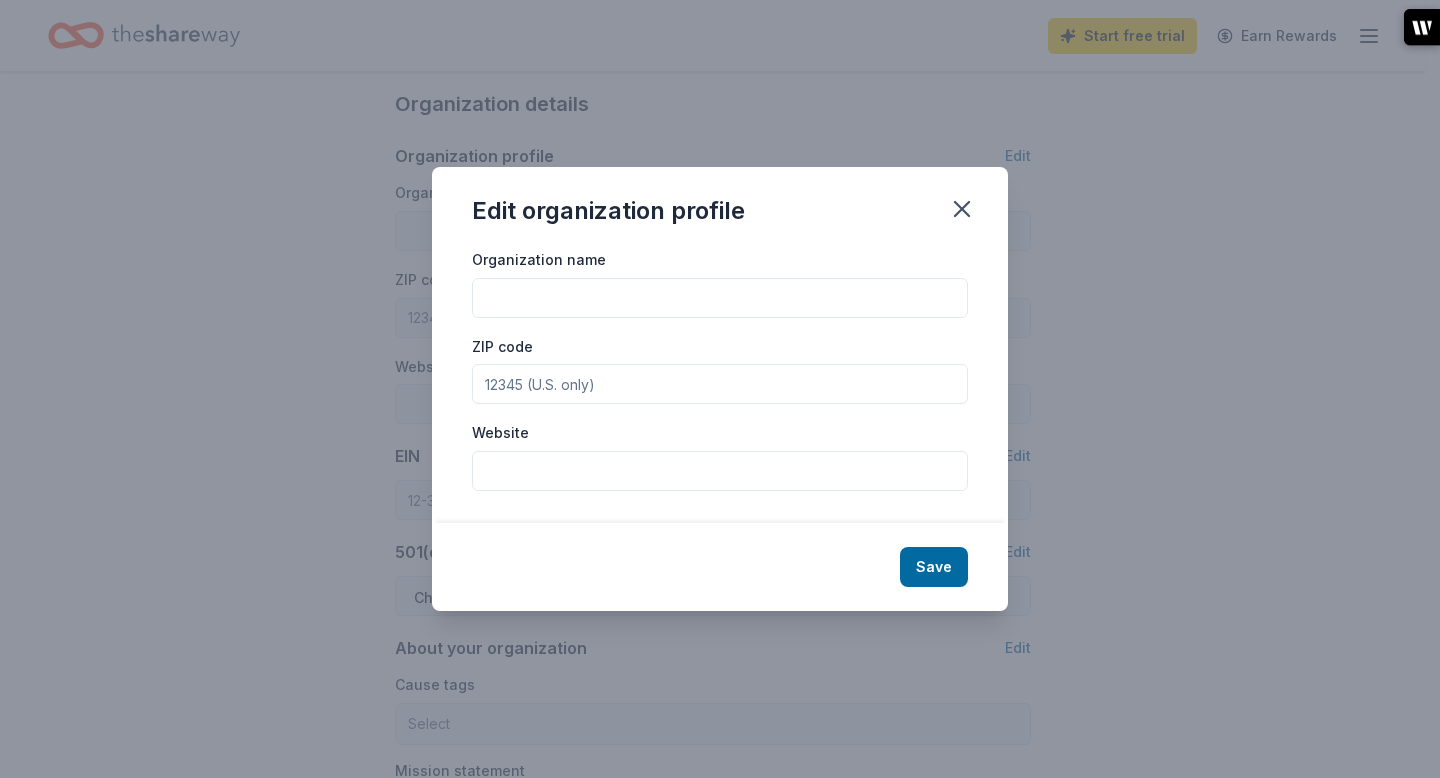 click on "Organization name" at bounding box center [720, 298] 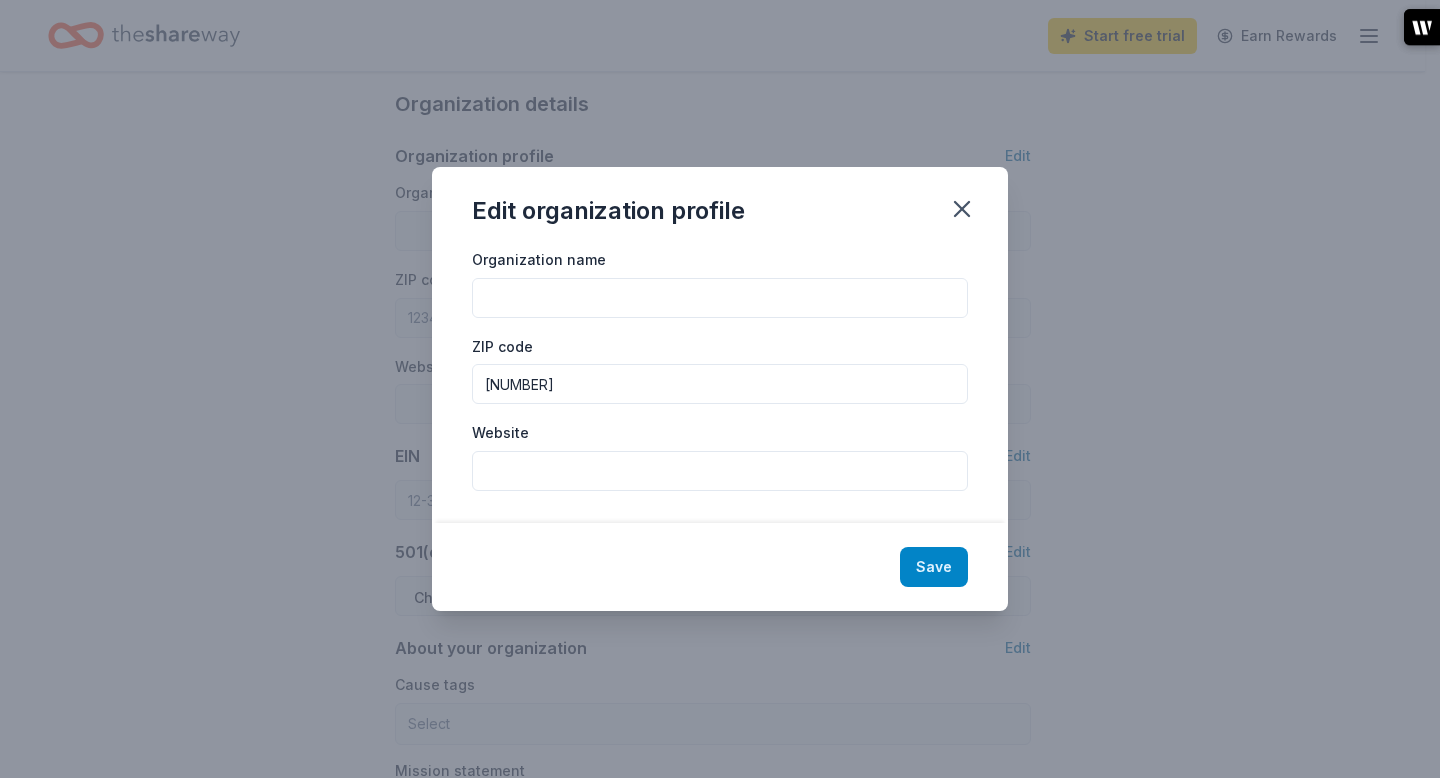 type on "78611" 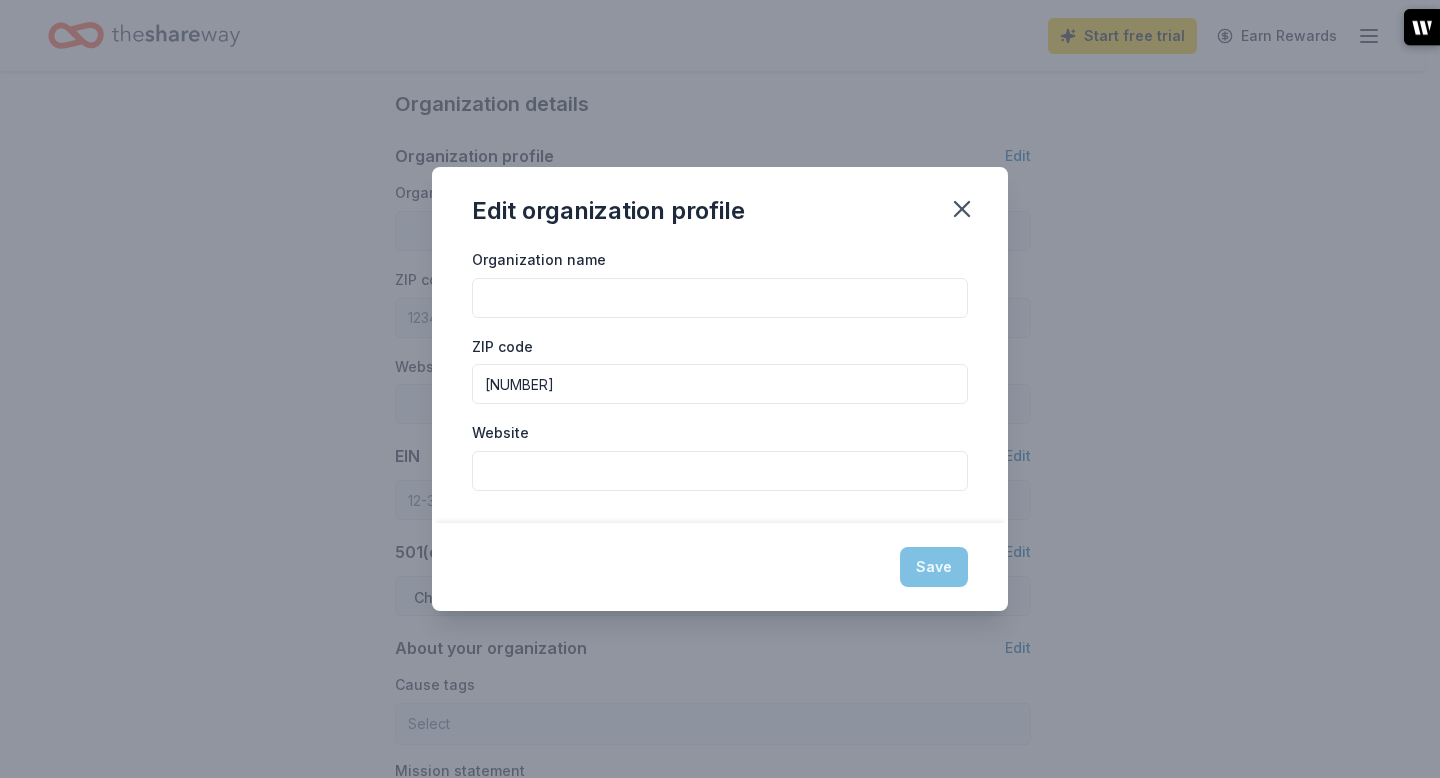 type on "78611" 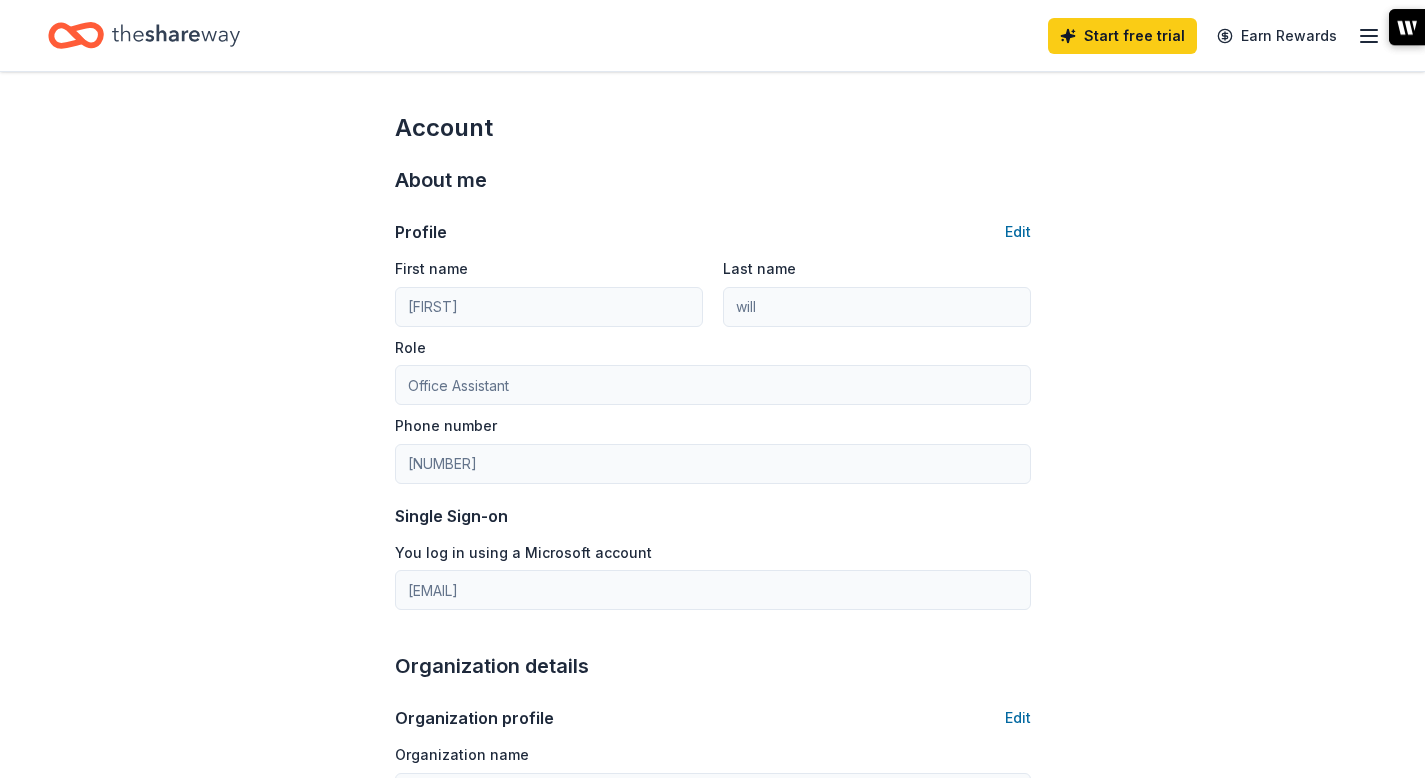 scroll, scrollTop: 0, scrollLeft: 0, axis: both 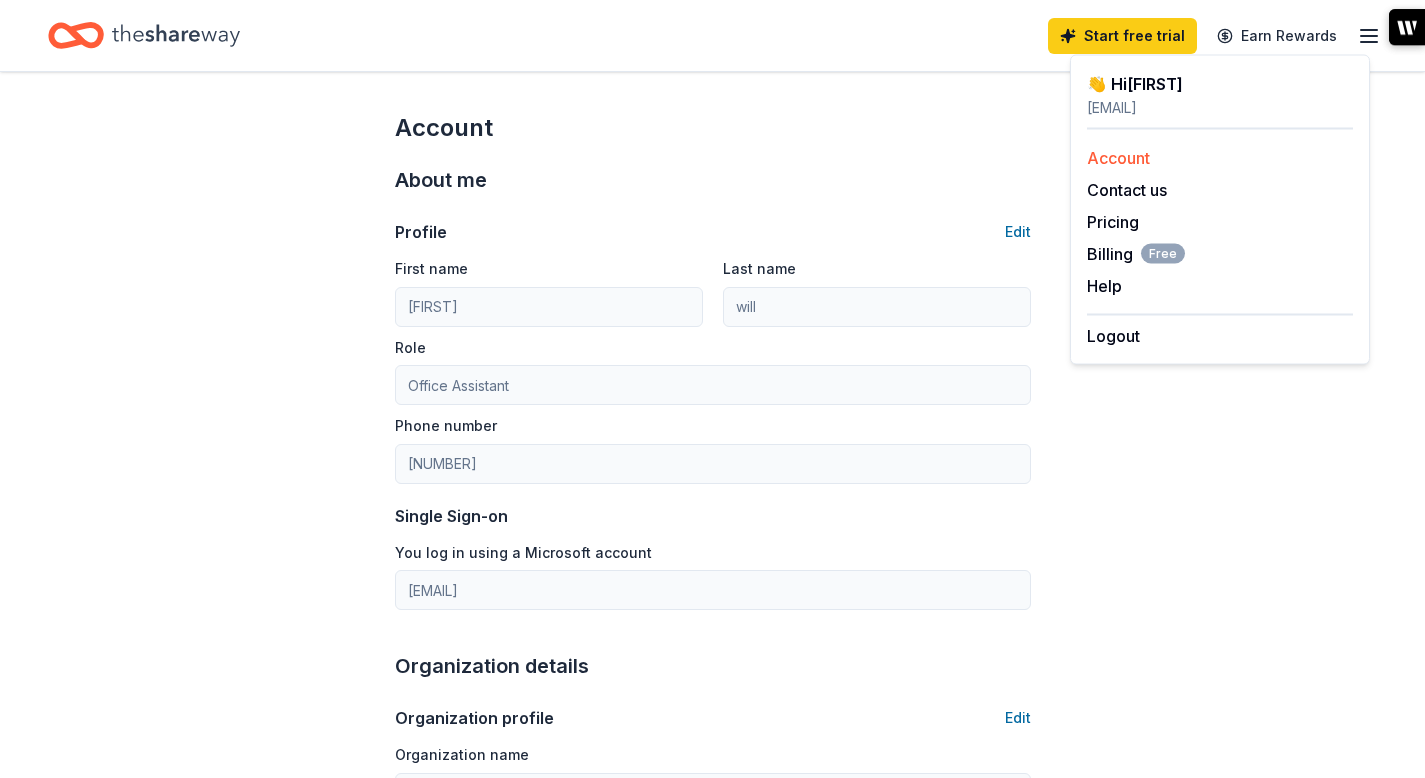 click on "Account" at bounding box center [1118, 158] 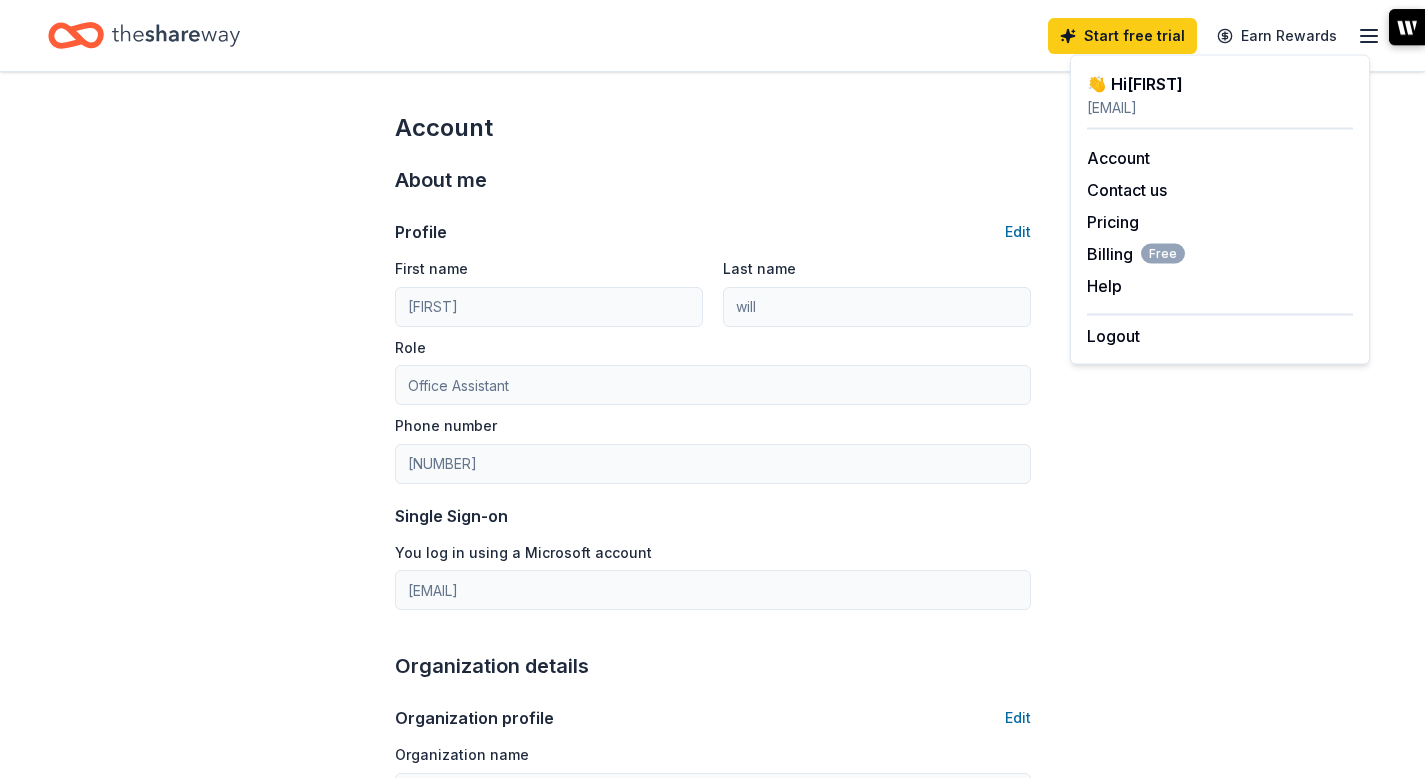 click 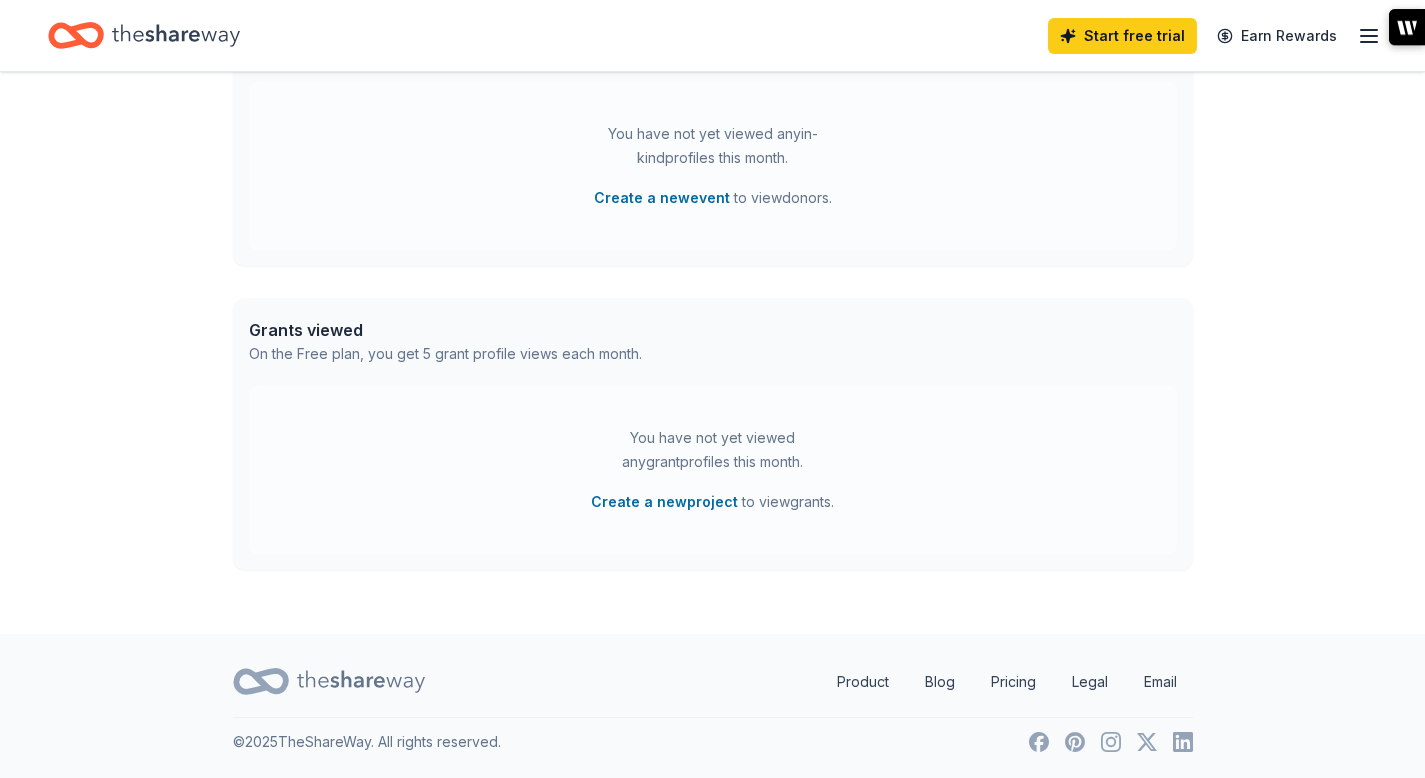 scroll, scrollTop: 0, scrollLeft: 0, axis: both 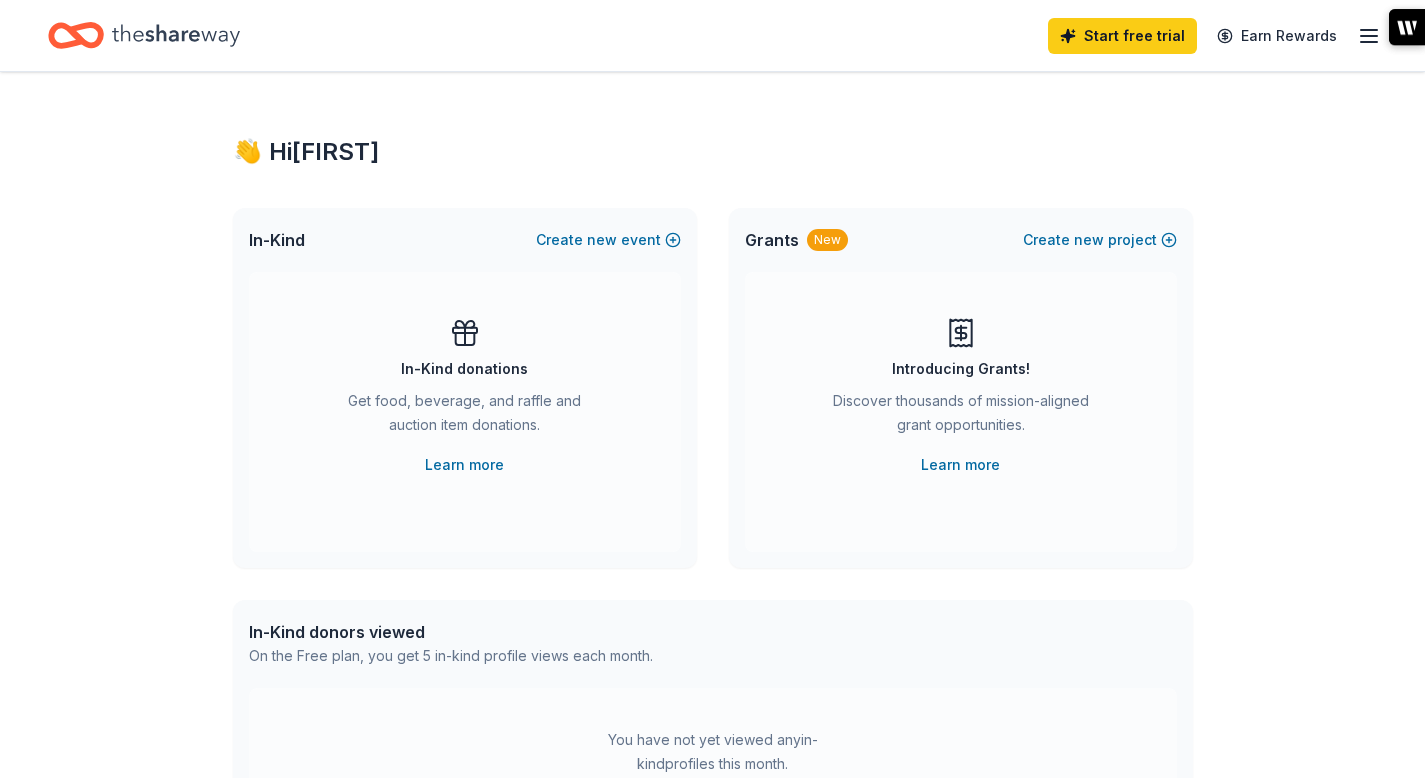 click 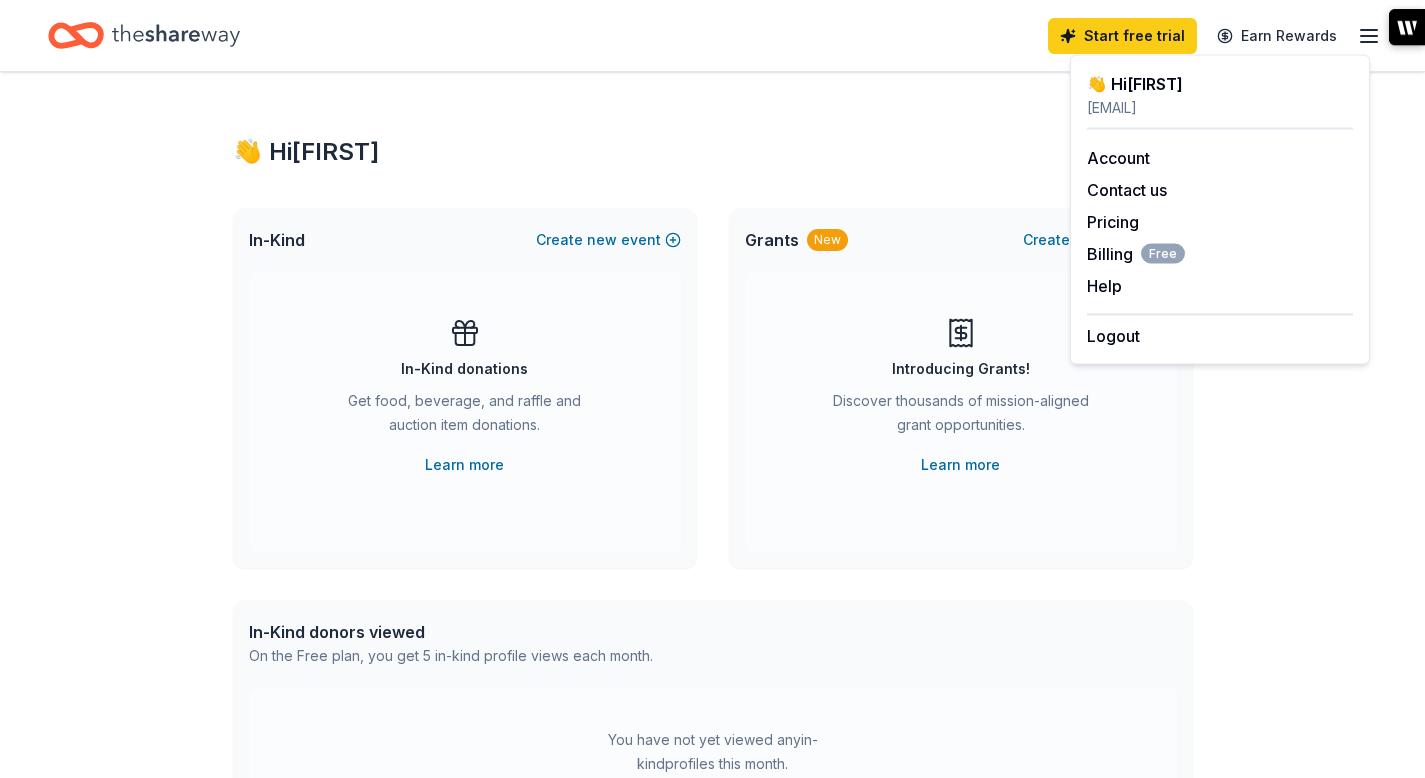 click 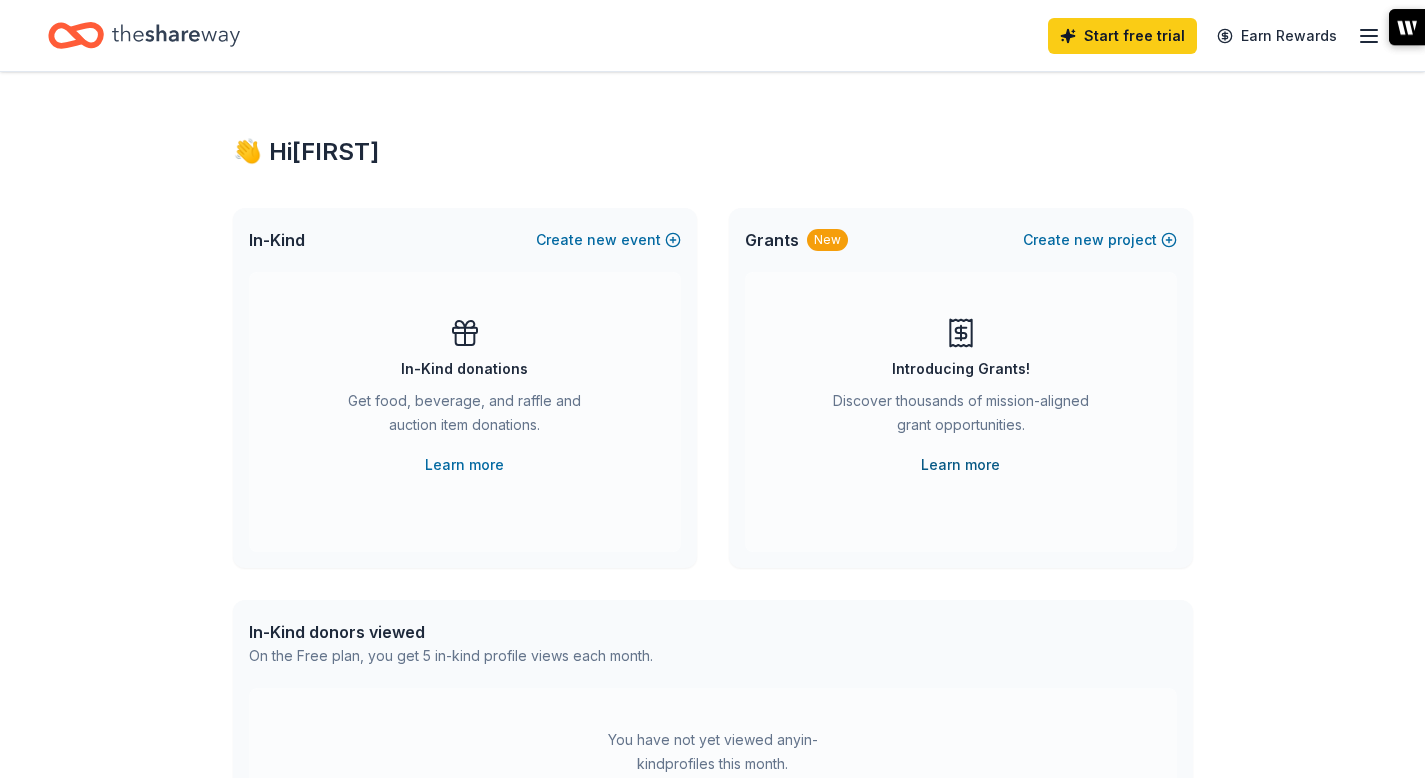 click on "Learn more" at bounding box center [960, 465] 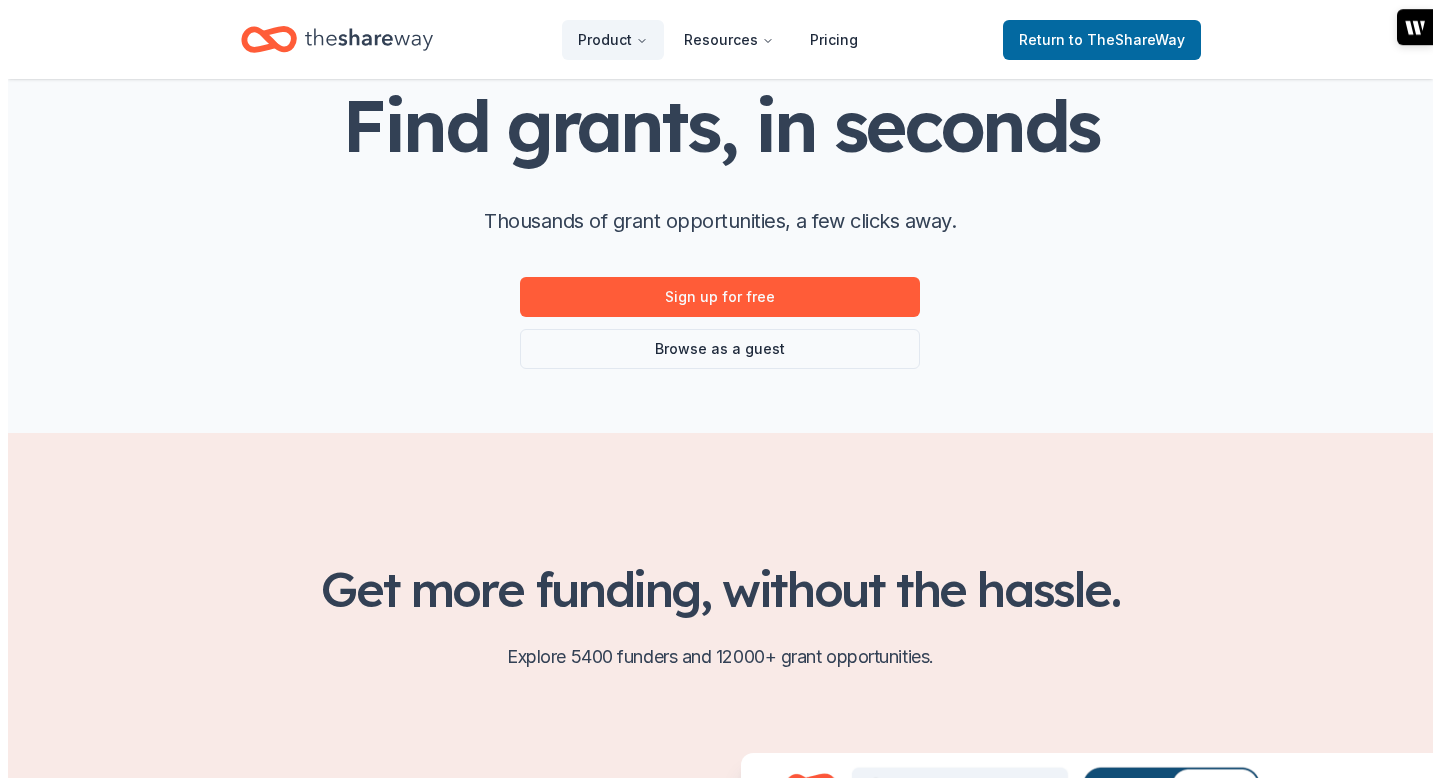 scroll, scrollTop: 0, scrollLeft: 0, axis: both 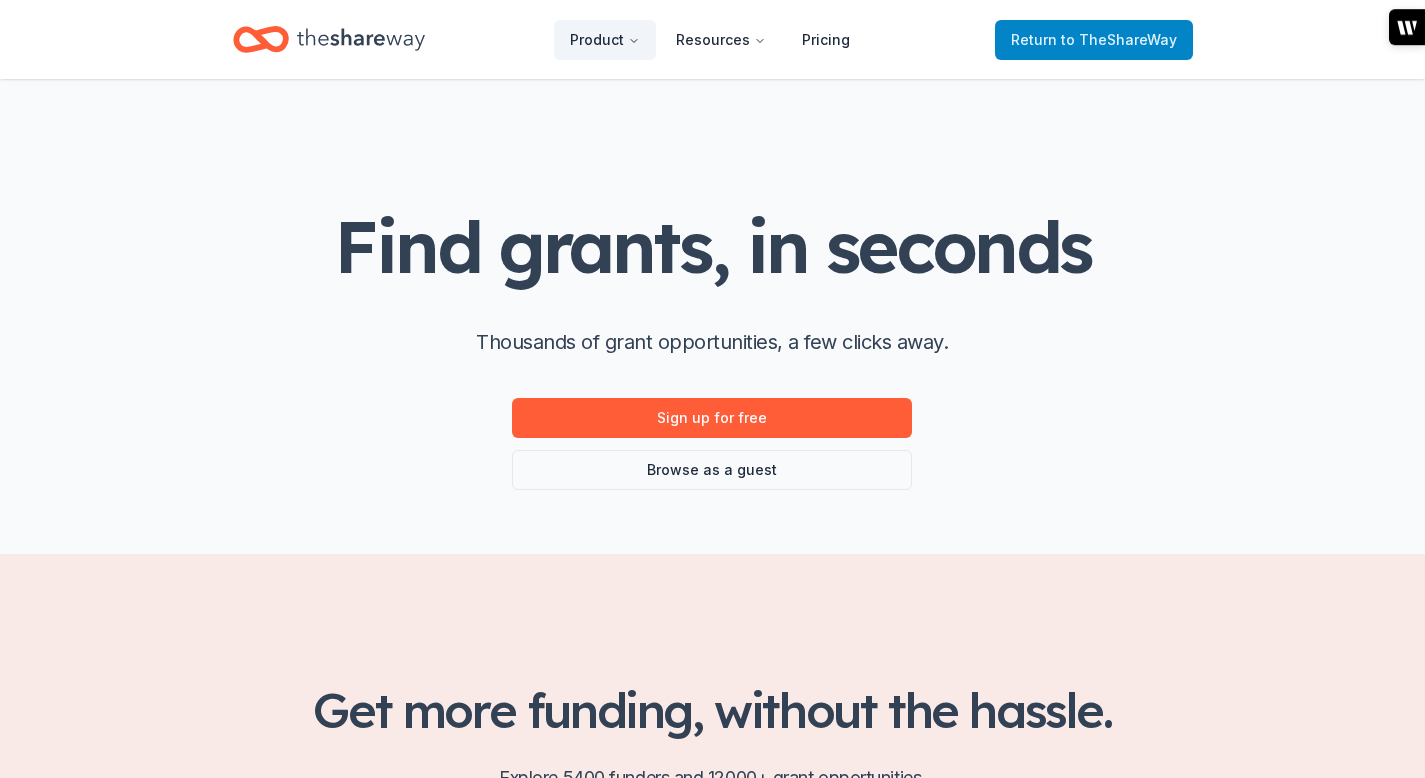 click on "to TheShareWay" at bounding box center (1119, 39) 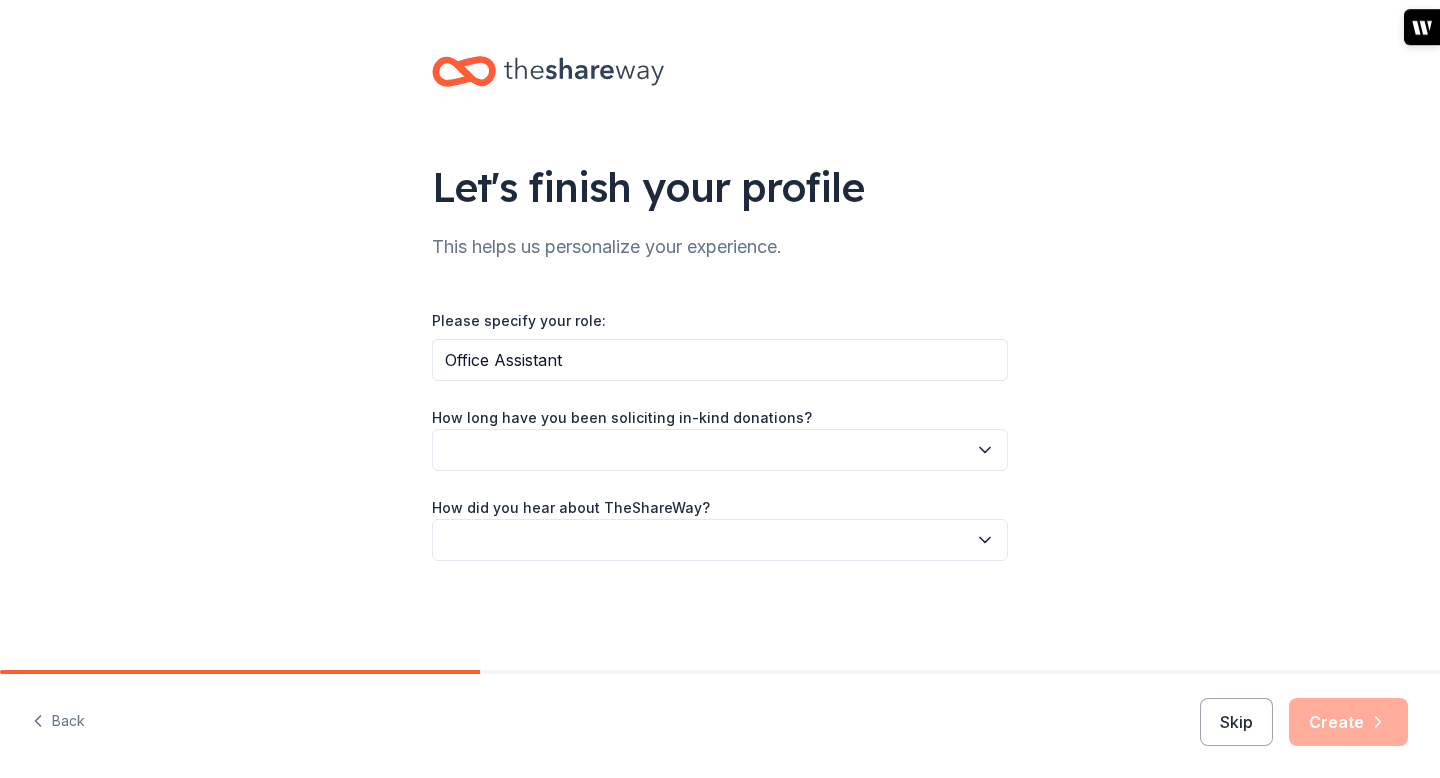 scroll, scrollTop: 154, scrollLeft: 0, axis: vertical 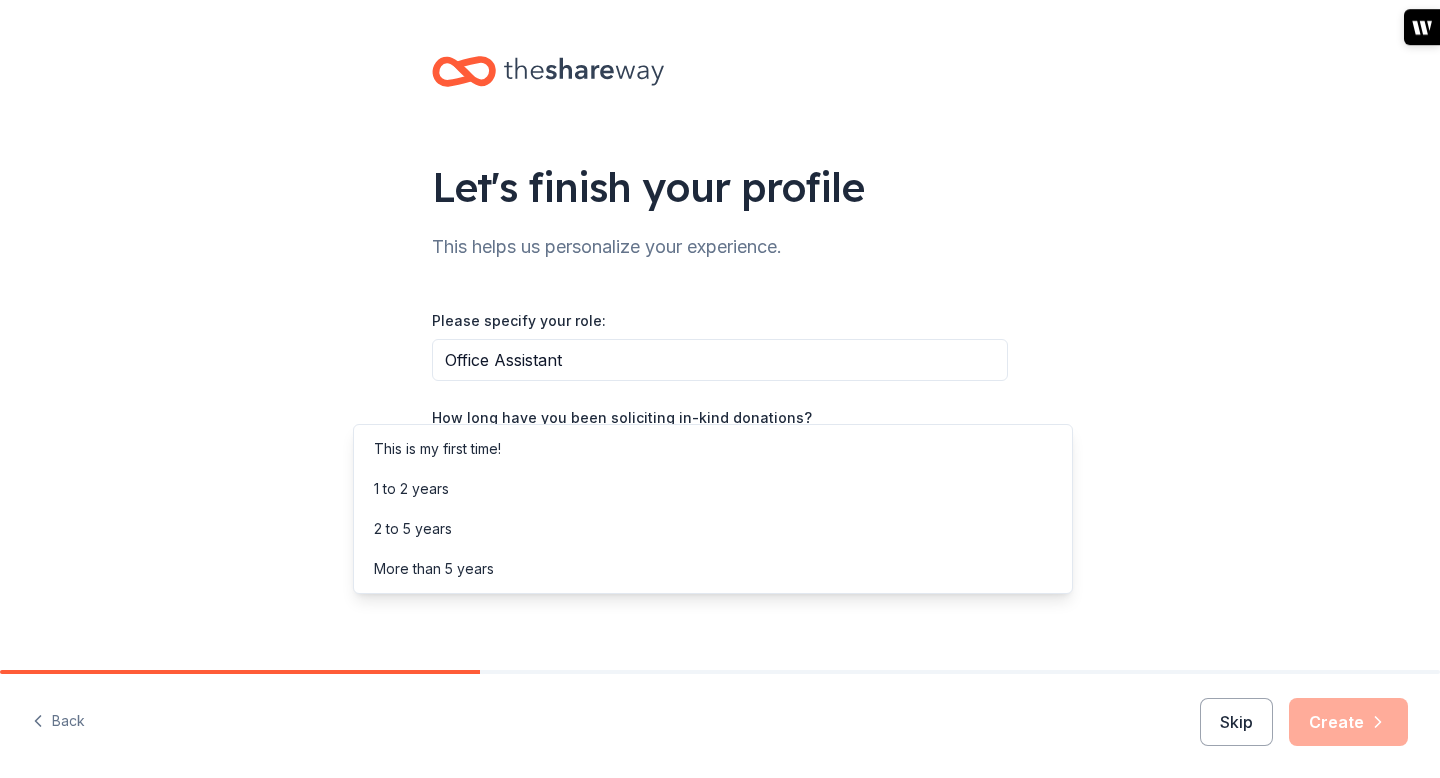 click 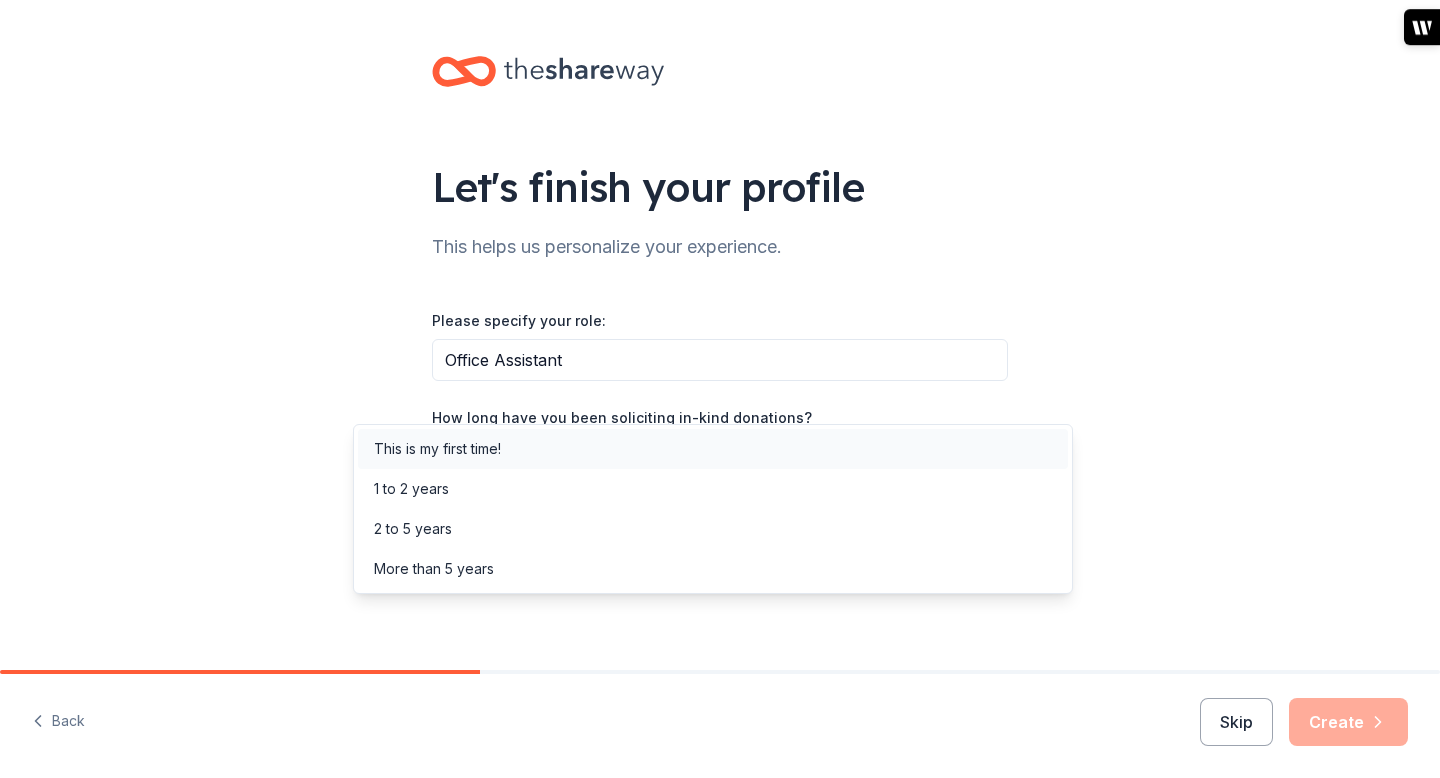 click on "This is my first time!" at bounding box center [713, 449] 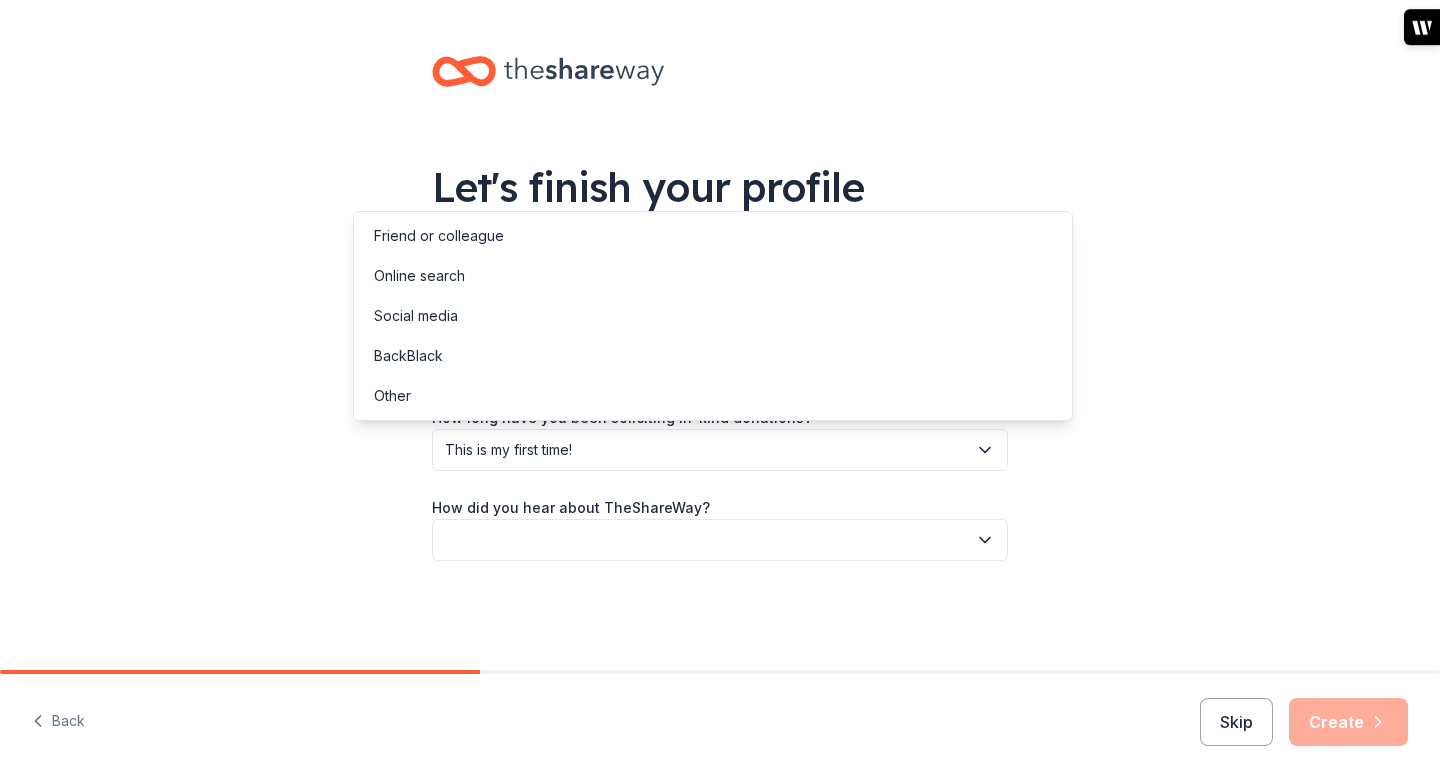 drag, startPoint x: 1051, startPoint y: 493, endPoint x: 1052, endPoint y: 475, distance: 18.027756 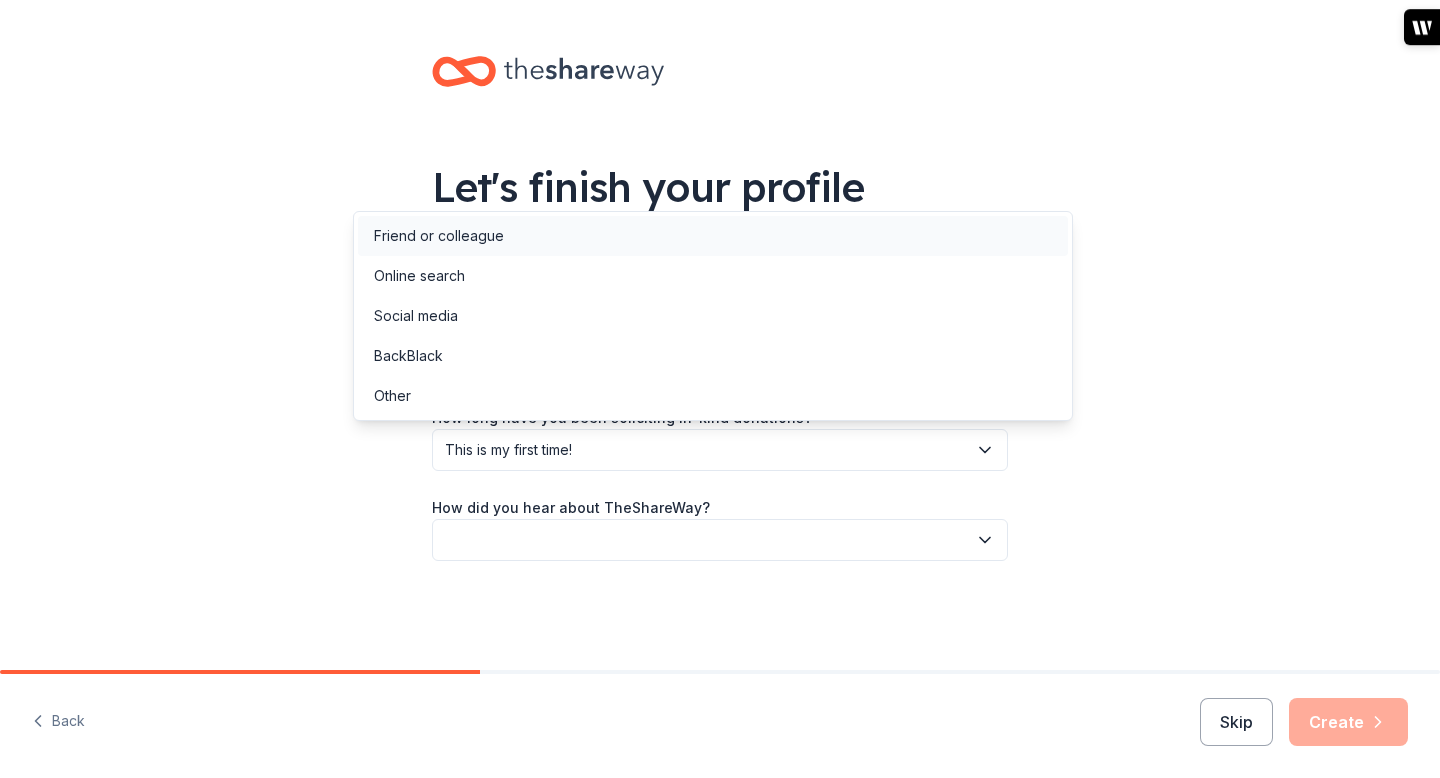 click on "Friend or colleague" at bounding box center [439, 236] 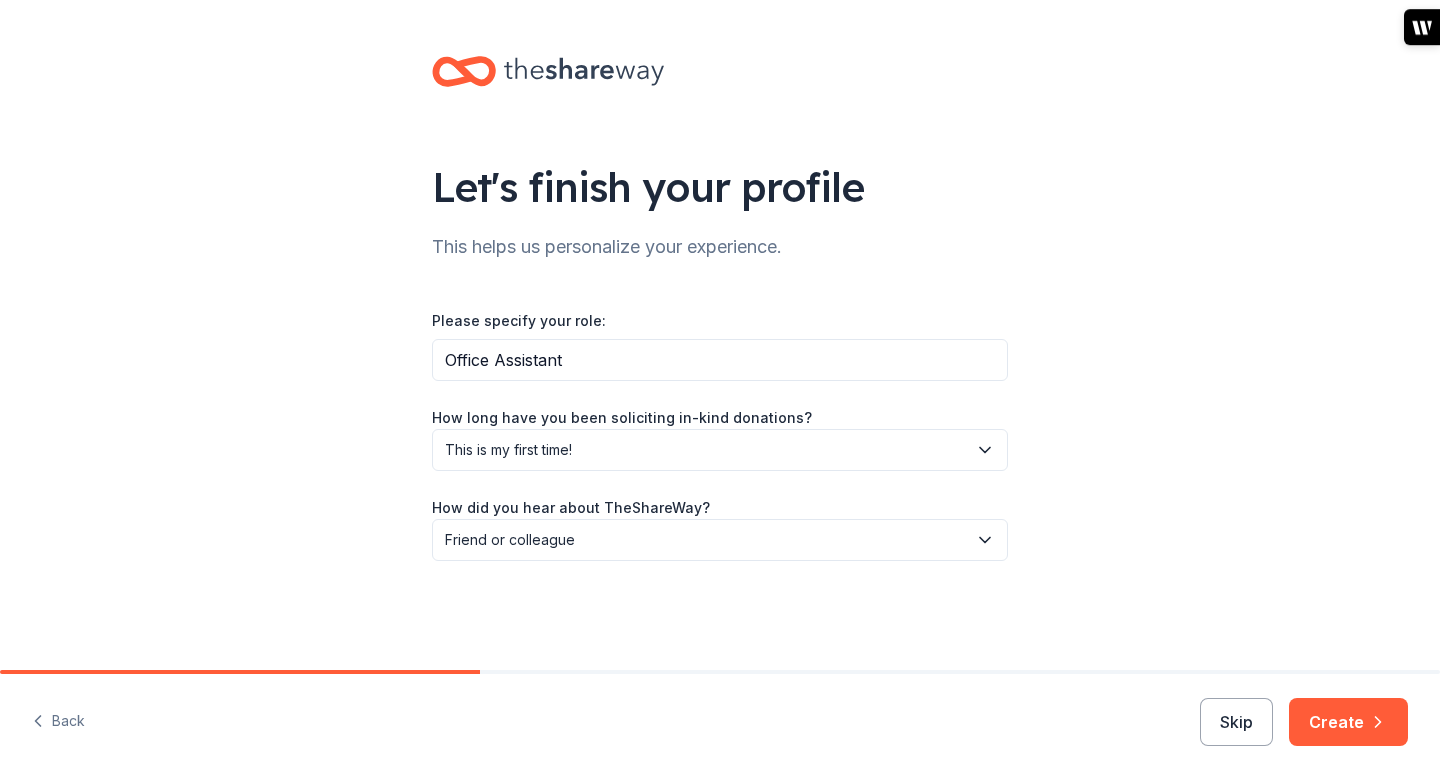 scroll, scrollTop: 164, scrollLeft: 0, axis: vertical 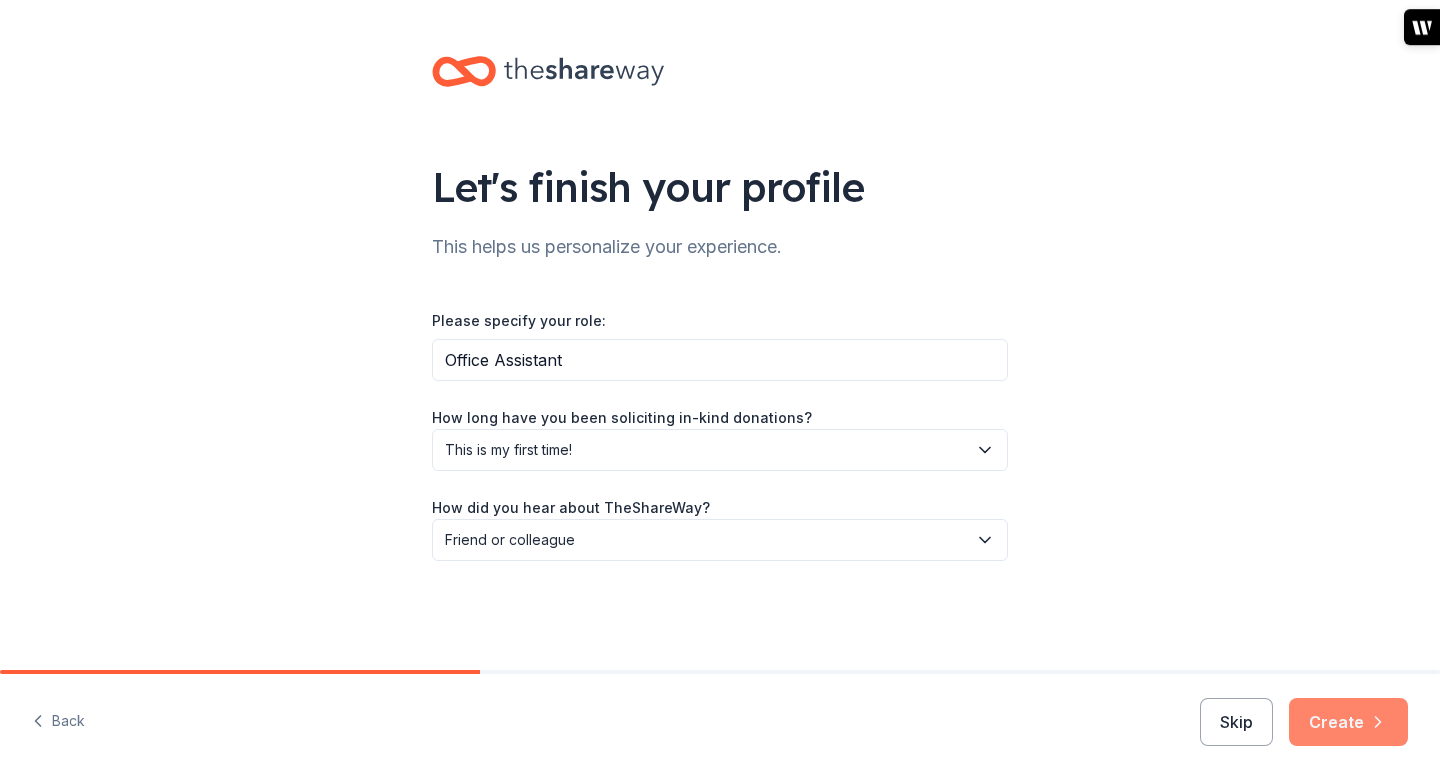 click on "Create" at bounding box center [1348, 722] 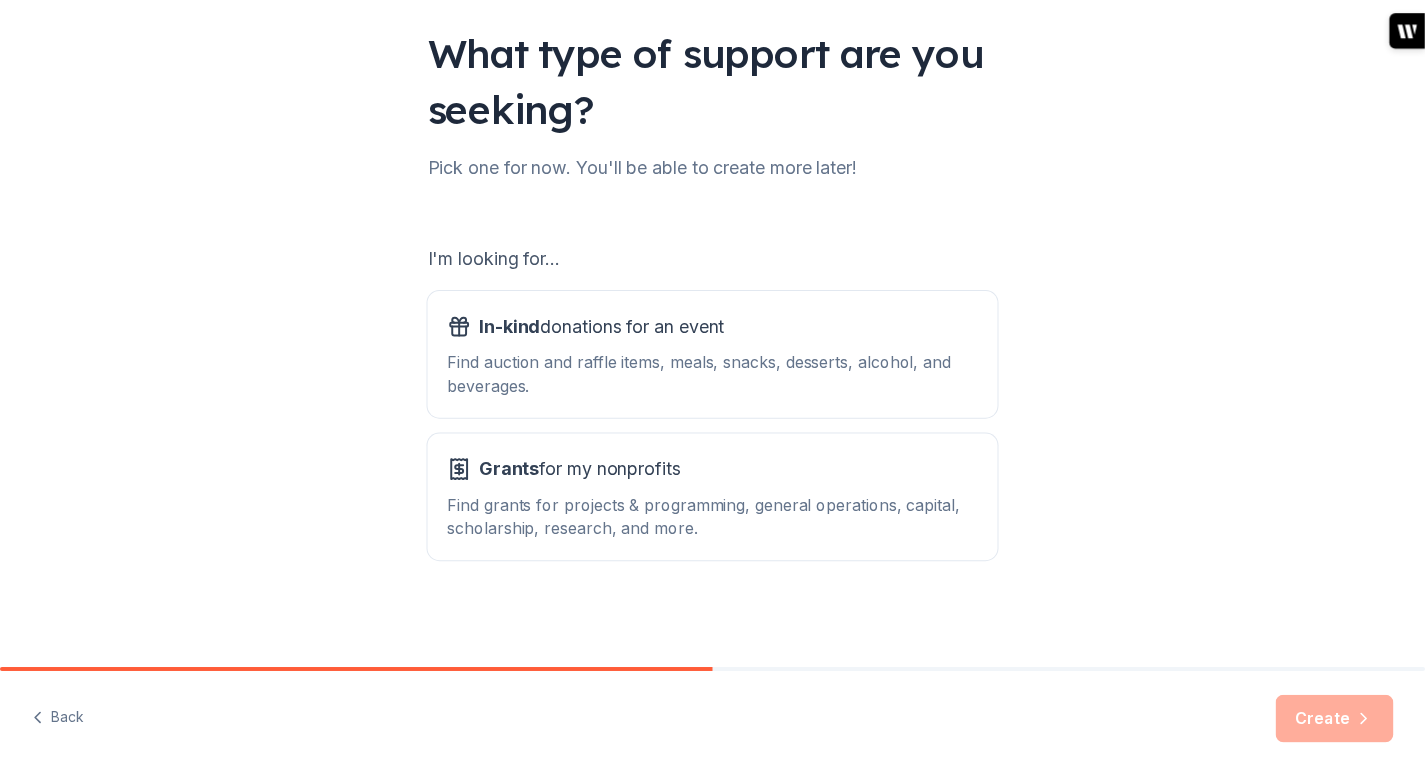 scroll, scrollTop: 354, scrollLeft: 0, axis: vertical 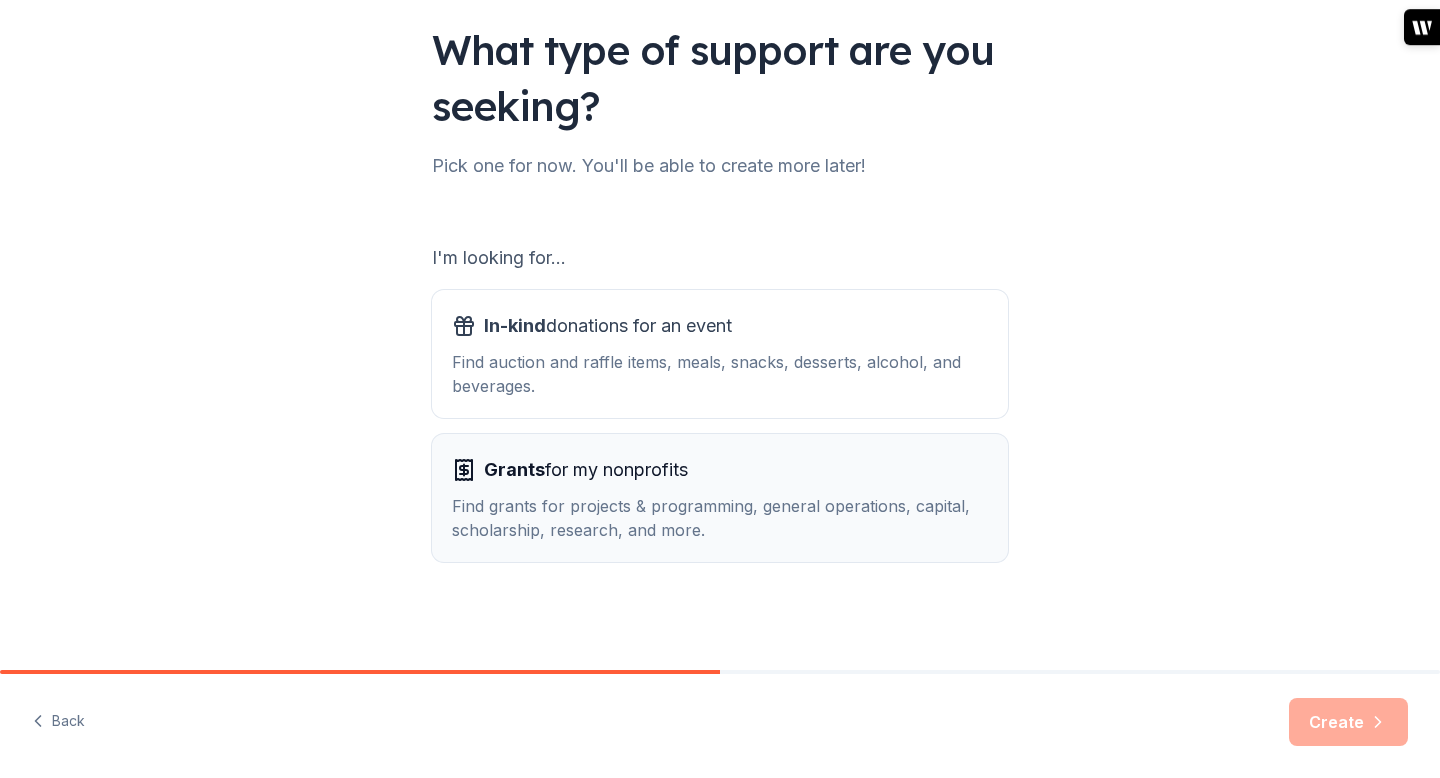 click on "Grants  for my nonprofits" at bounding box center (586, 470) 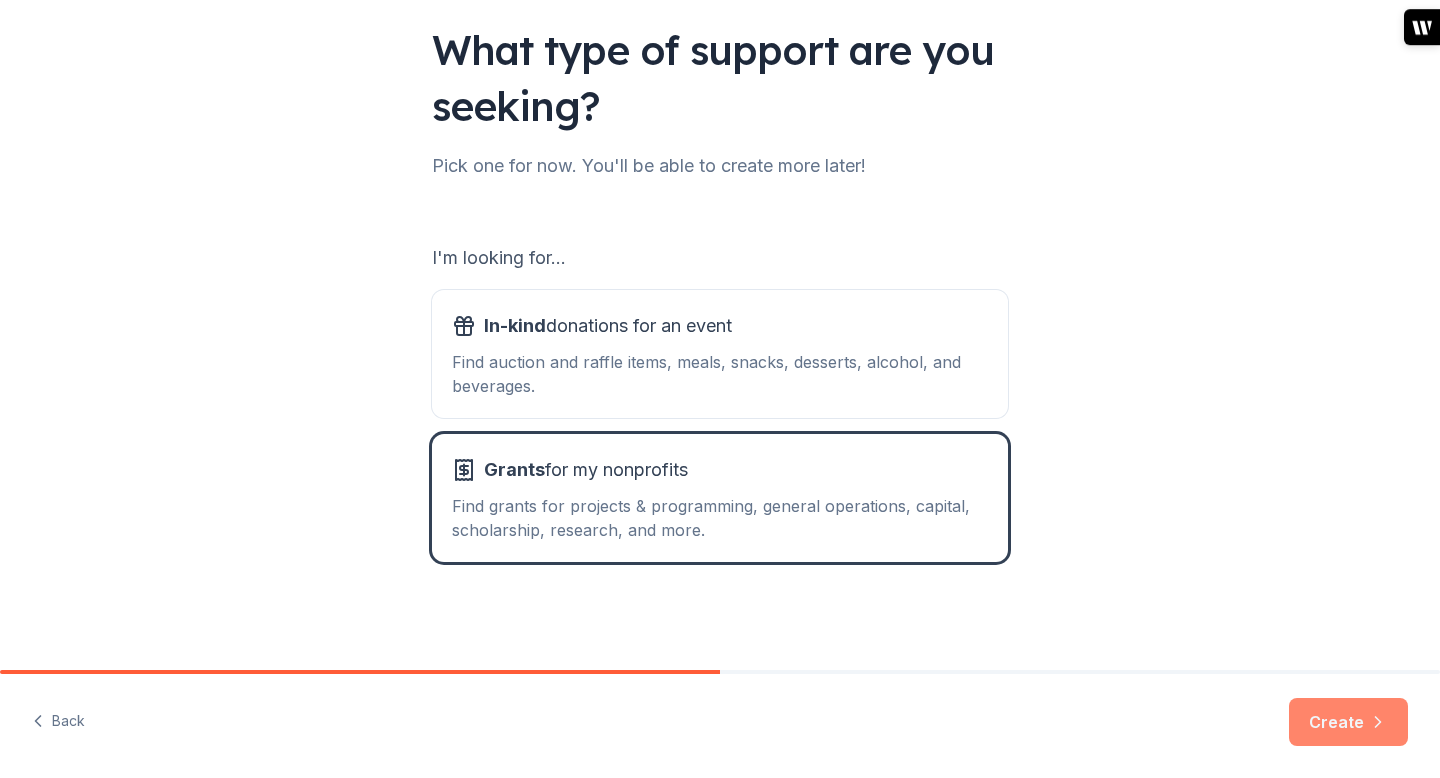 click 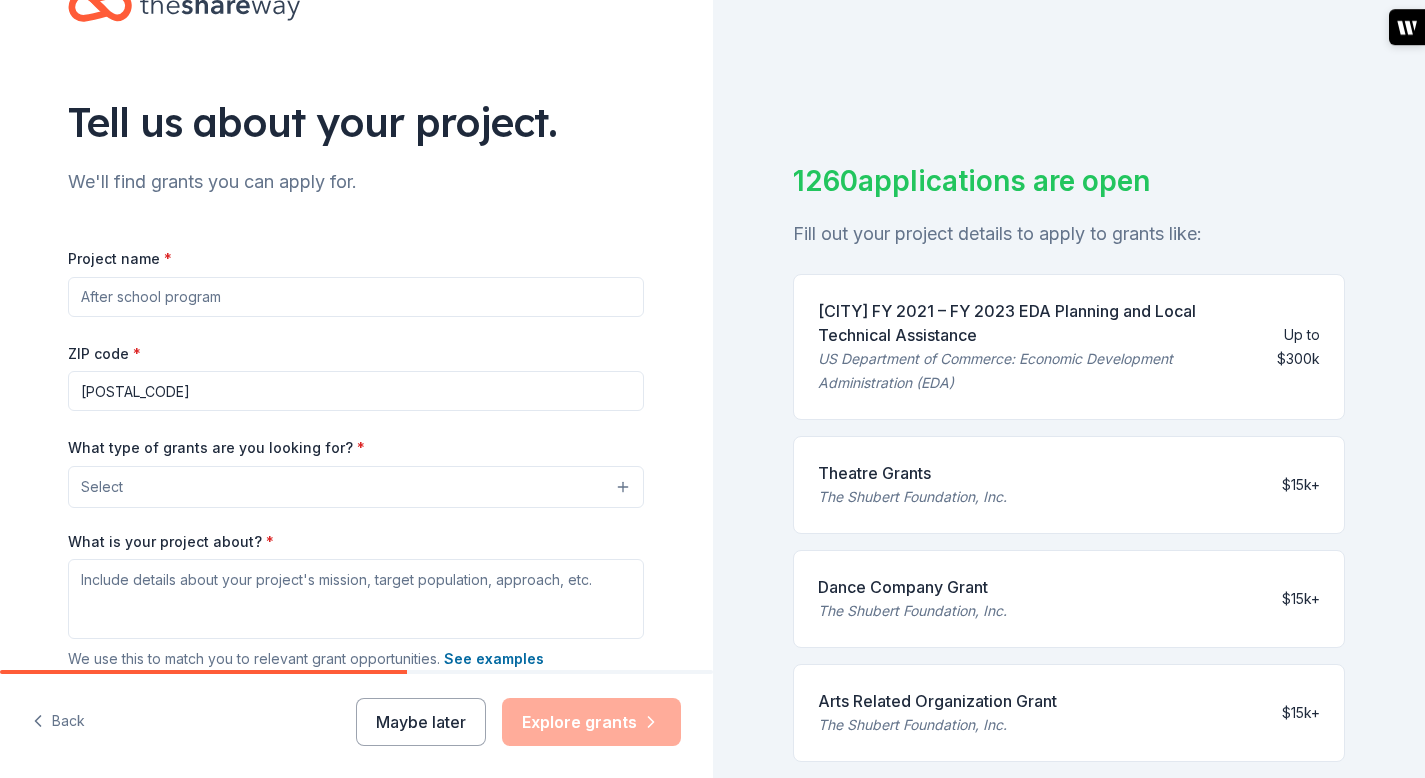 scroll, scrollTop: 90, scrollLeft: 0, axis: vertical 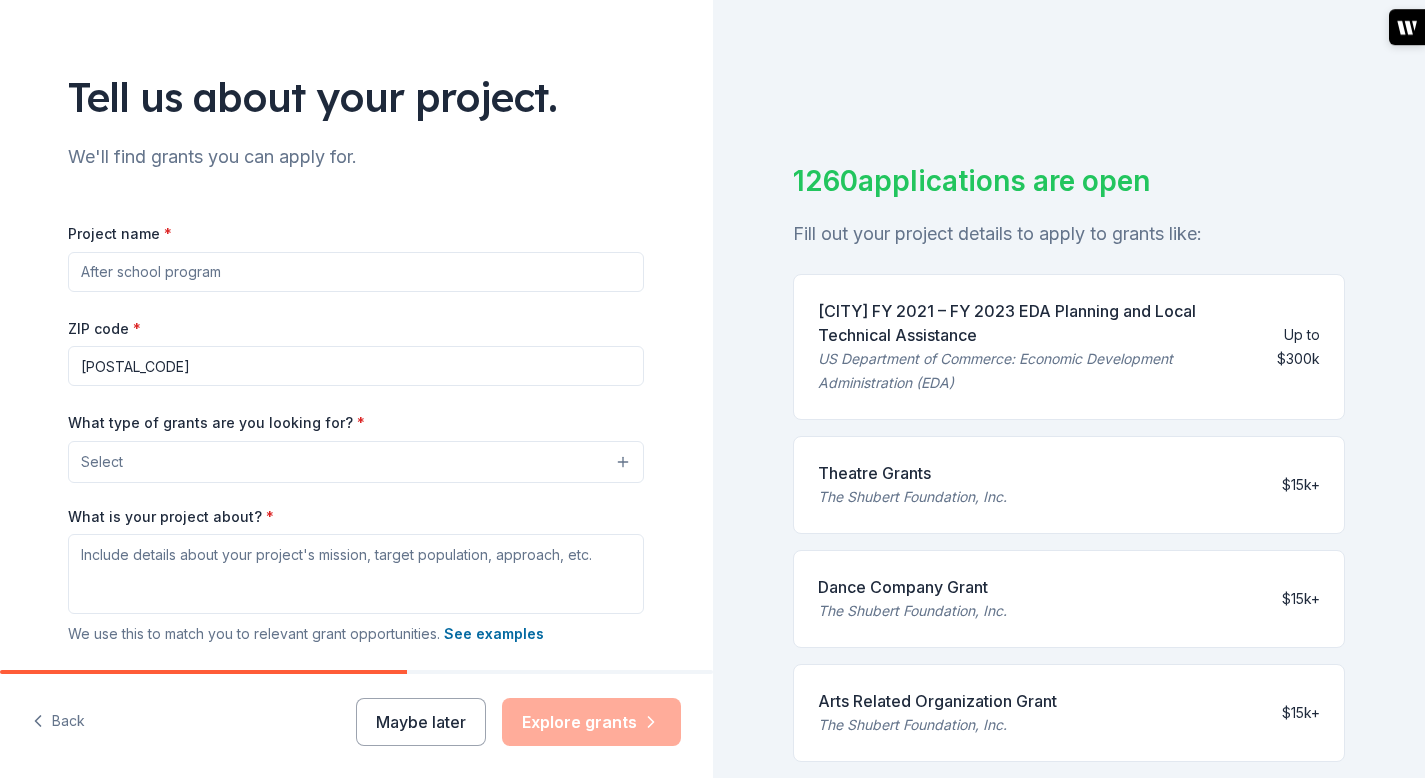 click on "Project name *" at bounding box center [356, 272] 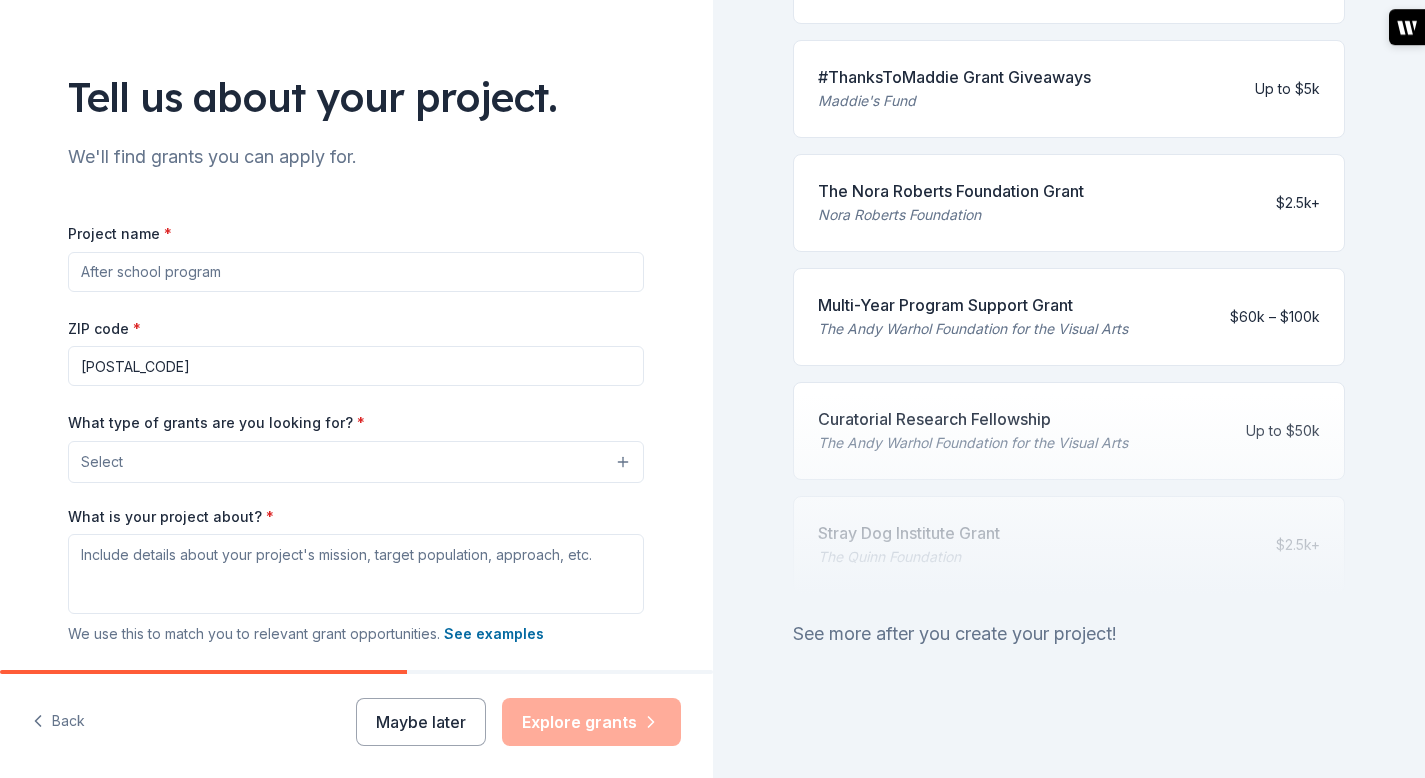 scroll, scrollTop: 982, scrollLeft: 0, axis: vertical 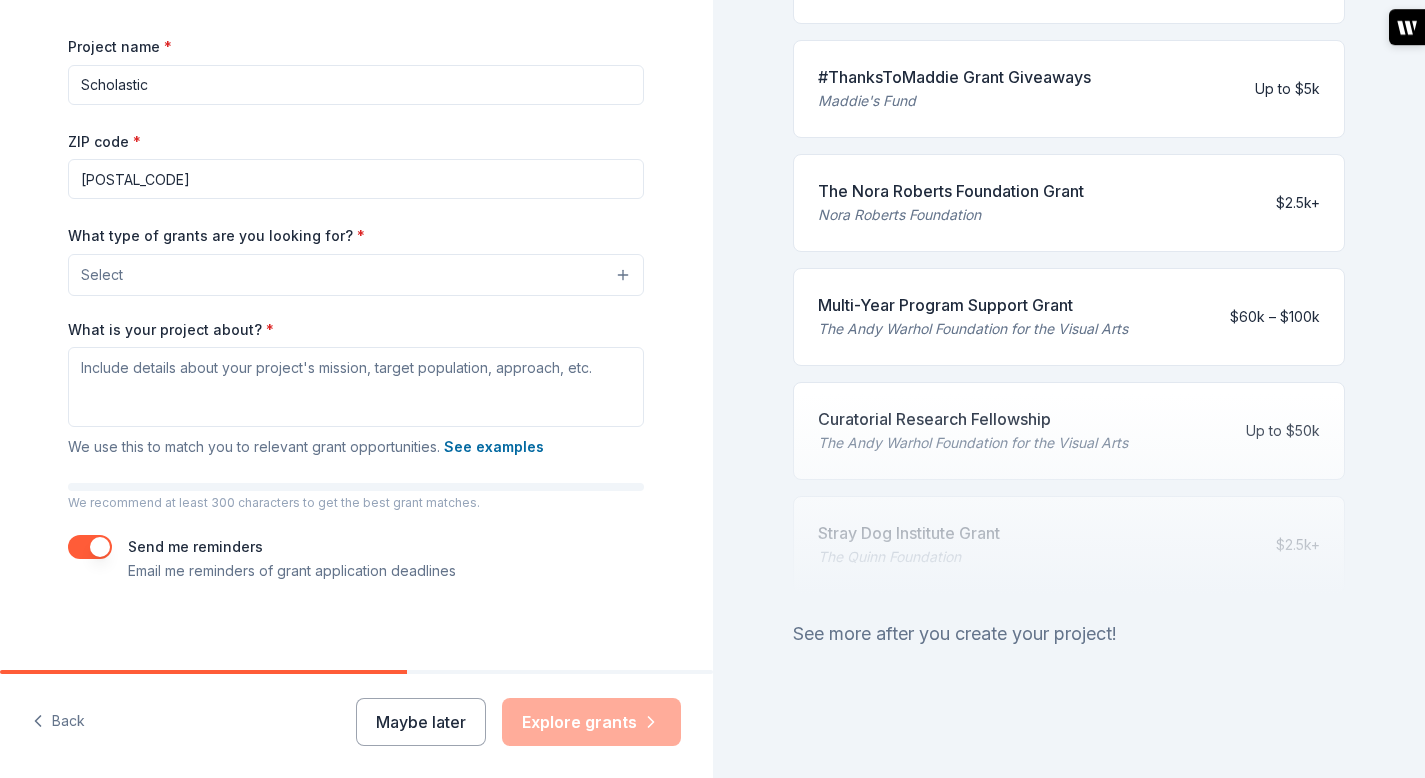 type on "Scholastic" 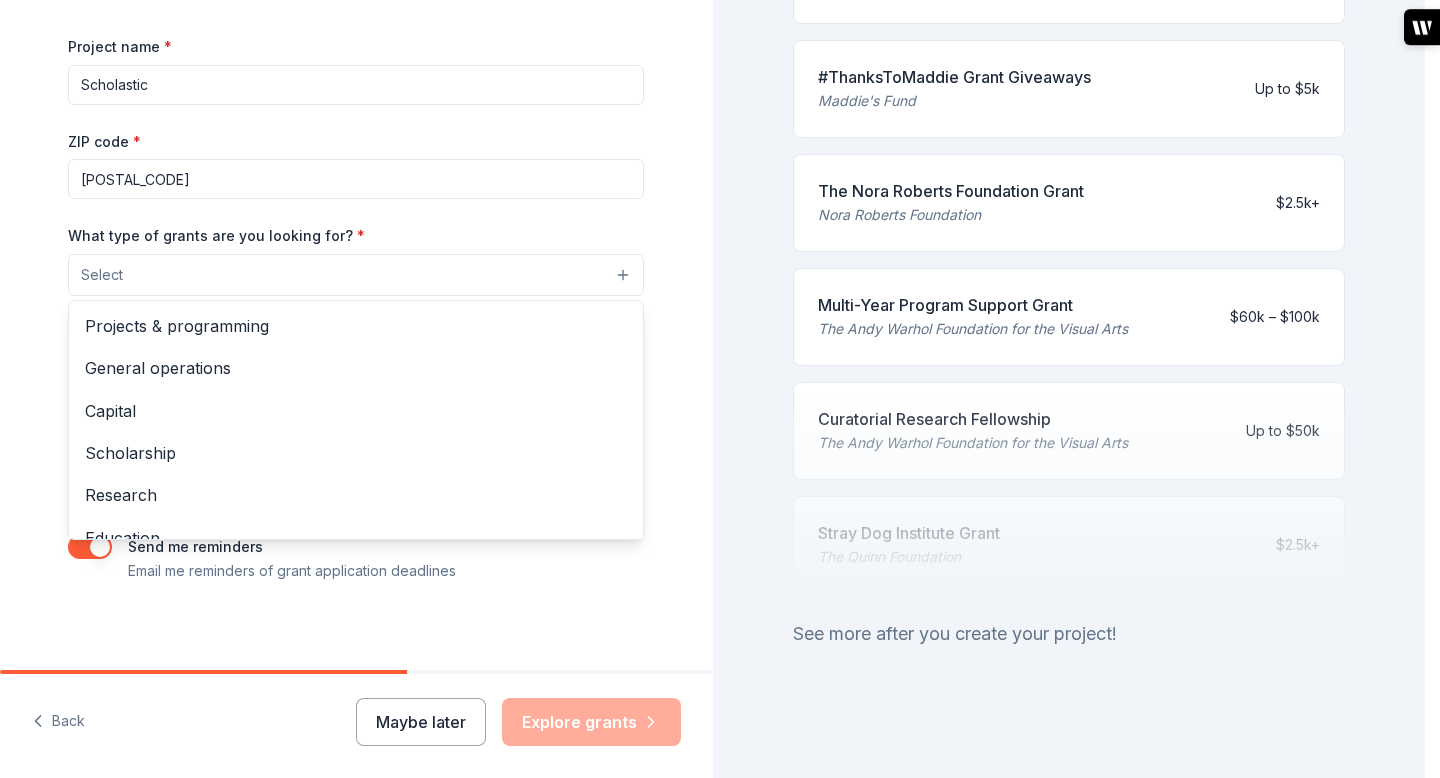 click on "Select" at bounding box center [356, 275] 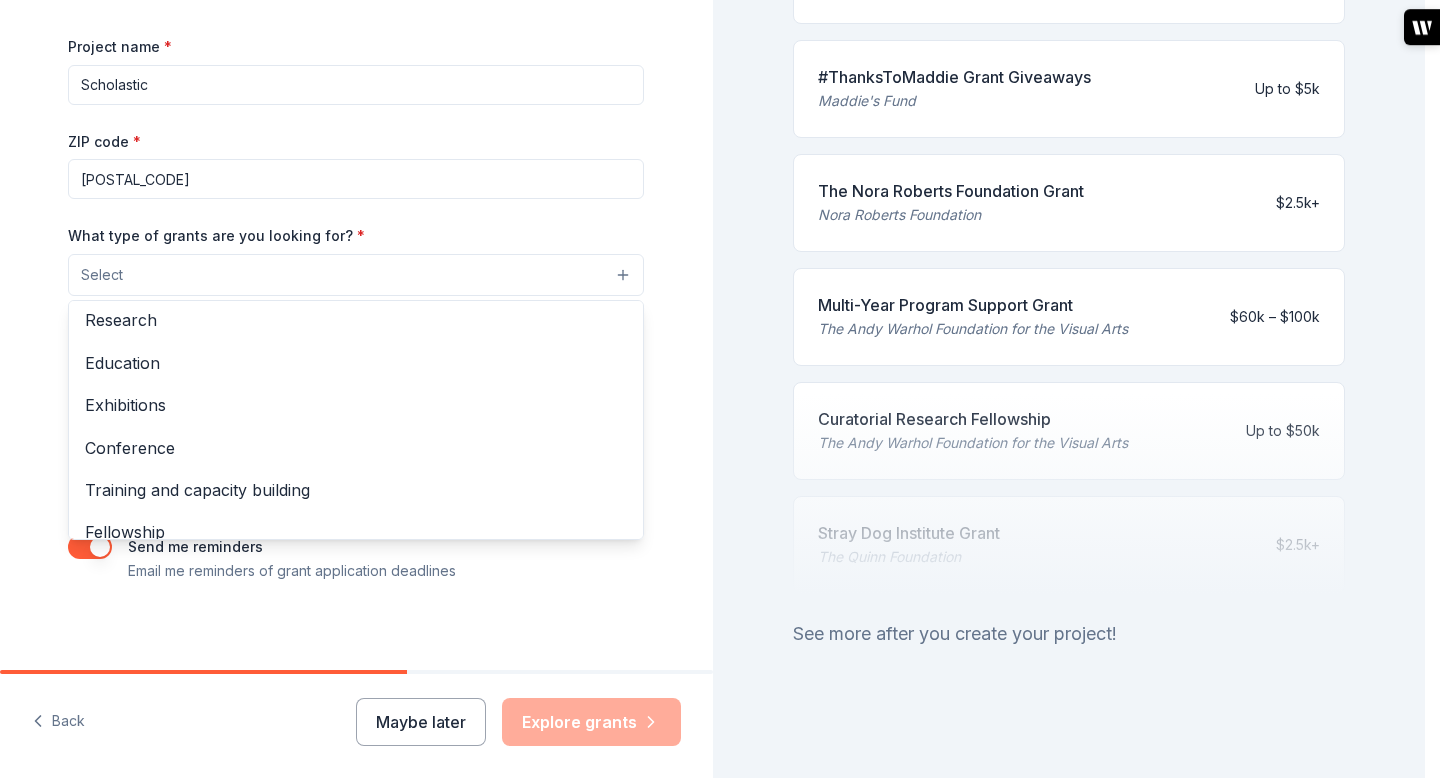 scroll, scrollTop: 164, scrollLeft: 0, axis: vertical 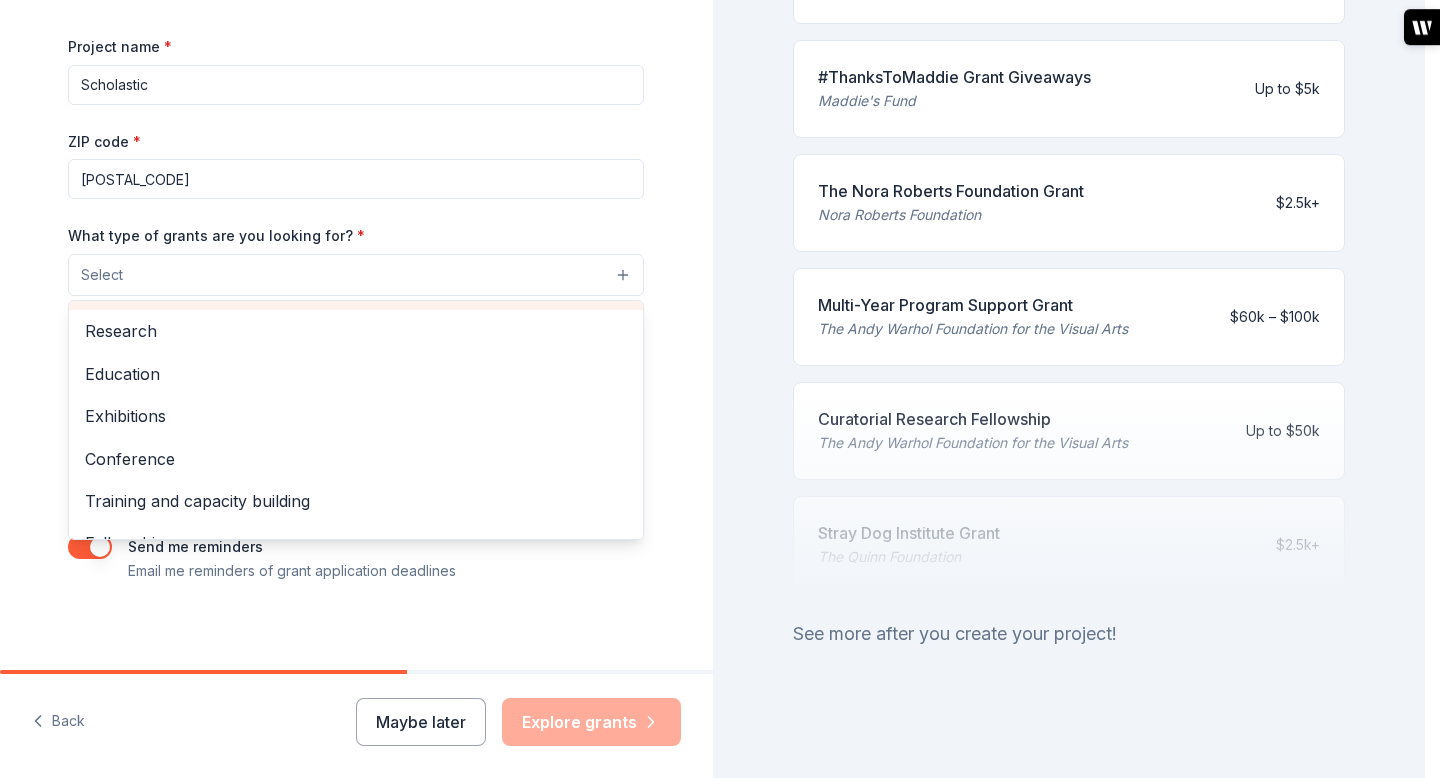 click on "Scholarship" at bounding box center [356, 289] 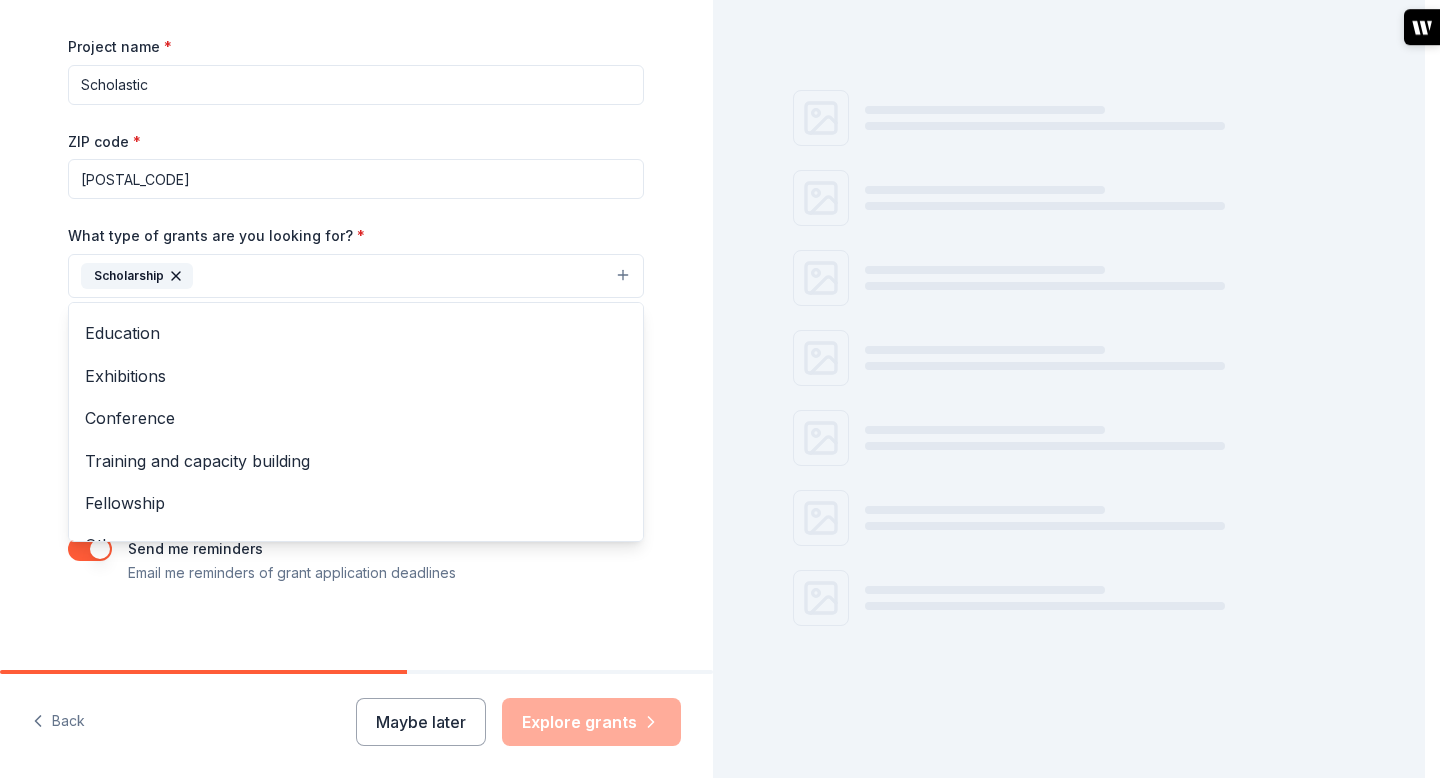 scroll, scrollTop: 982, scrollLeft: 0, axis: vertical 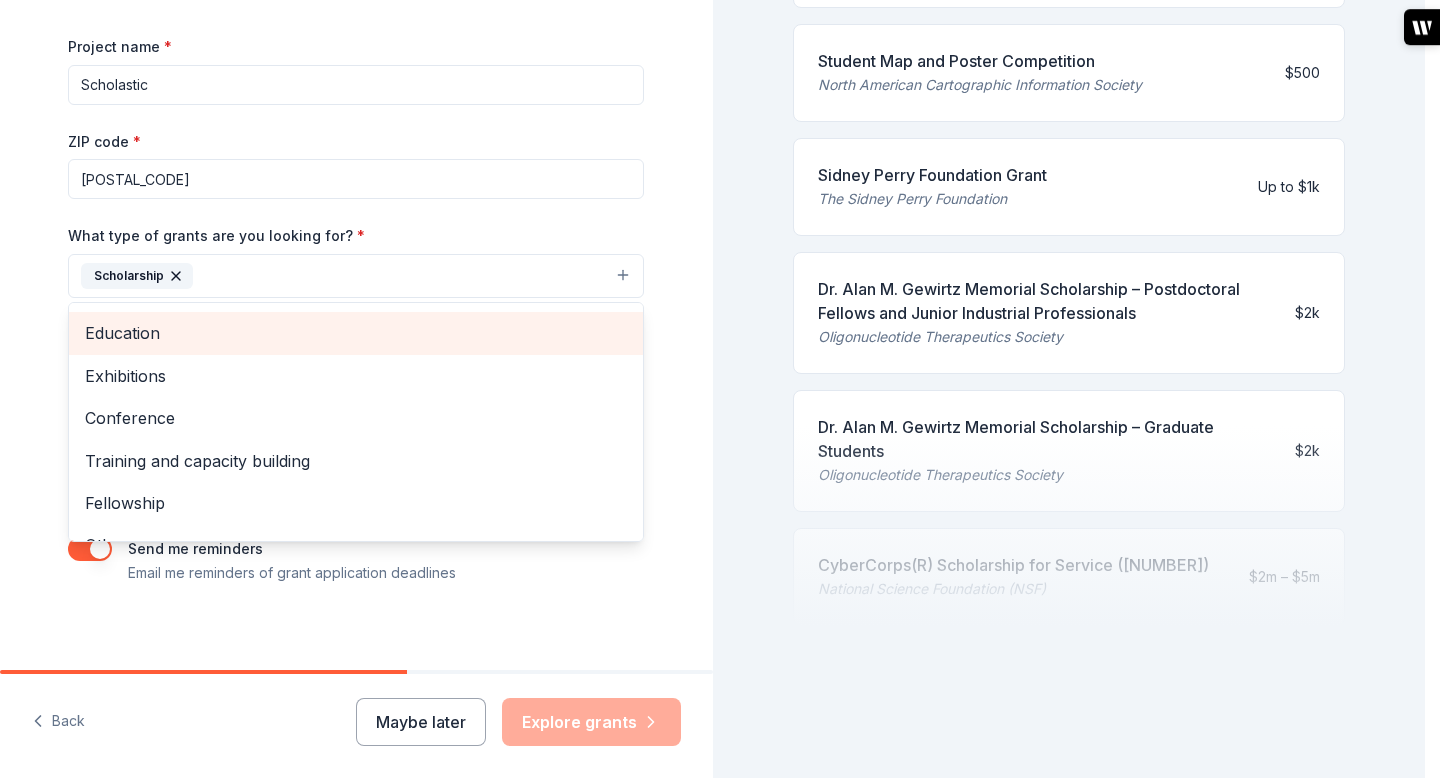 click on "Education" at bounding box center (356, 333) 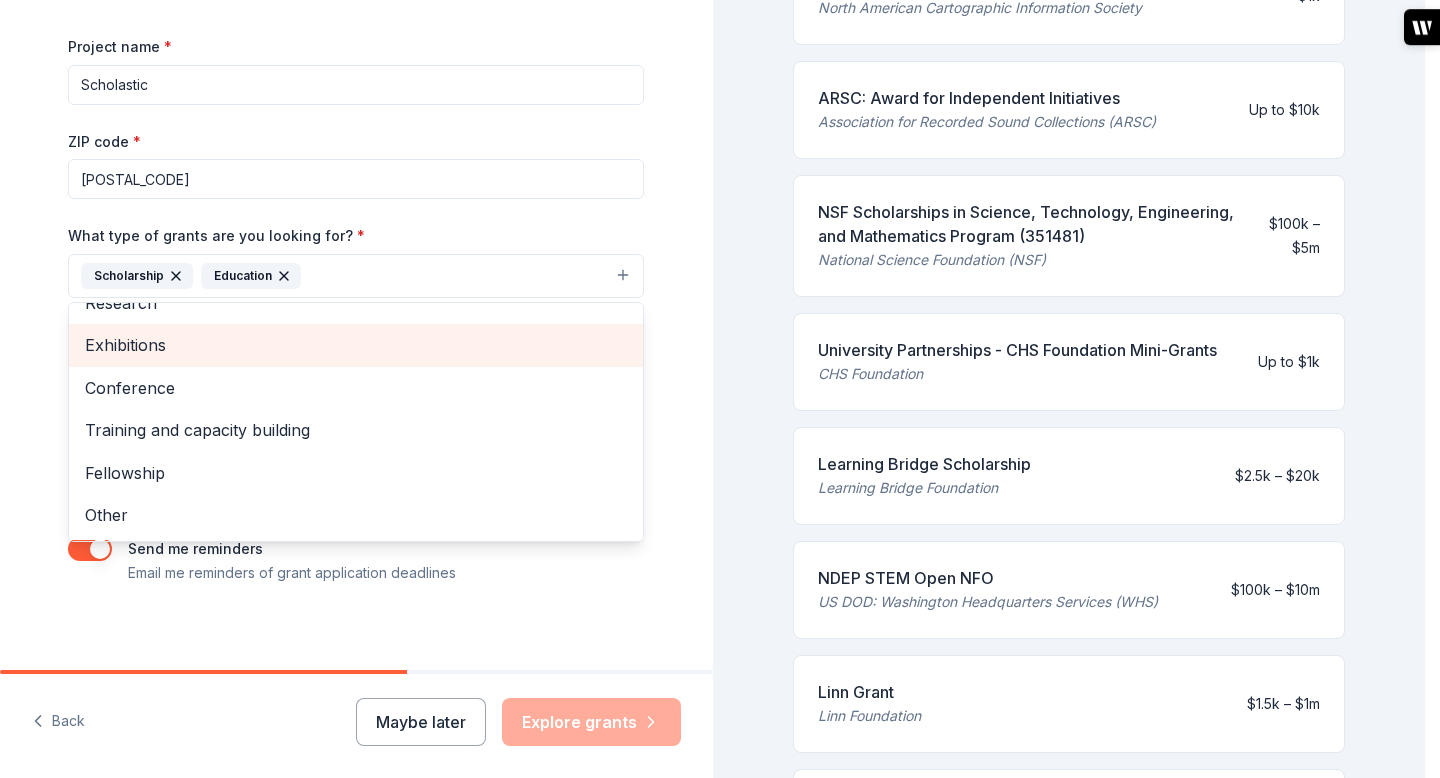 scroll, scrollTop: 982, scrollLeft: 0, axis: vertical 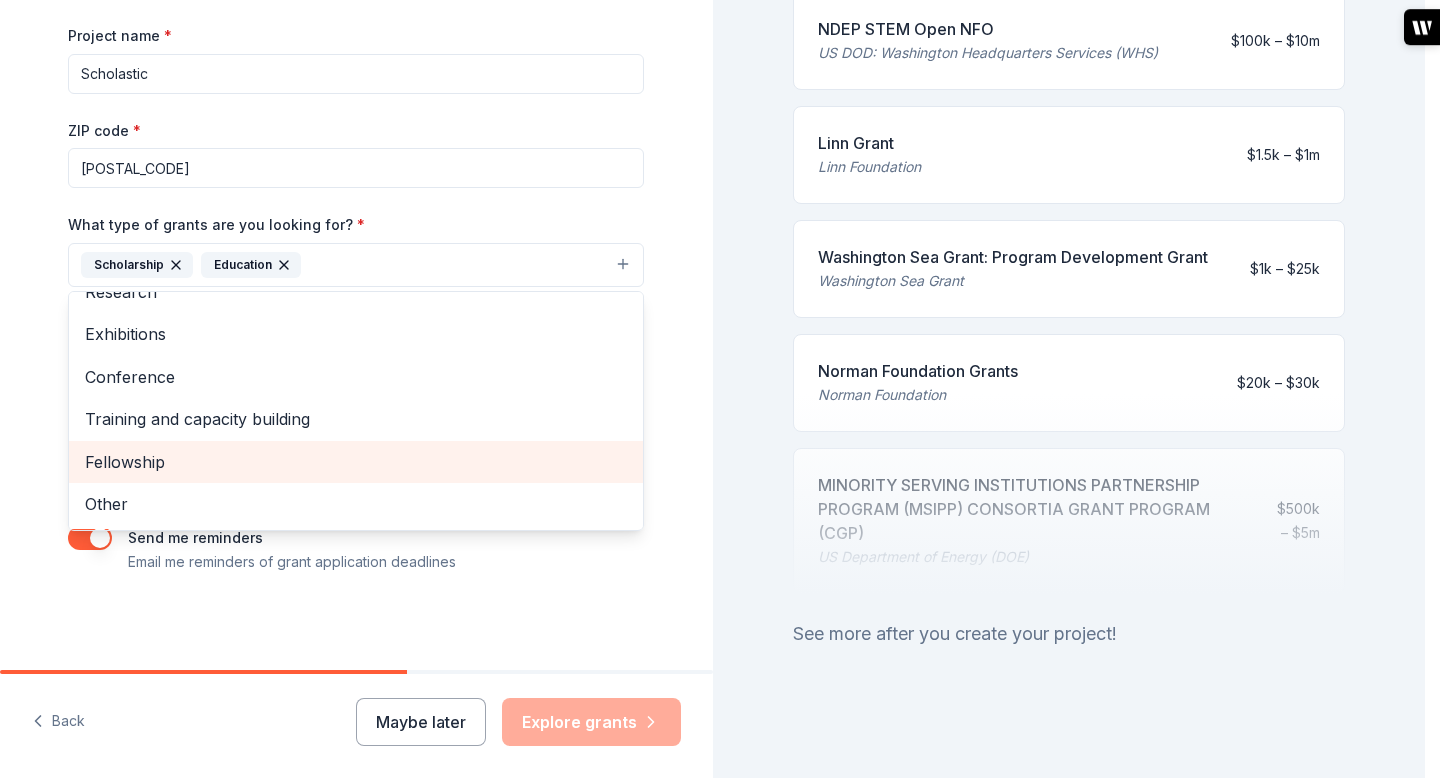 click on "Fellowship" at bounding box center (356, 462) 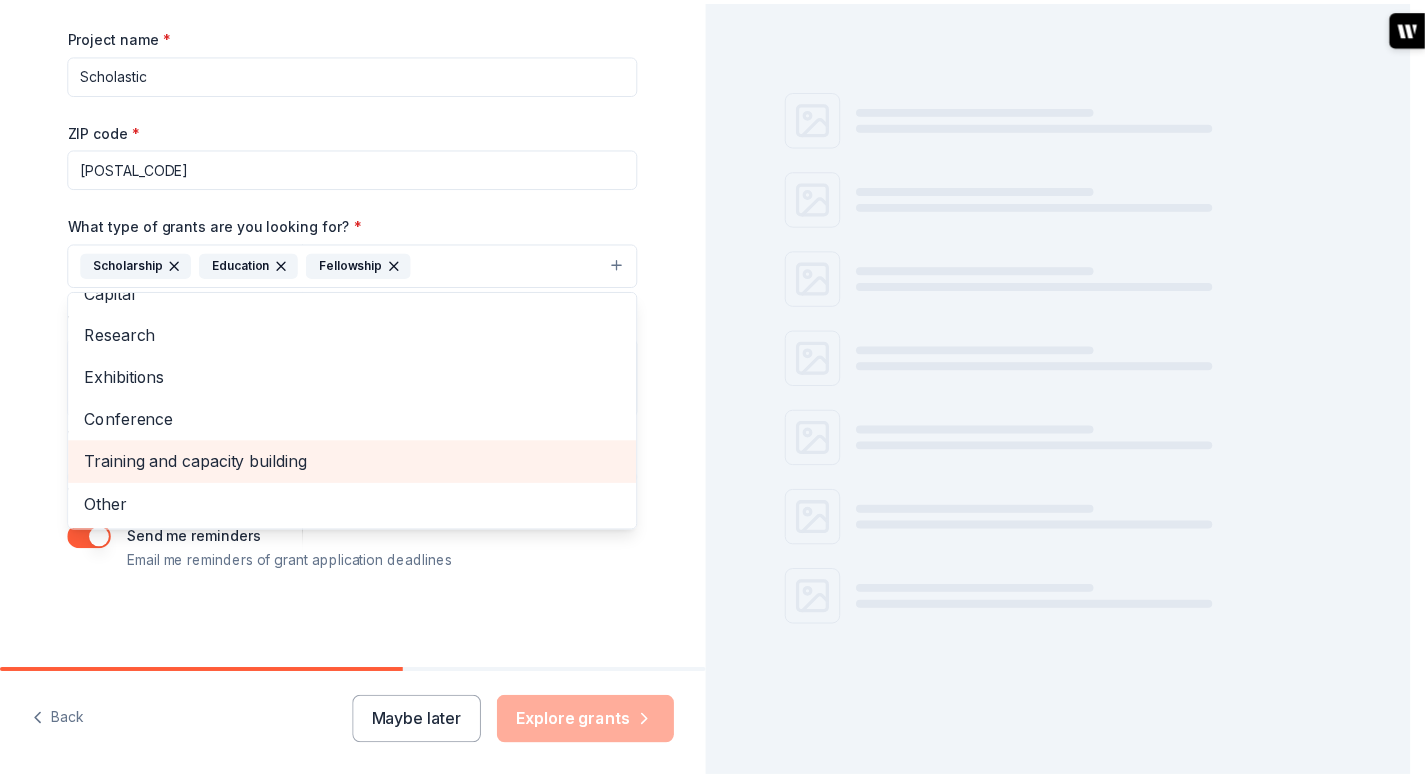 scroll, scrollTop: 982, scrollLeft: 0, axis: vertical 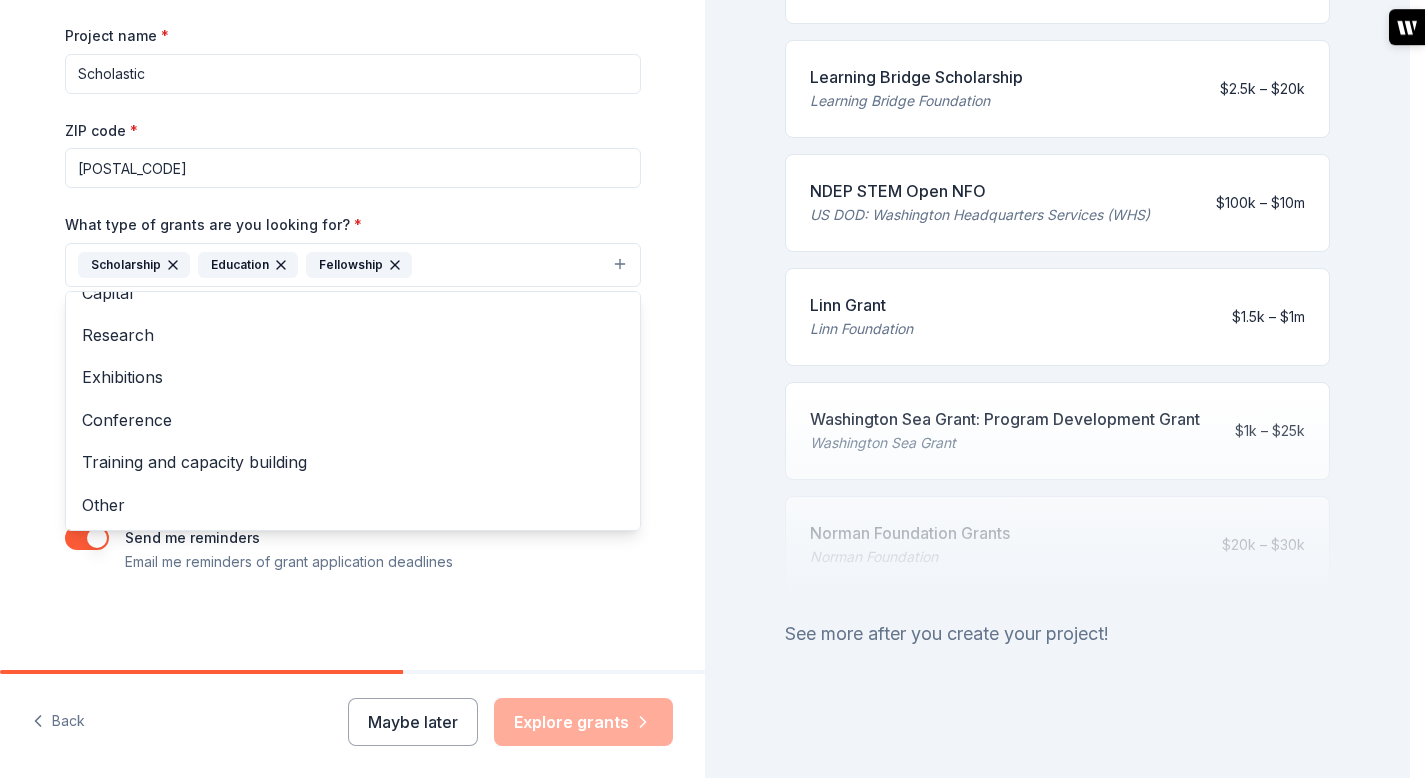 click 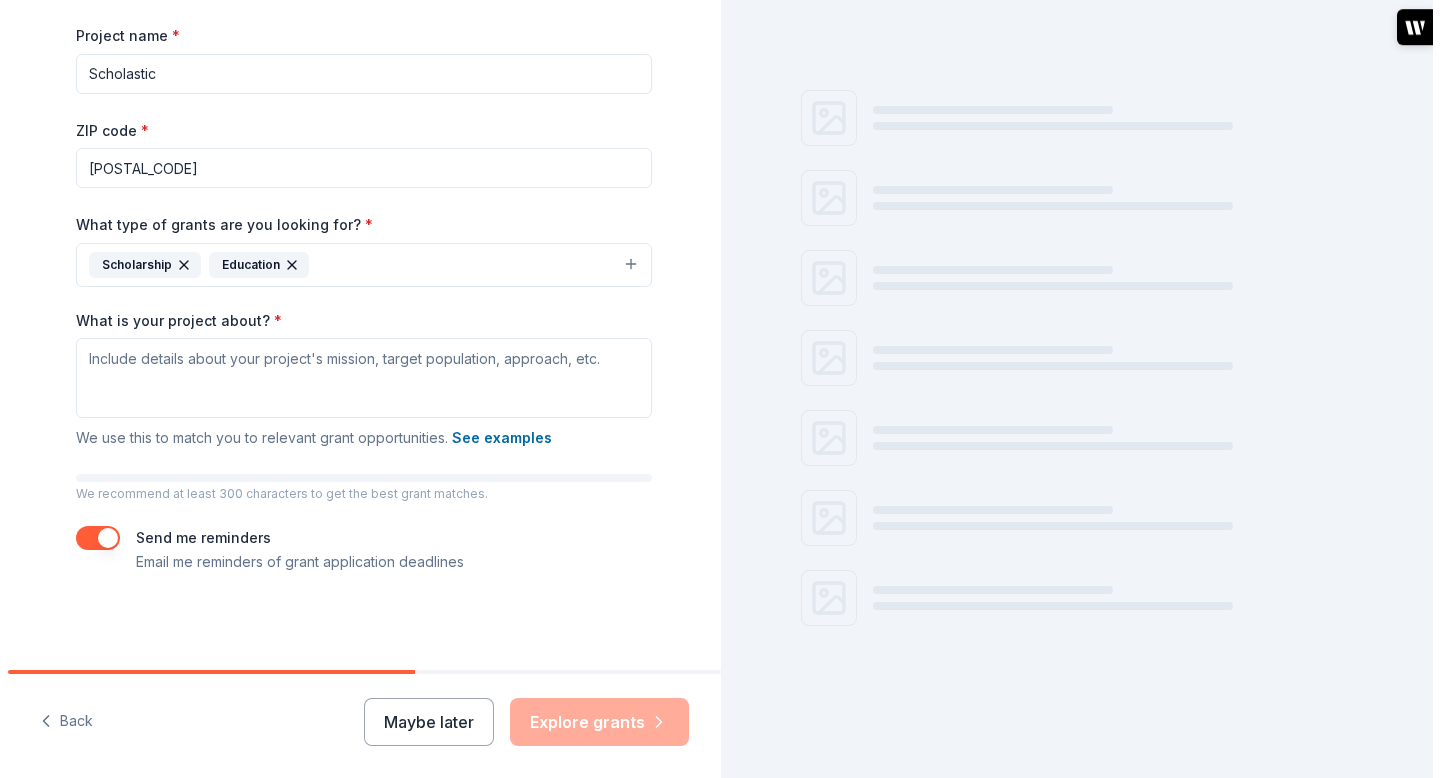 scroll, scrollTop: 982, scrollLeft: 0, axis: vertical 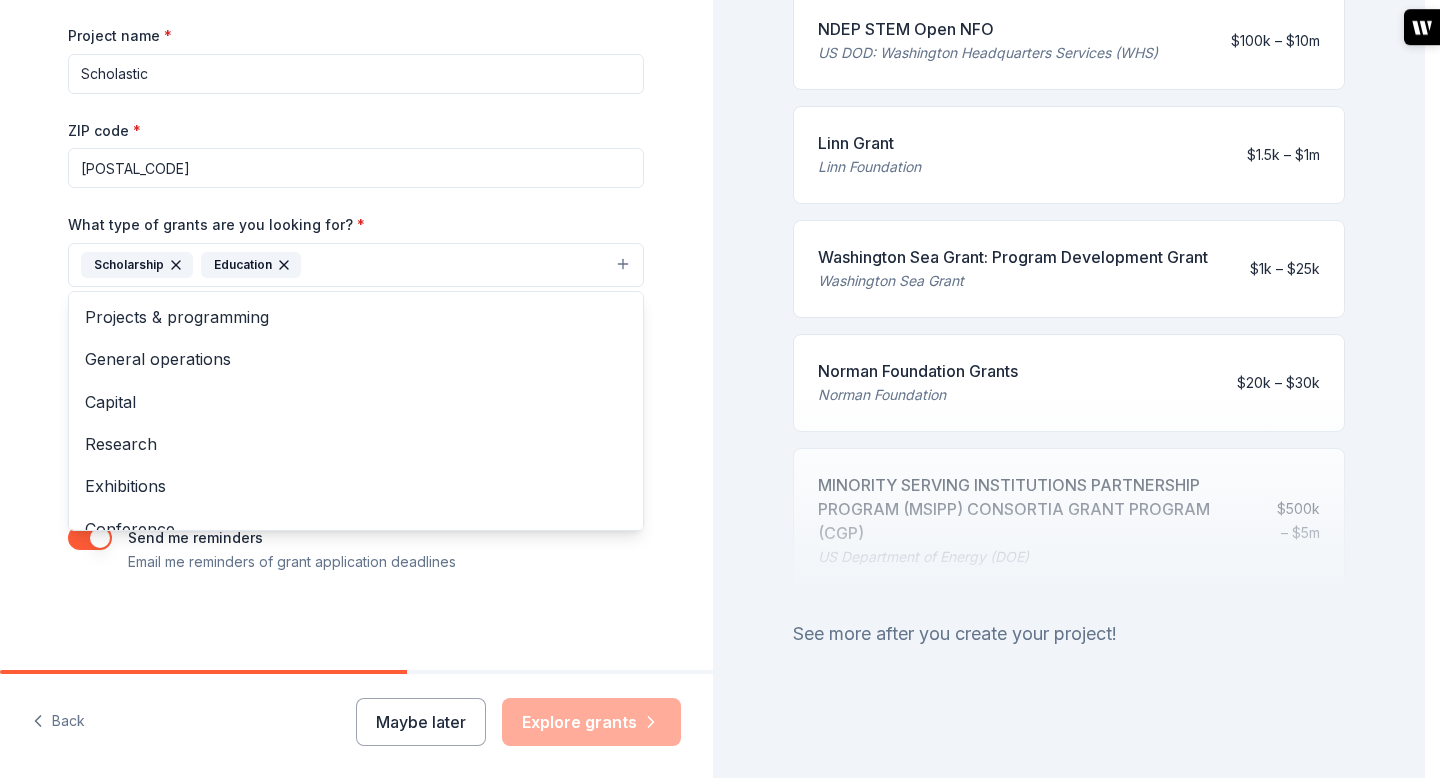 click on "Scholarship Education" at bounding box center (356, 265) 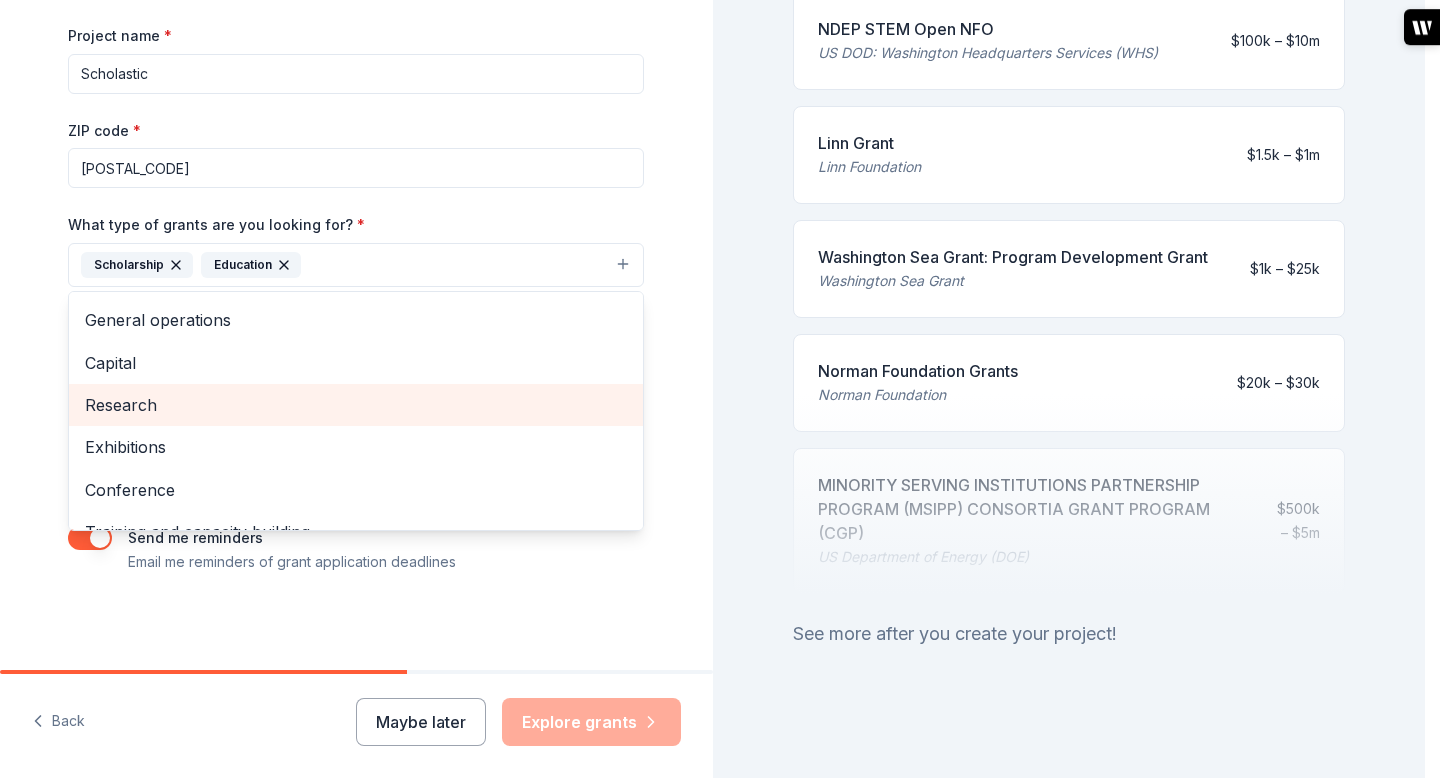 scroll, scrollTop: 189, scrollLeft: 0, axis: vertical 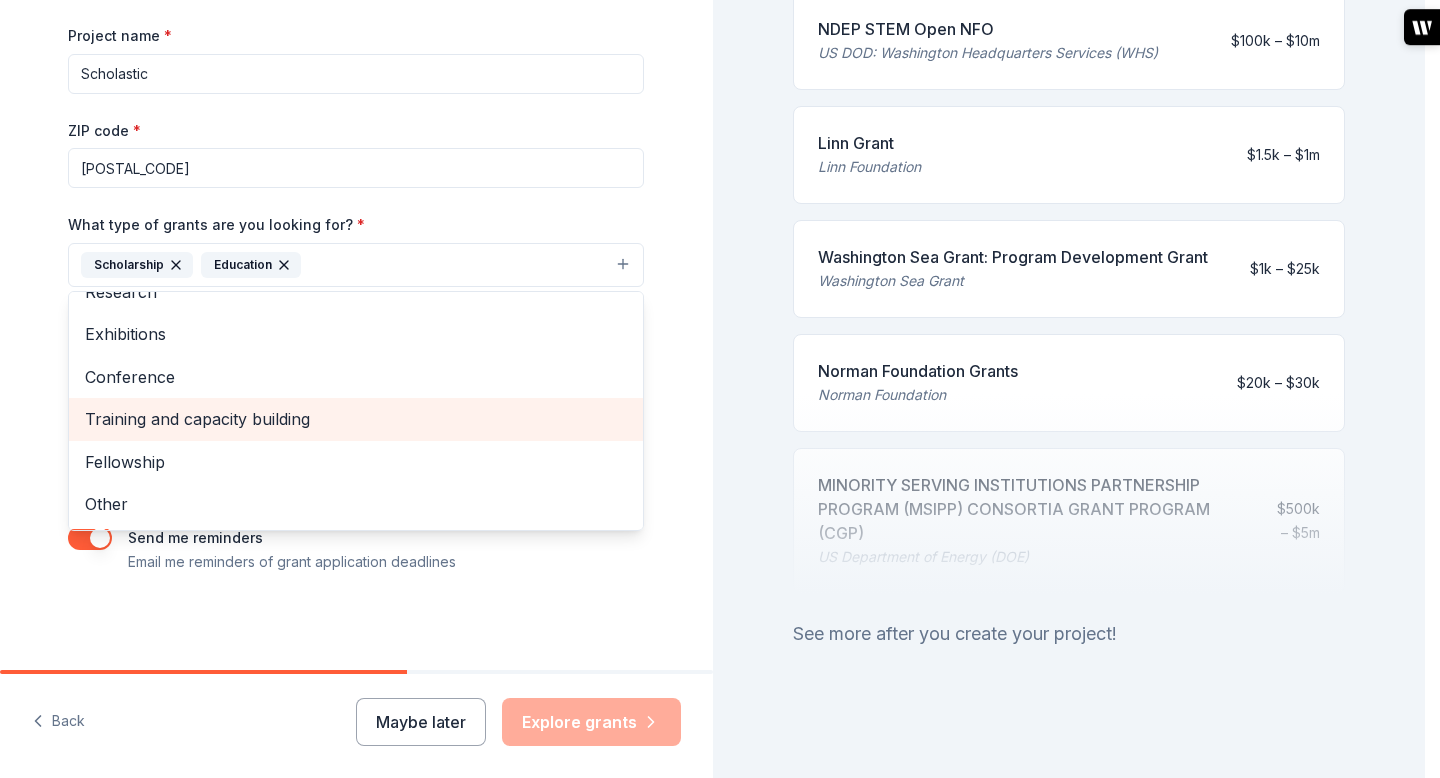 click on "Training and capacity building" at bounding box center [356, 419] 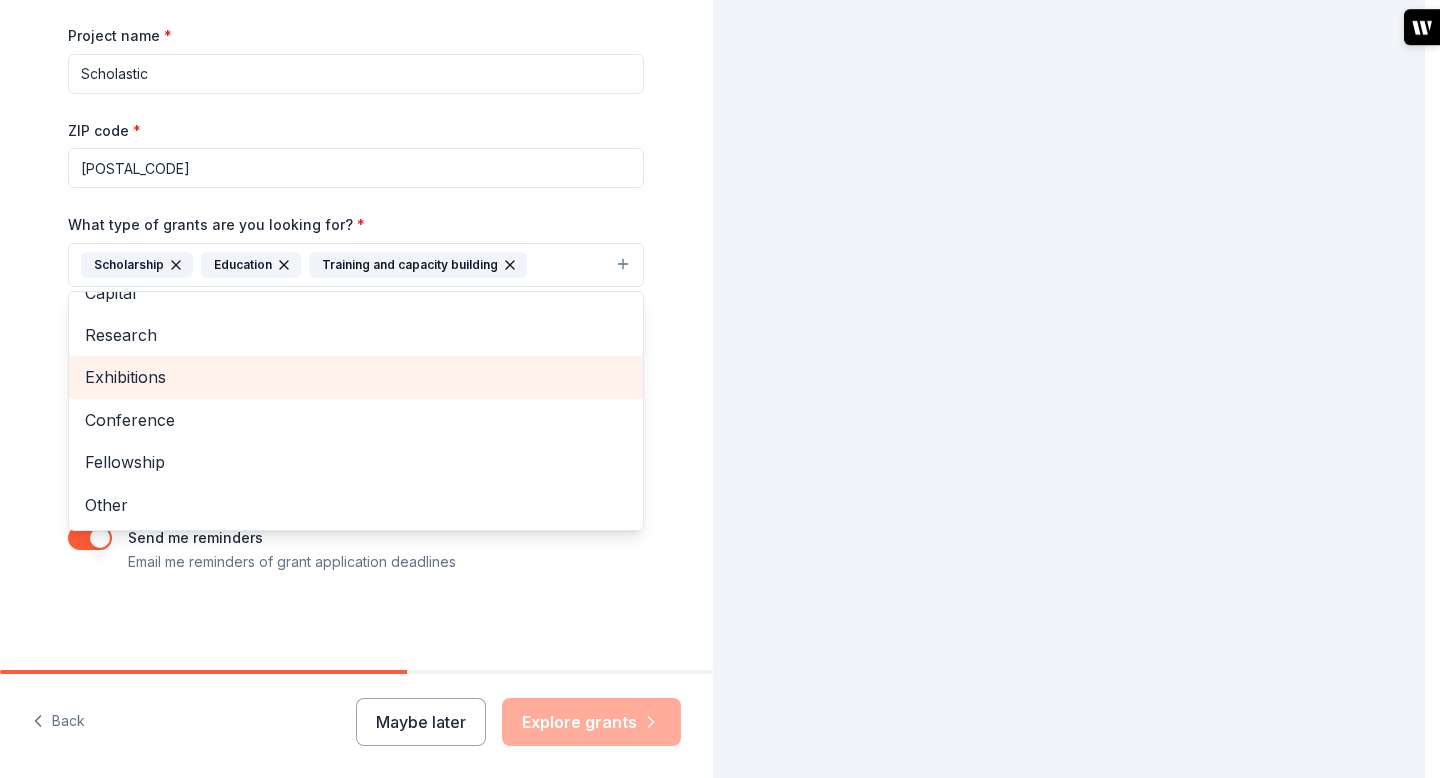 scroll, scrollTop: 327, scrollLeft: 0, axis: vertical 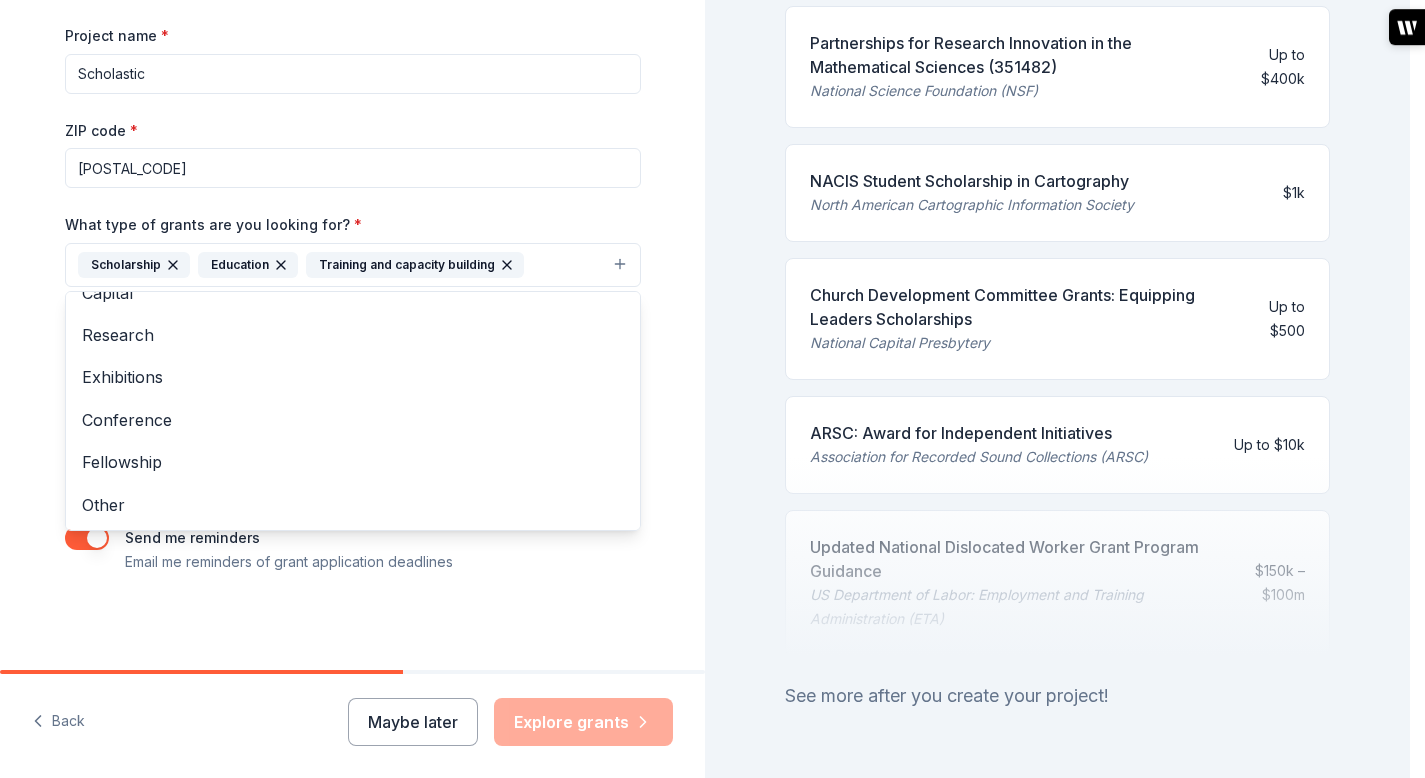 click 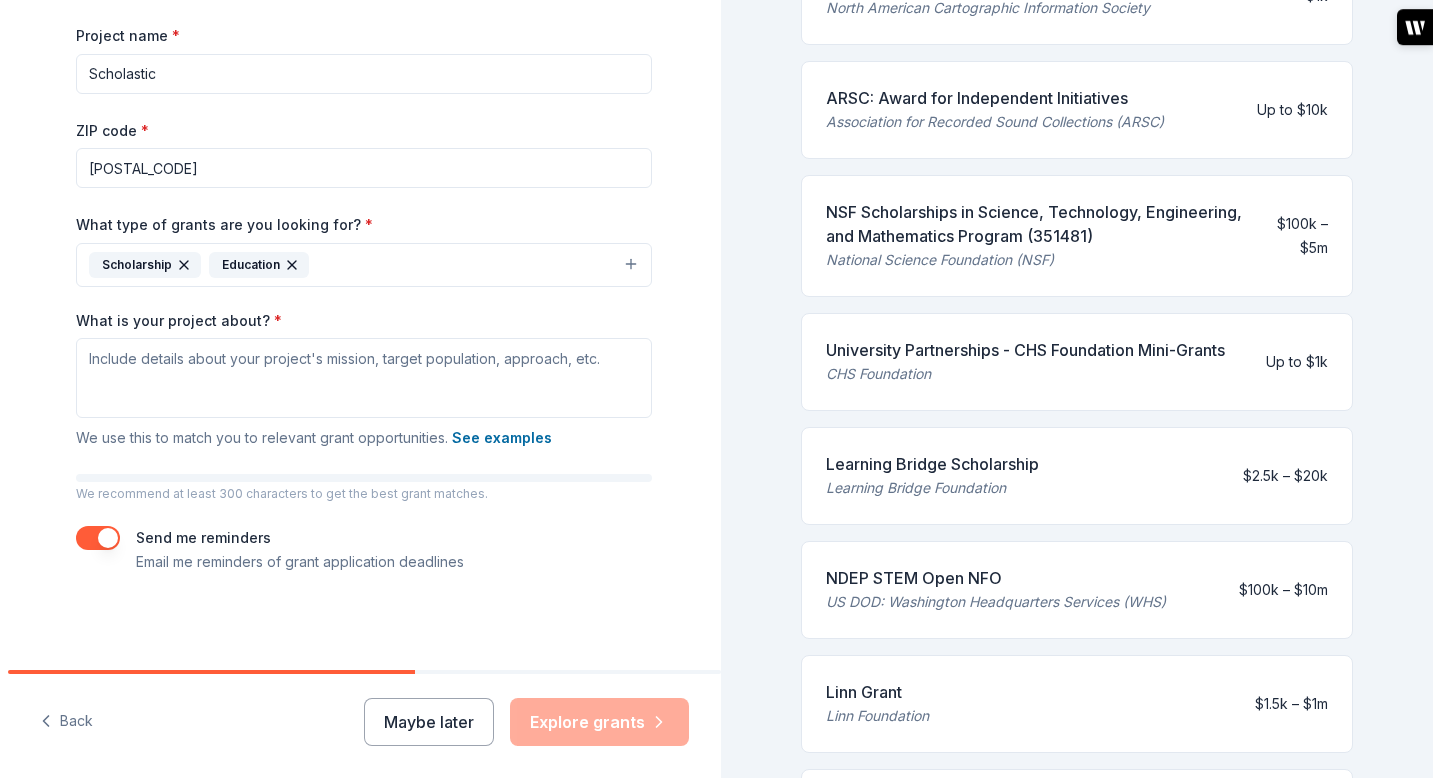 scroll, scrollTop: 982, scrollLeft: 0, axis: vertical 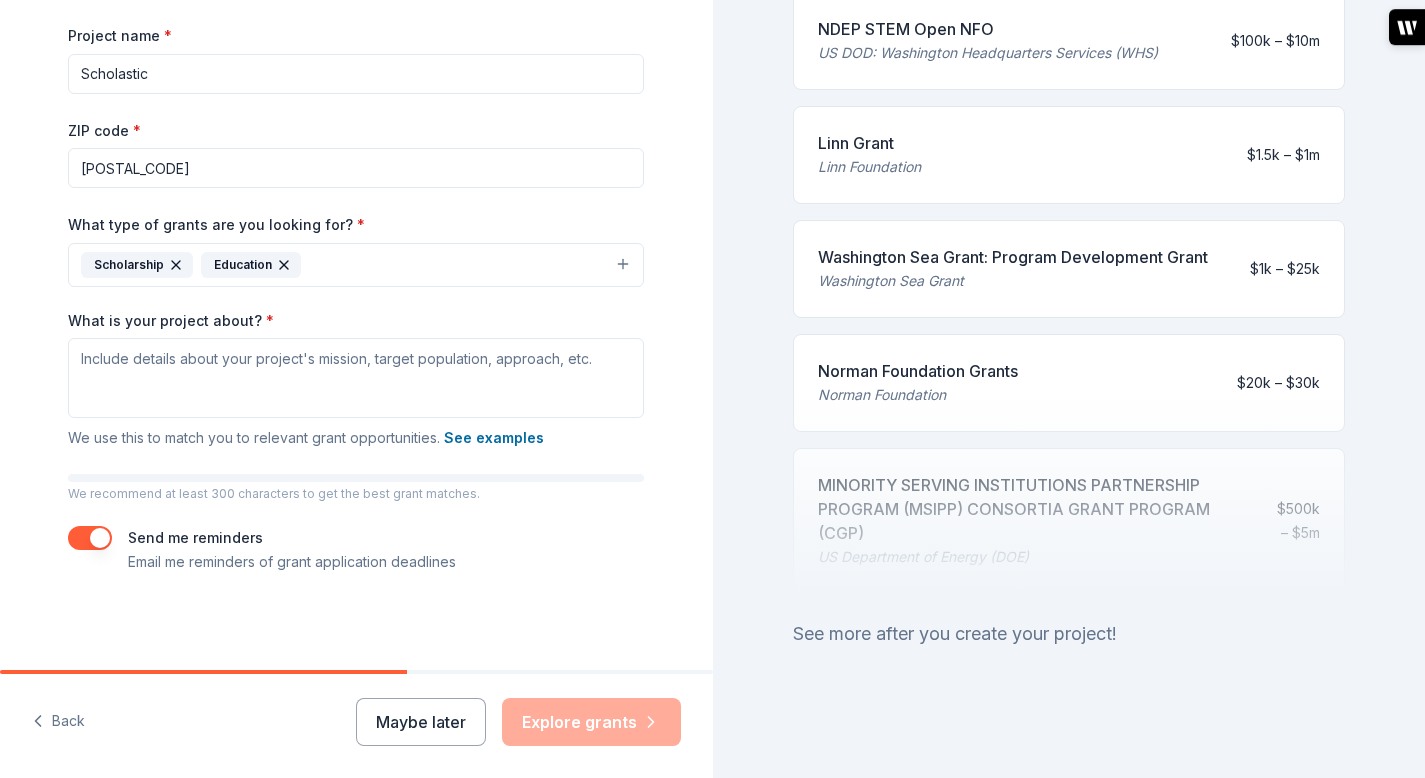 click on "Scholarship Education" at bounding box center (356, 265) 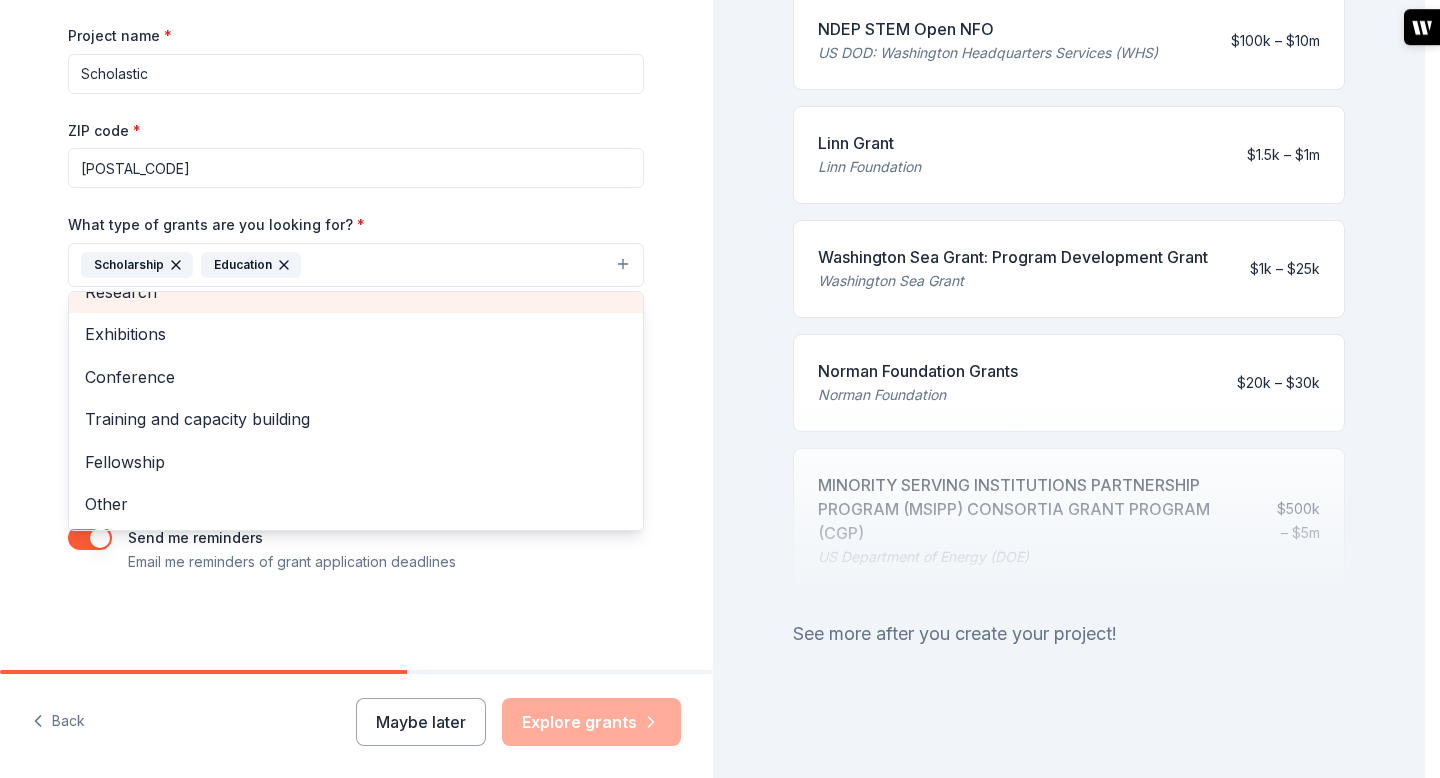 scroll, scrollTop: 189, scrollLeft: 0, axis: vertical 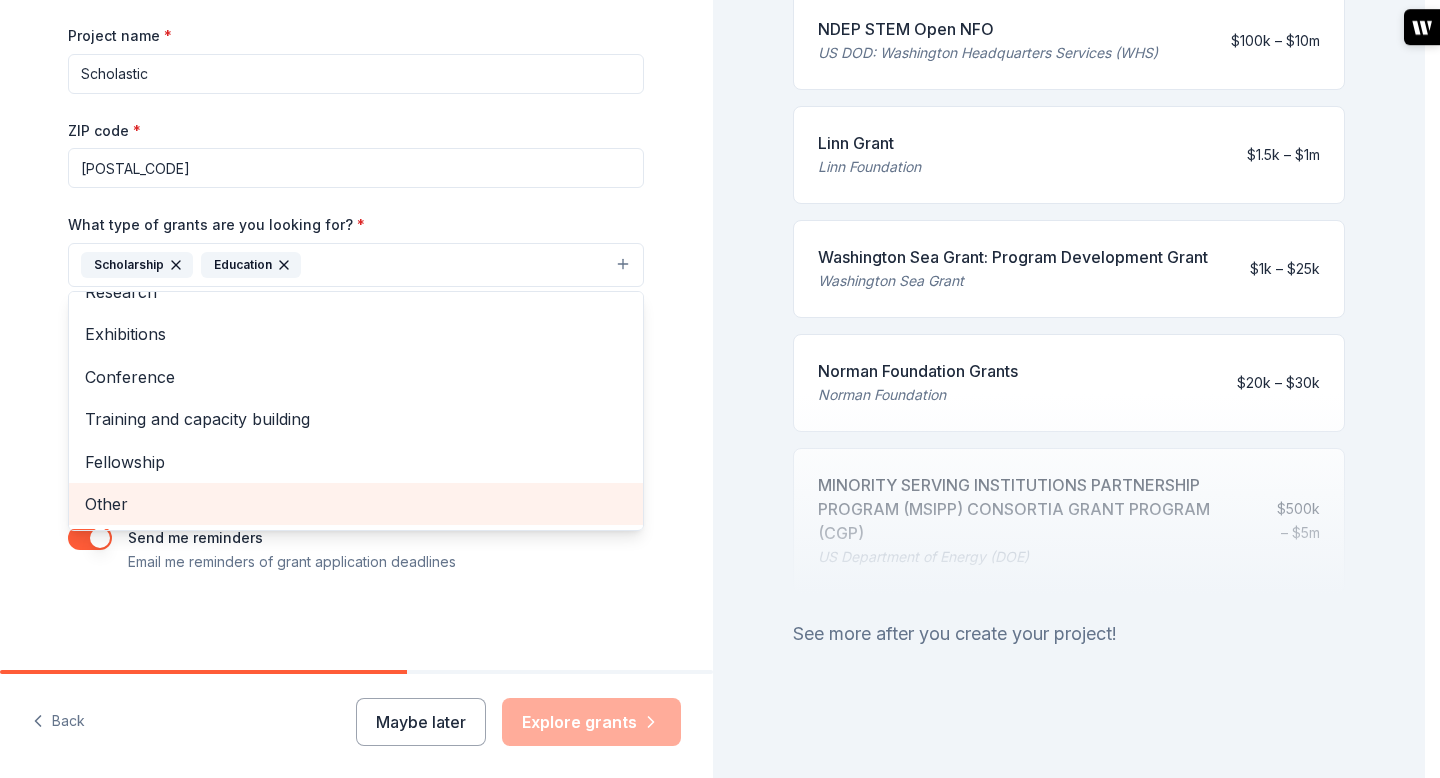 click on "Other" at bounding box center [356, 504] 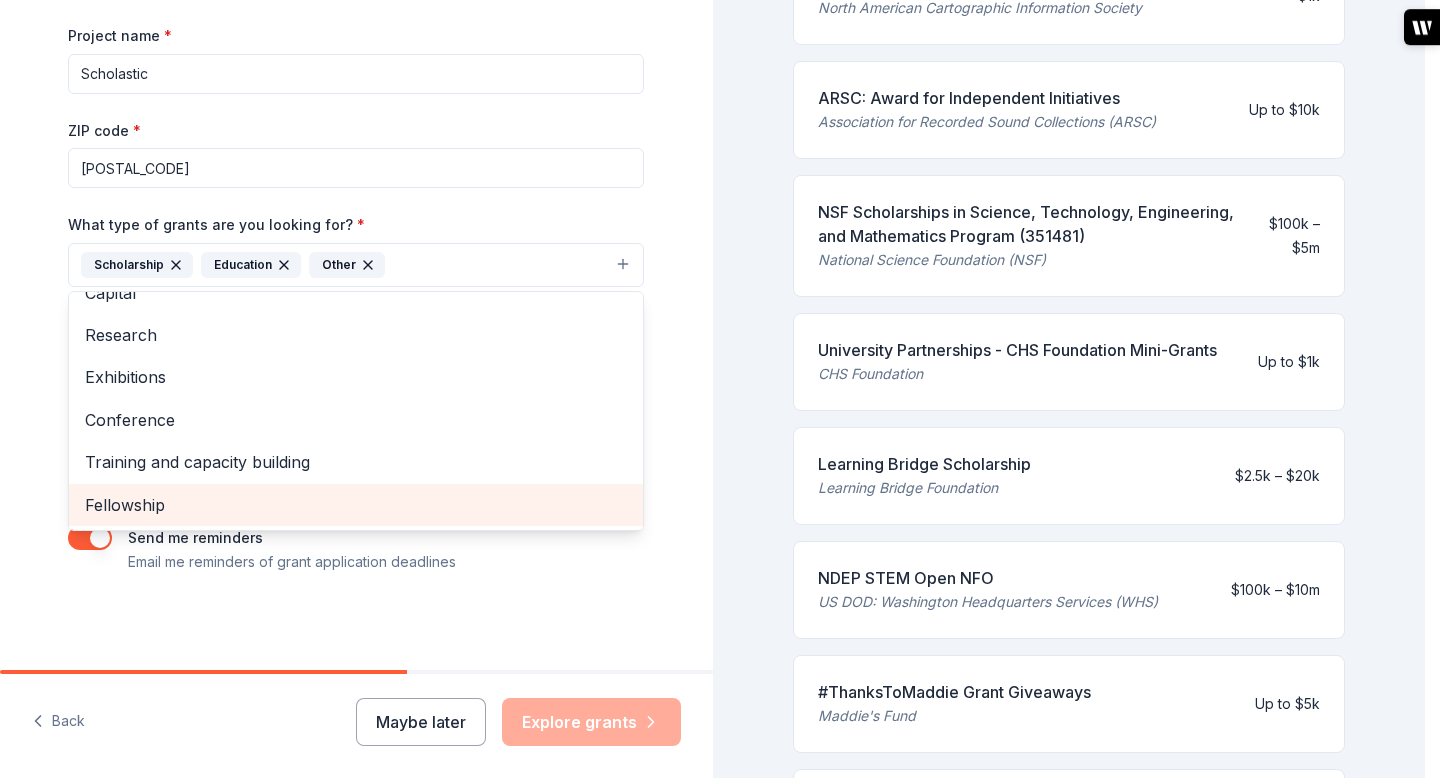 scroll, scrollTop: 982, scrollLeft: 0, axis: vertical 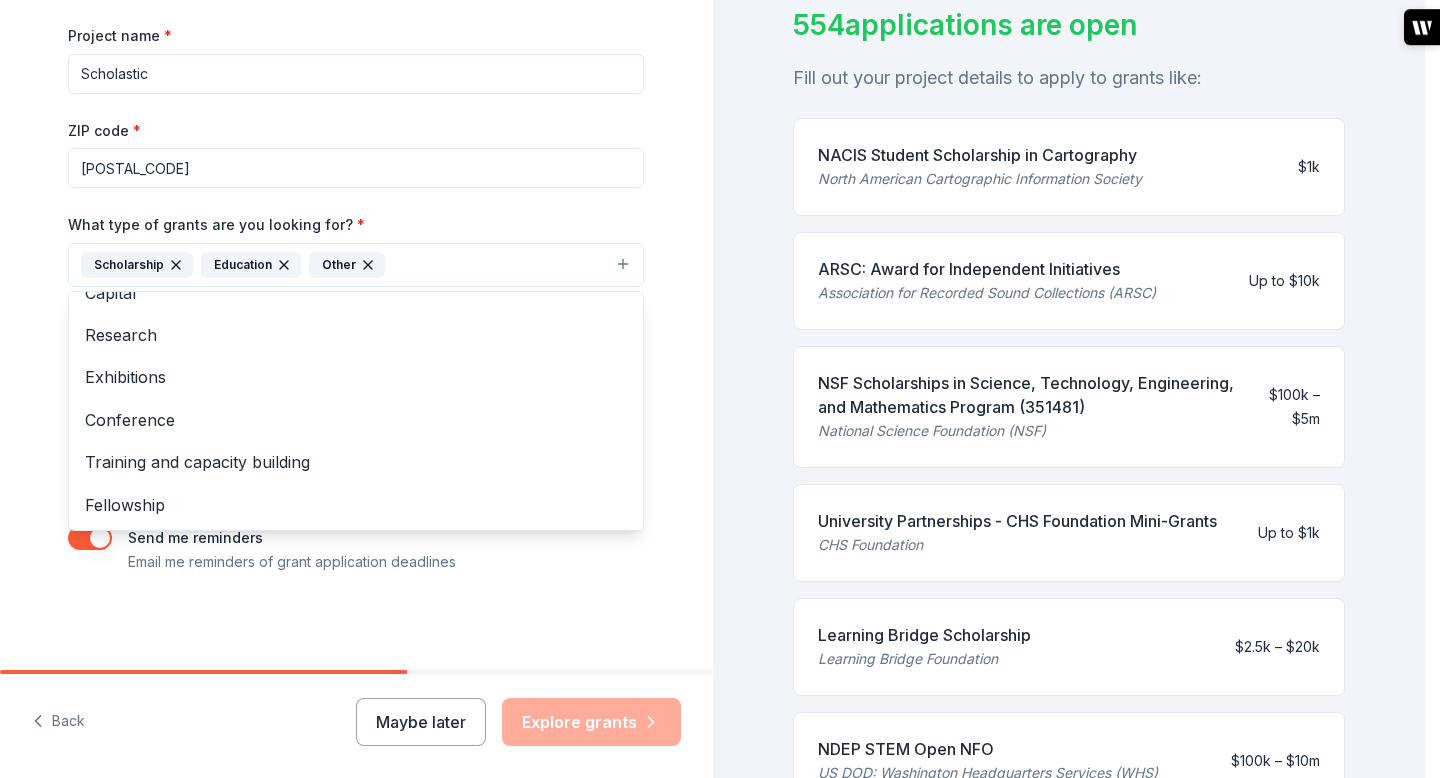drag, startPoint x: 1417, startPoint y: 363, endPoint x: 1339, endPoint y: 85, distance: 288.73517 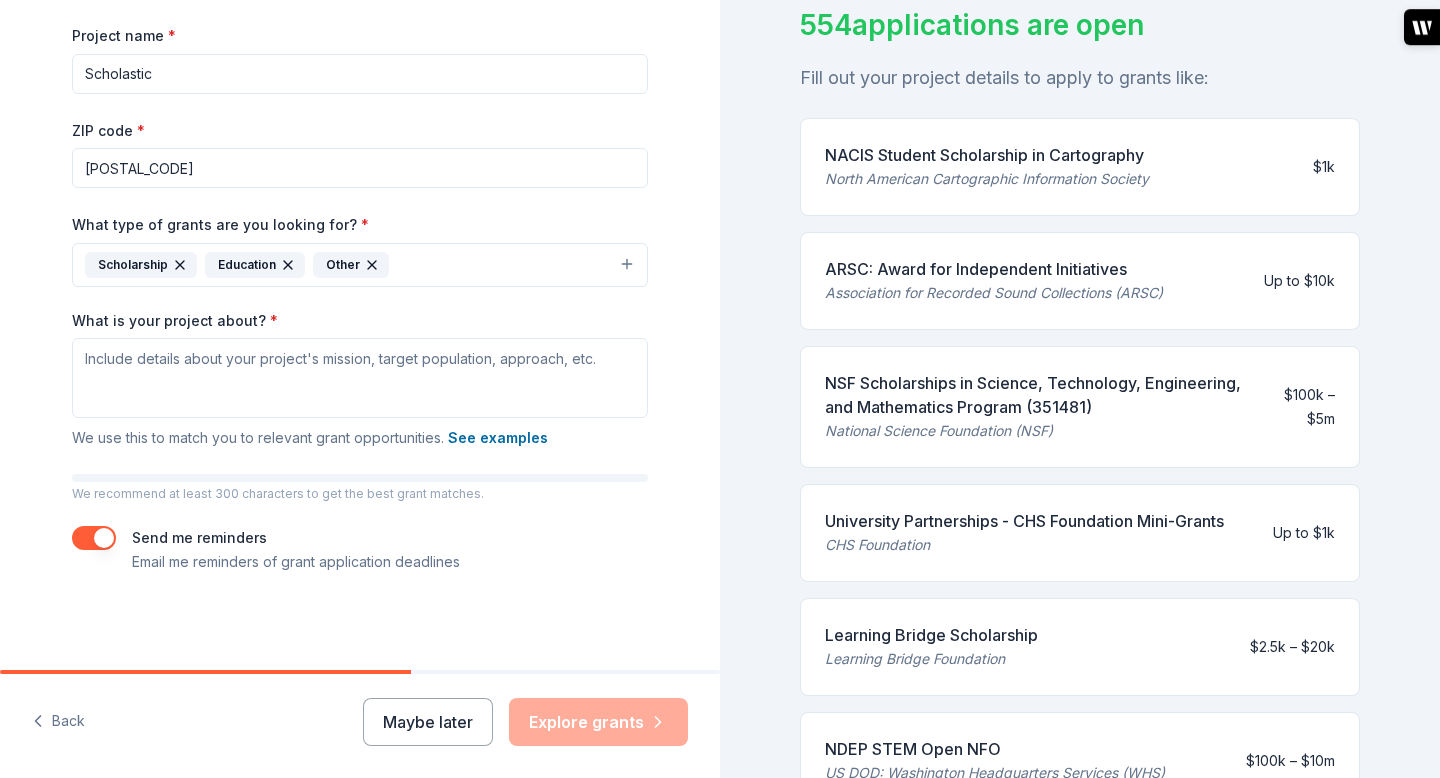 click 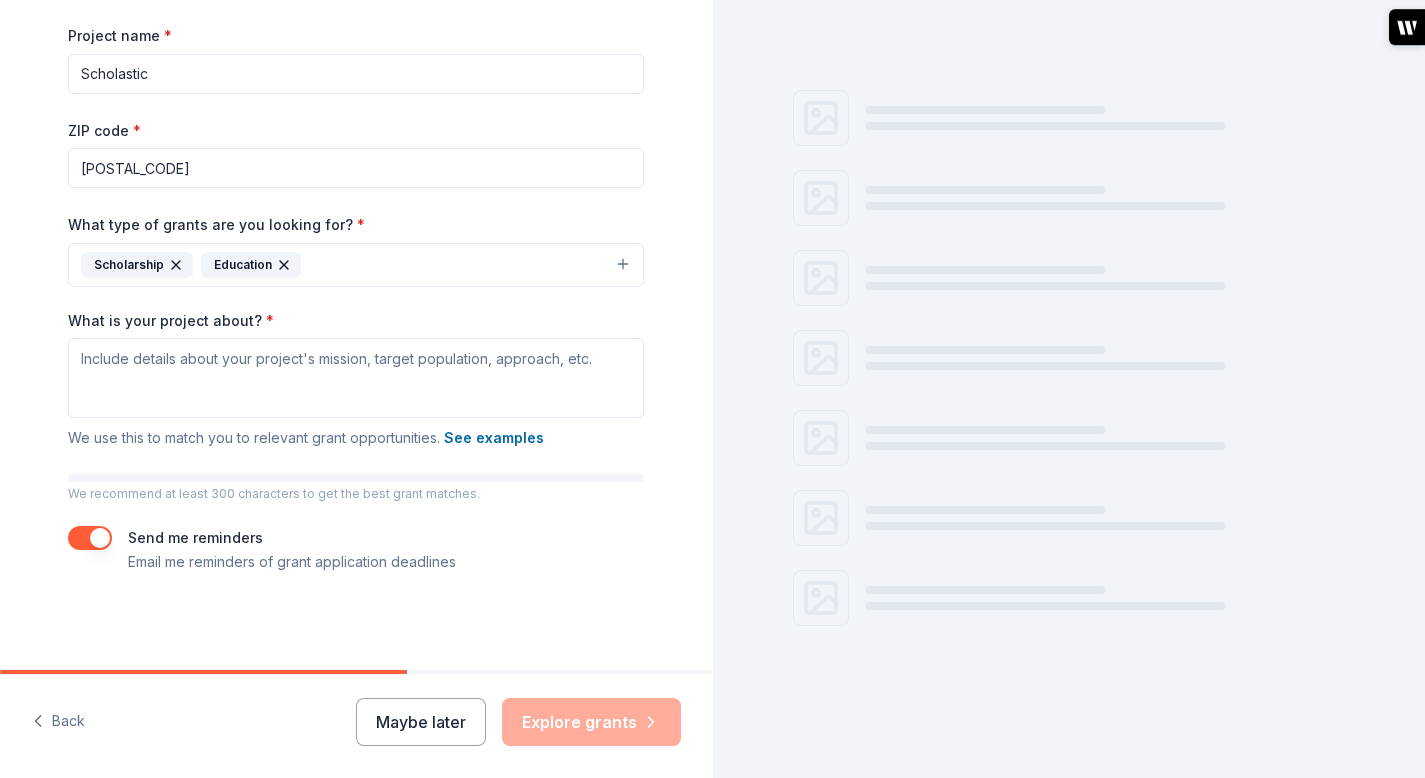 click on "Scholarship Education" at bounding box center (356, 265) 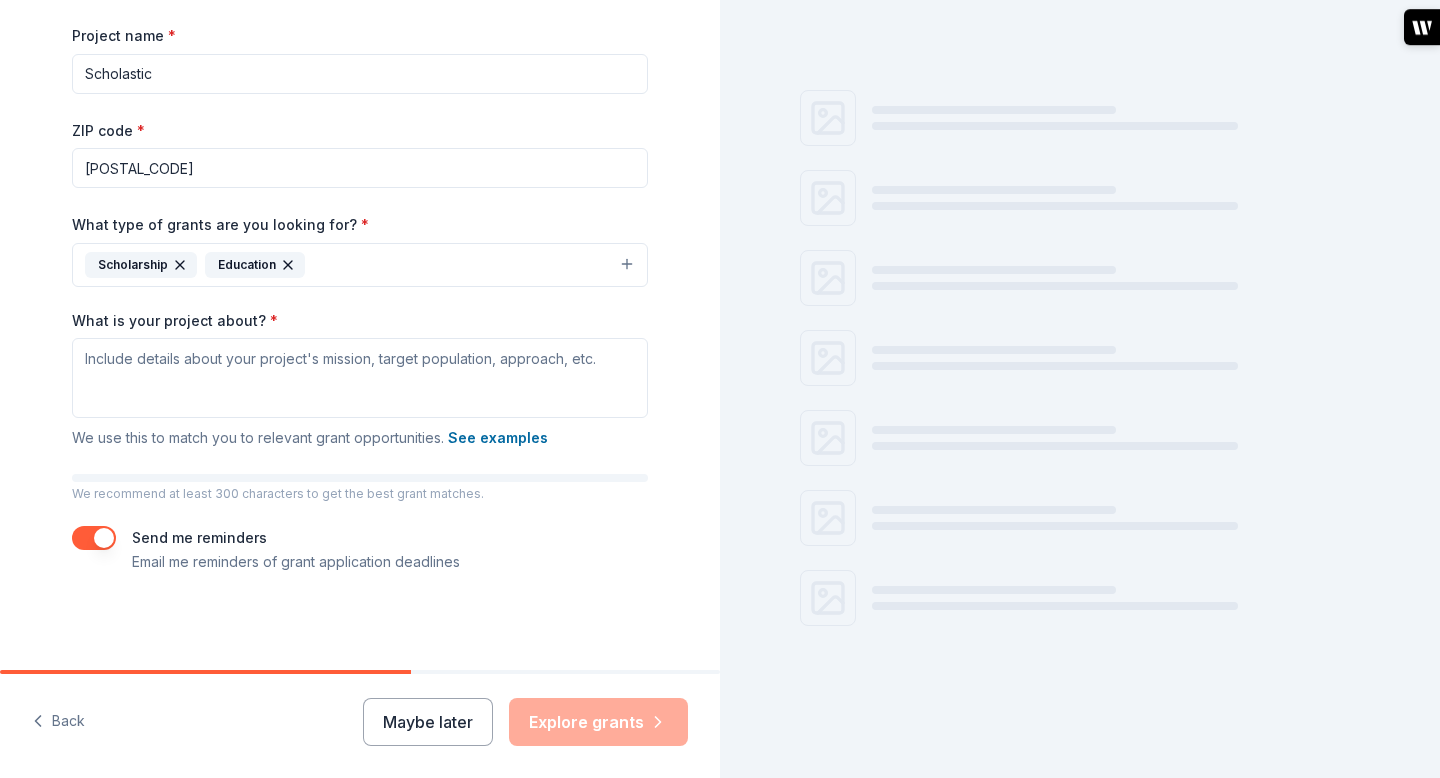 click on "Scholarship Education" at bounding box center [360, 265] 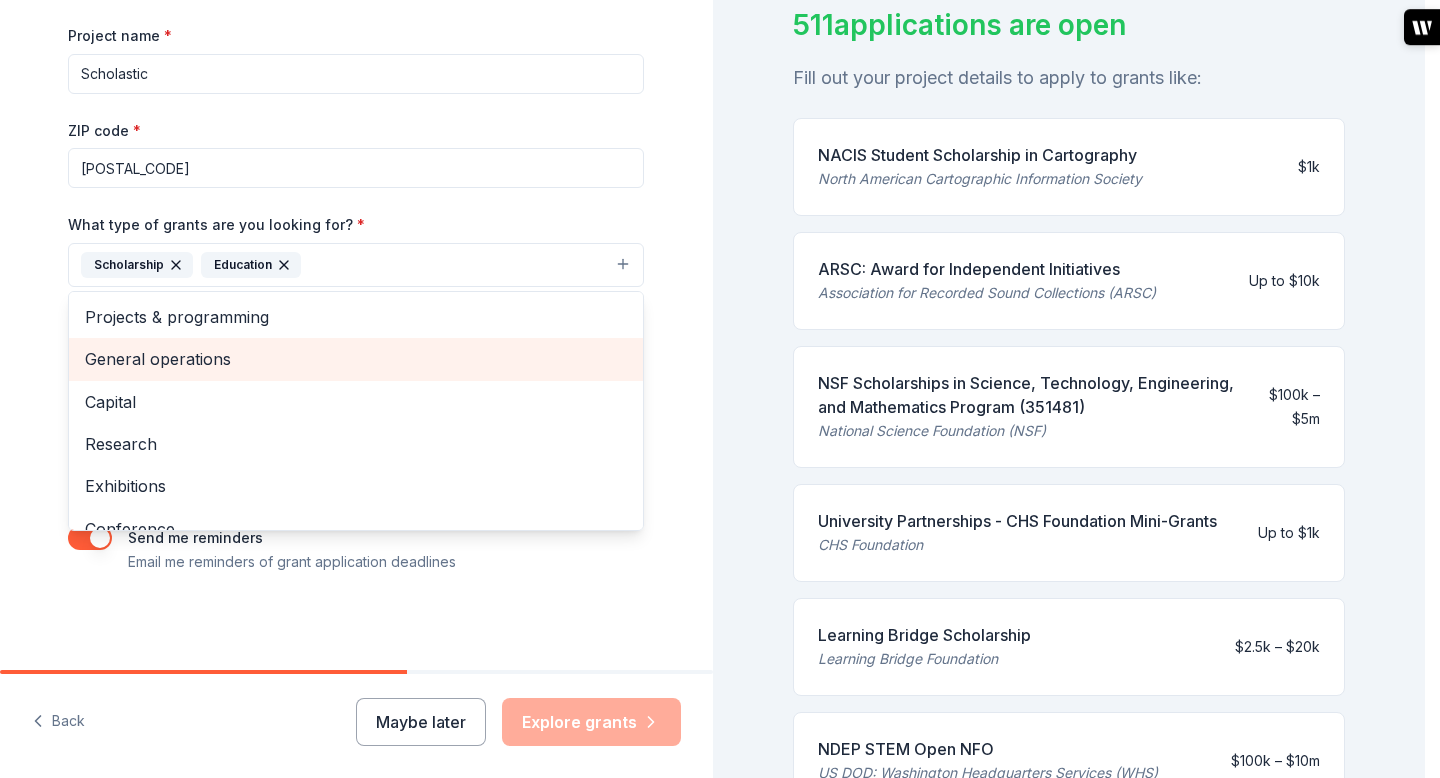 click on "General operations" at bounding box center [356, 359] 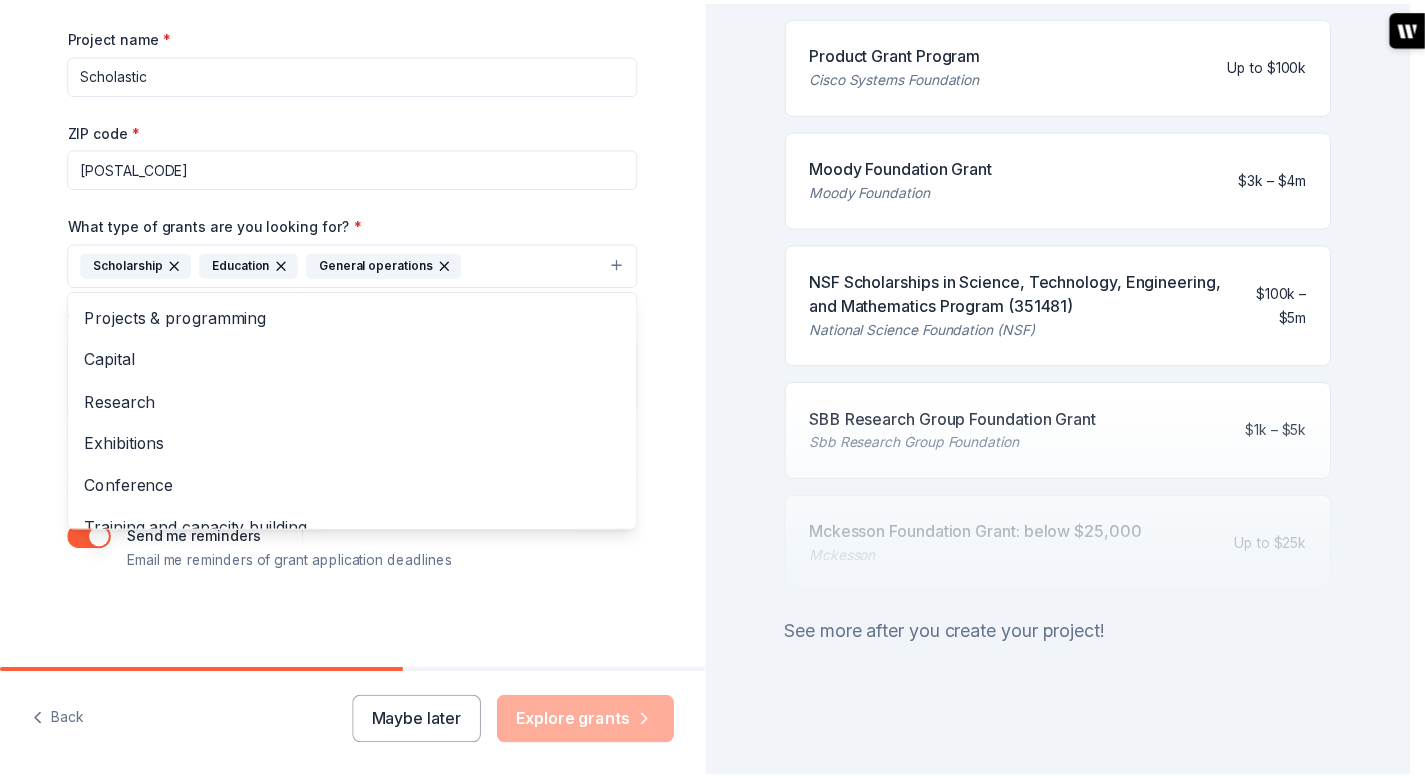 scroll, scrollTop: 1479, scrollLeft: 0, axis: vertical 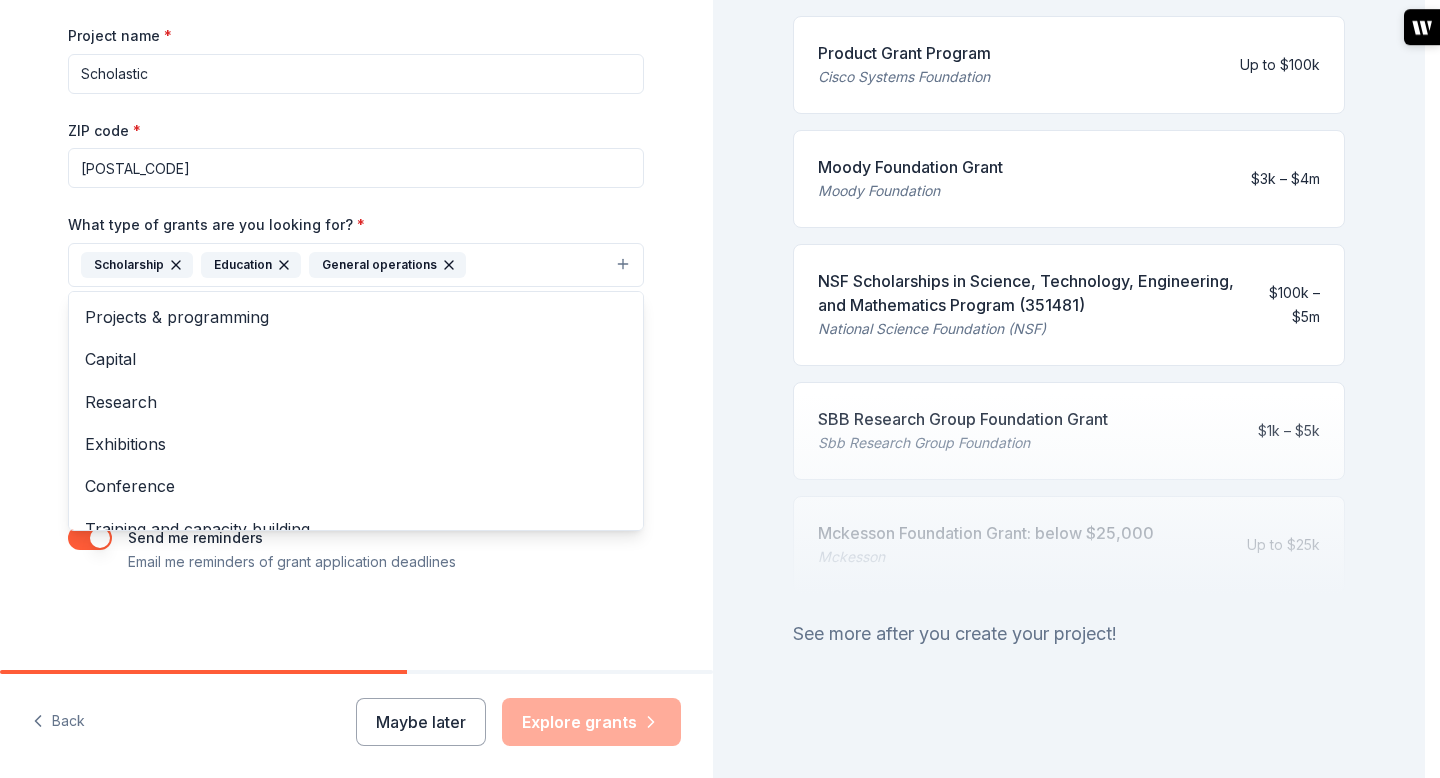 drag, startPoint x: 1419, startPoint y: 219, endPoint x: 1439, endPoint y: 673, distance: 454.4403 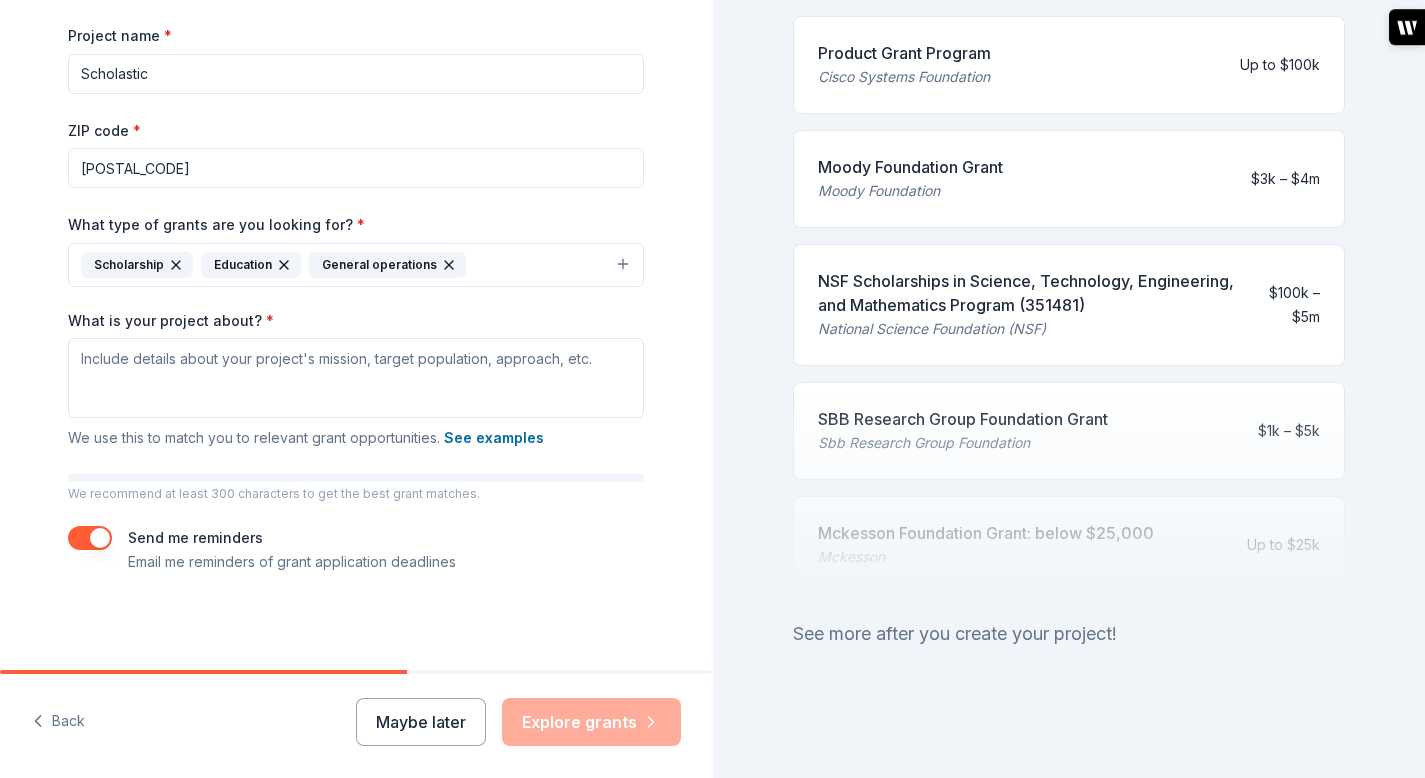 scroll, scrollTop: 521, scrollLeft: 0, axis: vertical 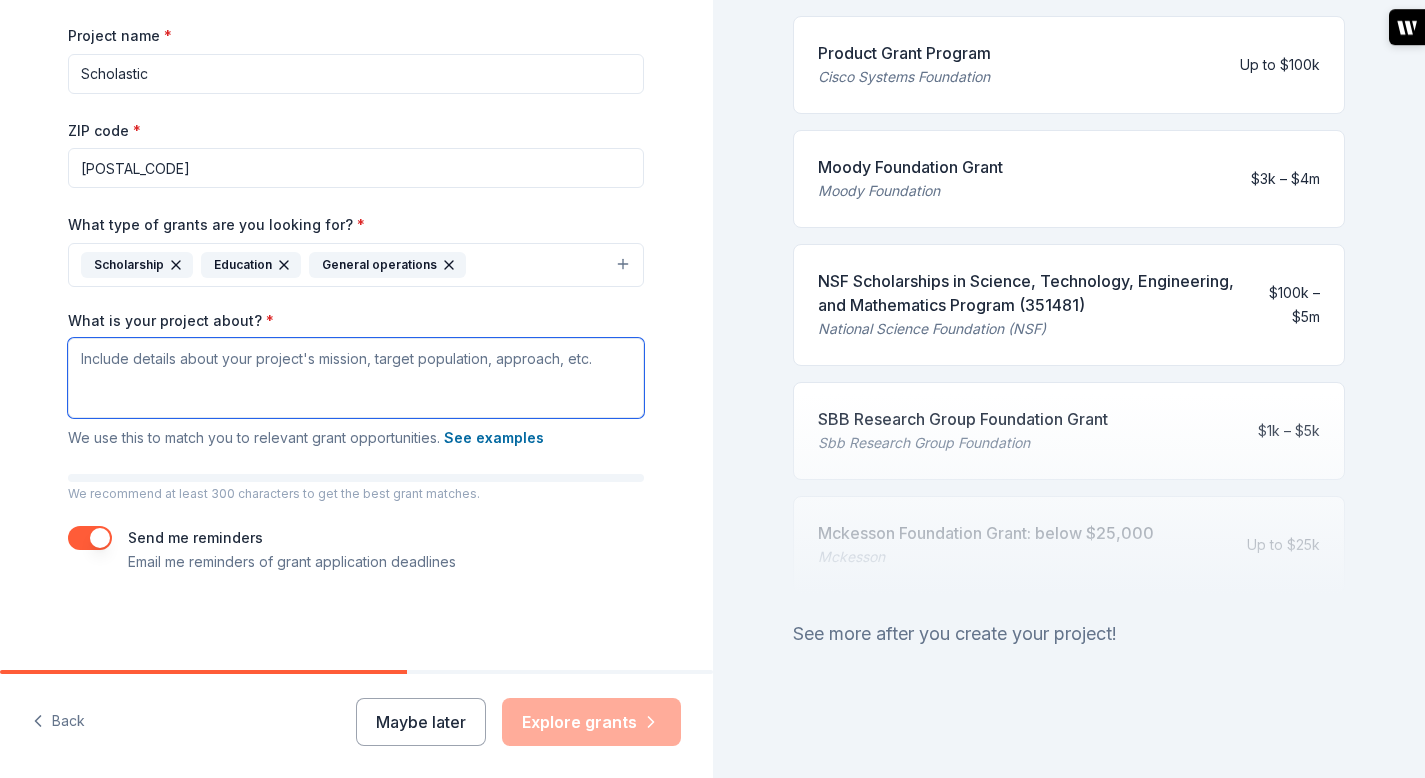 click on "What is your project about? *" at bounding box center (356, 378) 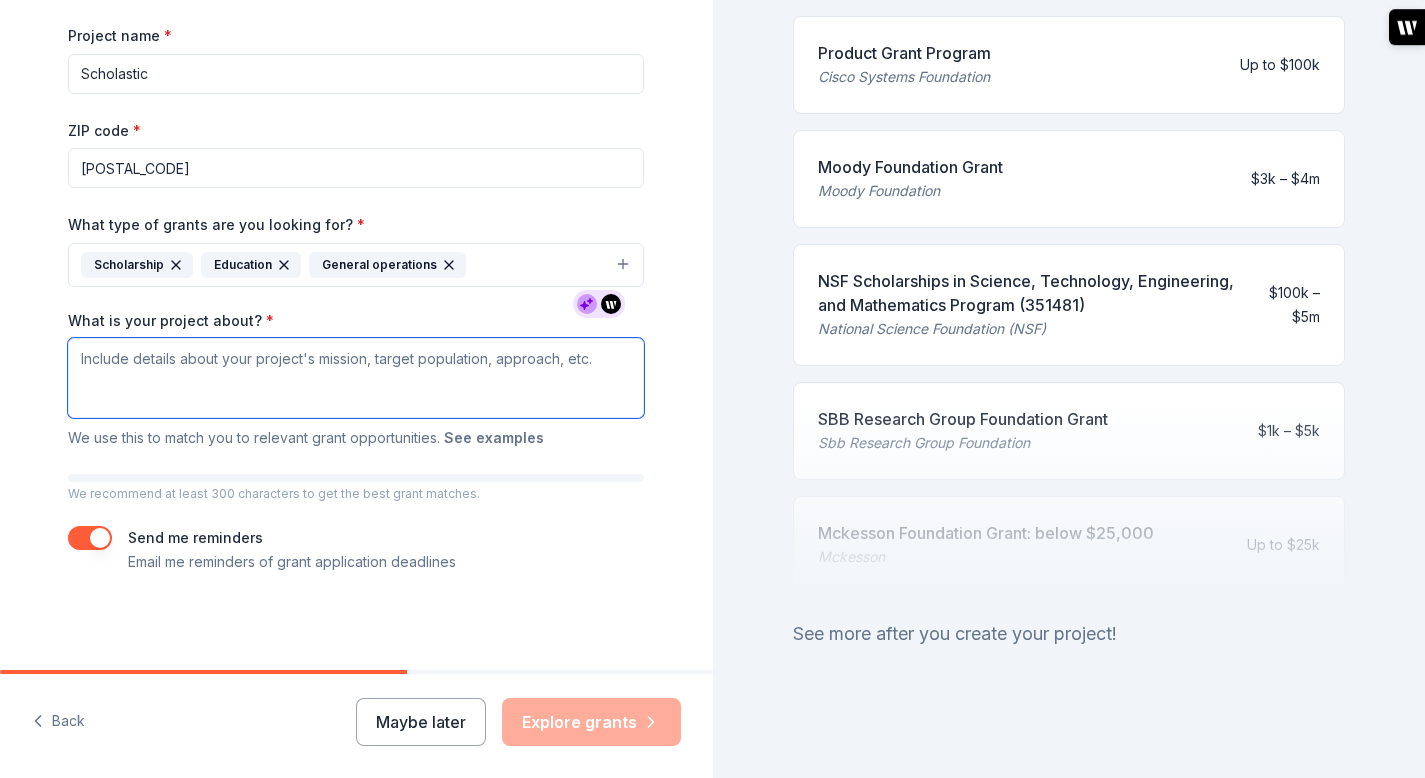 scroll, scrollTop: 521, scrollLeft: 0, axis: vertical 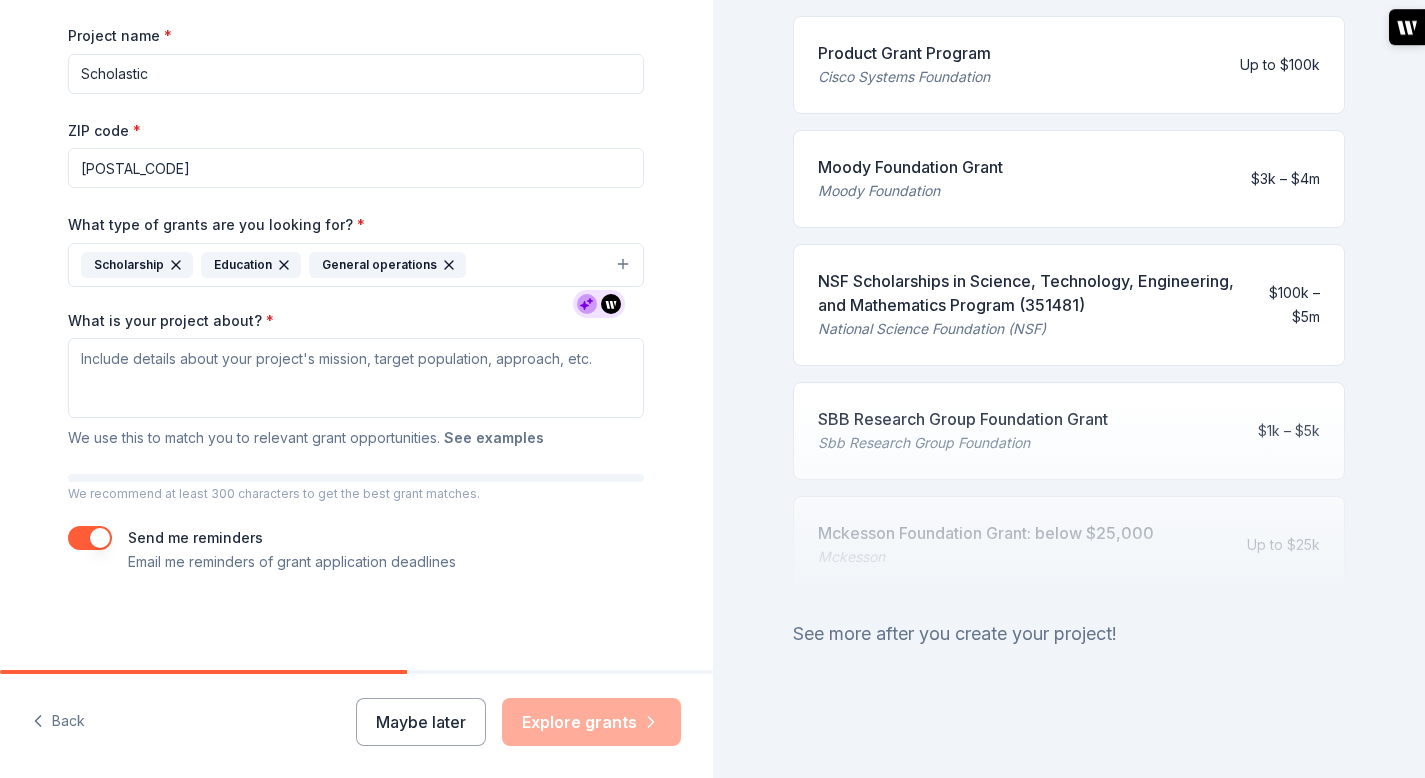 click on "See examples" at bounding box center (494, 438) 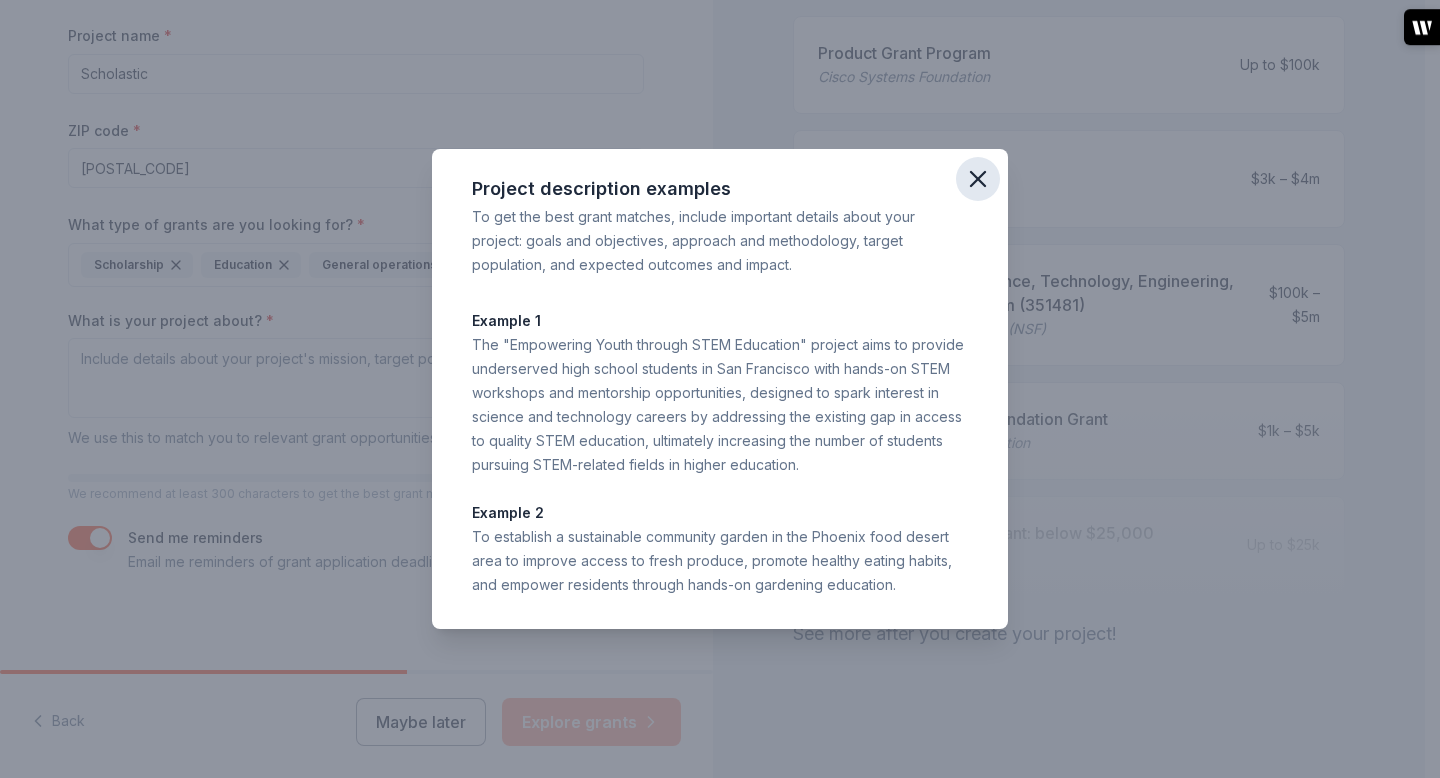 click 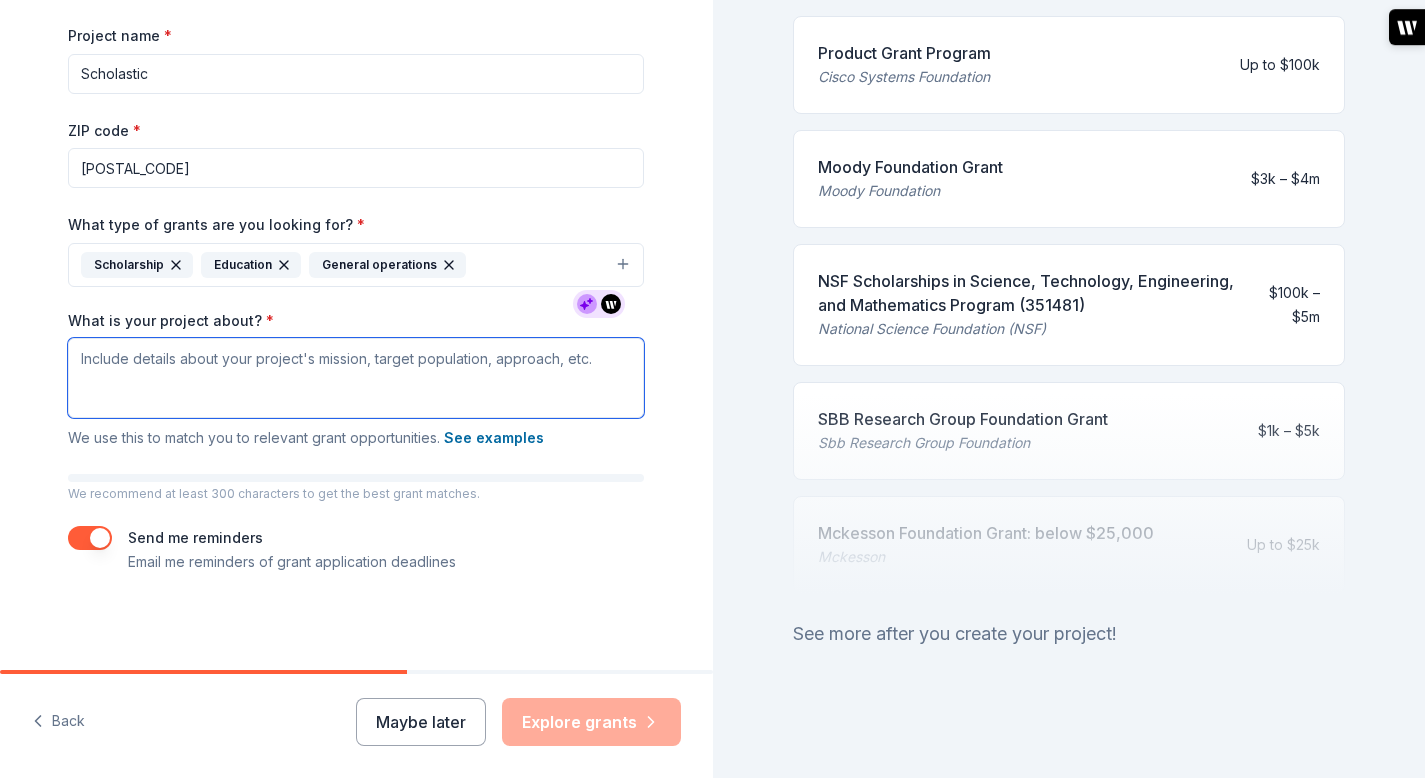 click on "What is your project about? *" at bounding box center (356, 378) 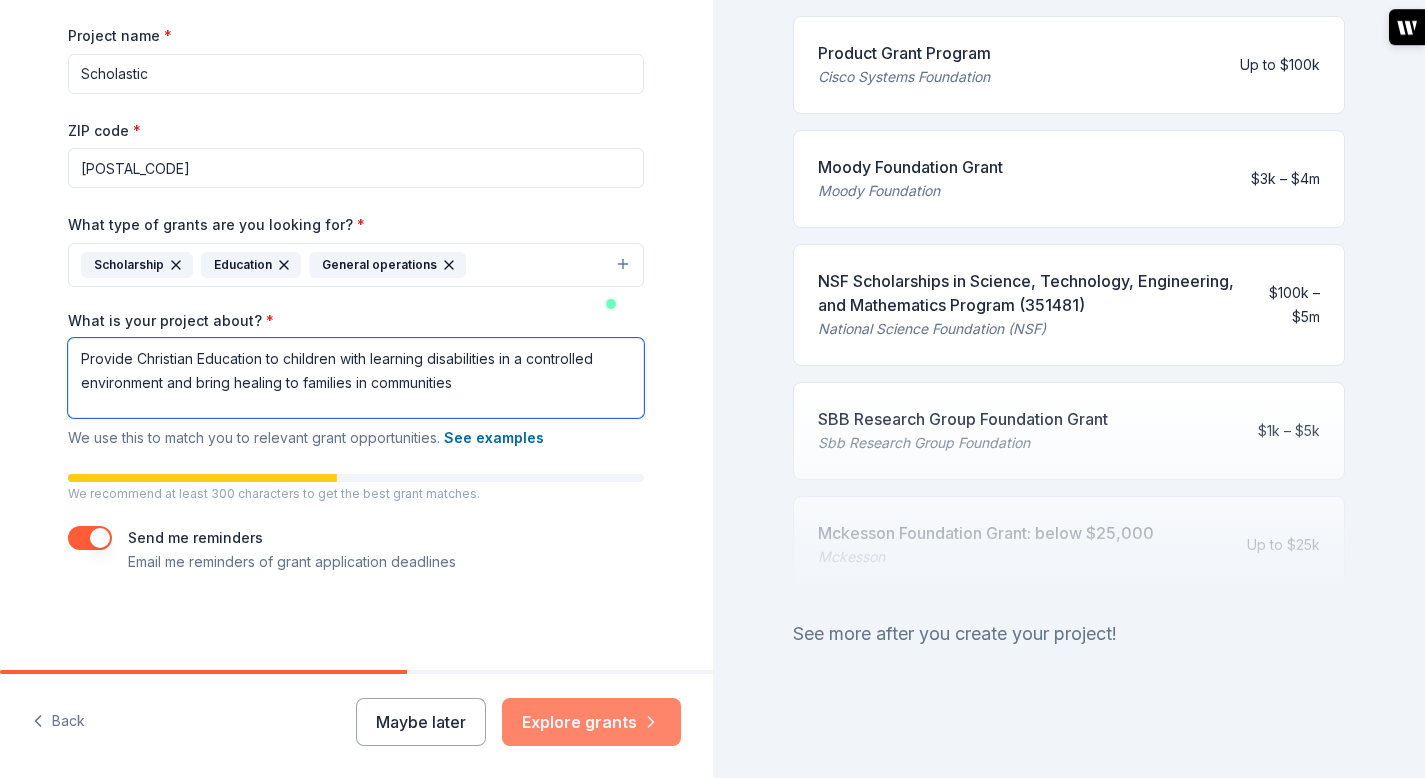 type on "Provide Christian Education to children with learning disabilities in a controlled environment and bring healing to families in communities" 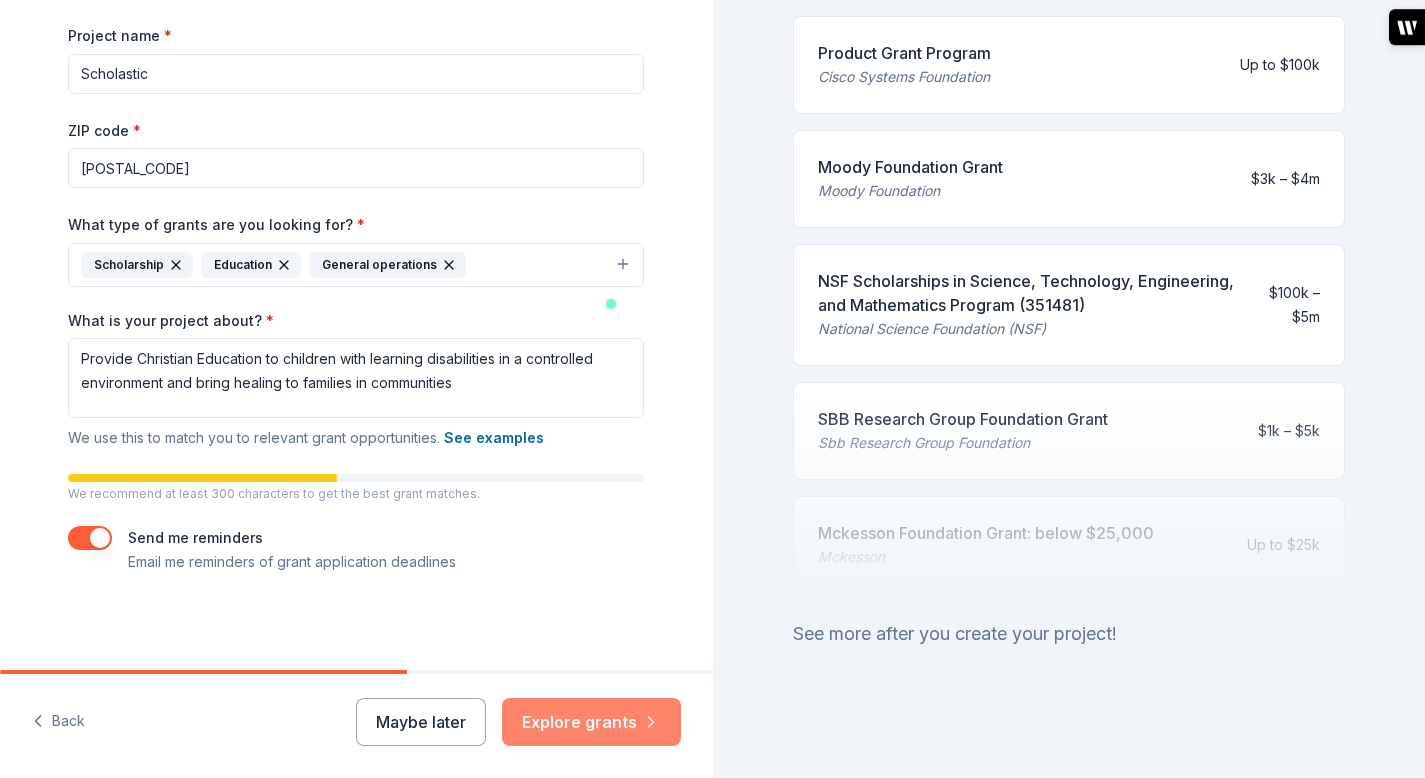 click on "Explore grants" at bounding box center [591, 722] 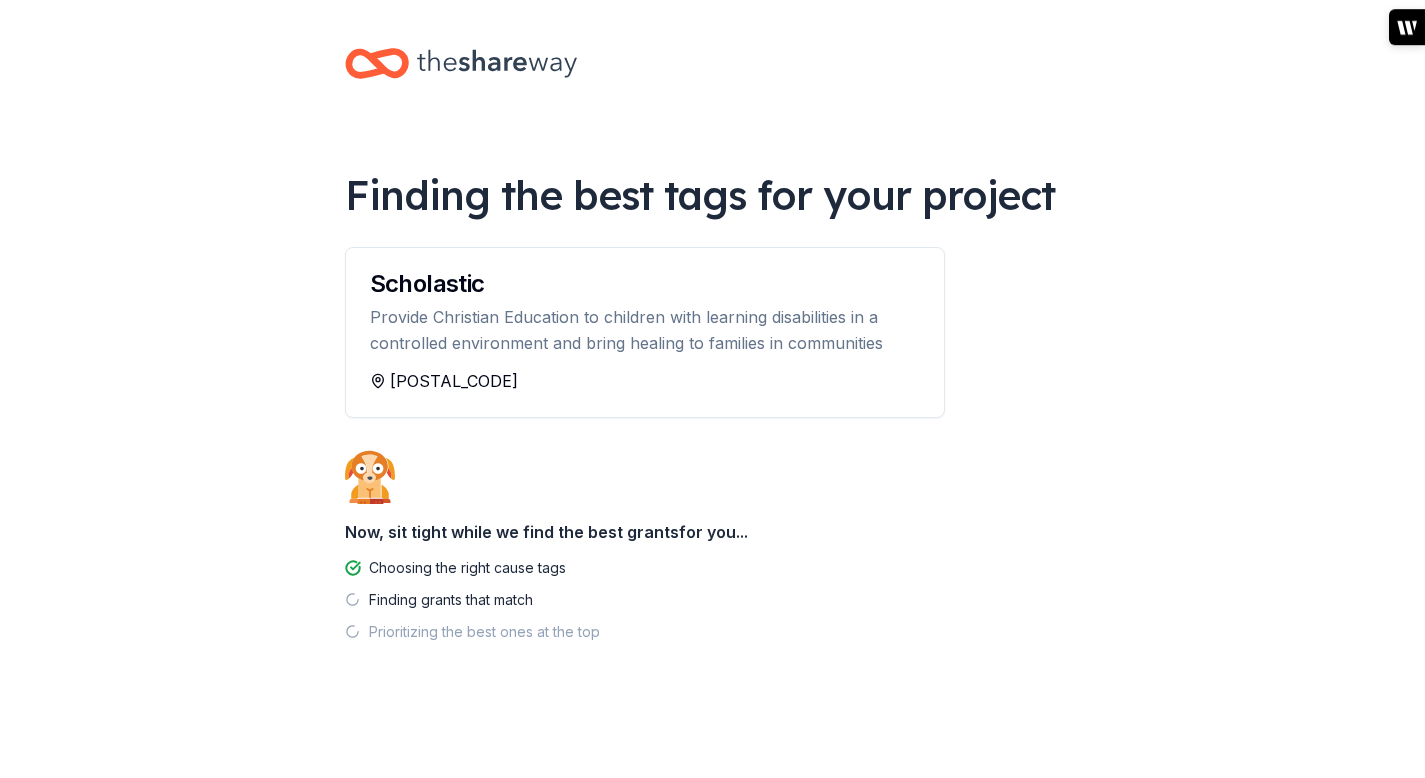 scroll, scrollTop: 269, scrollLeft: 0, axis: vertical 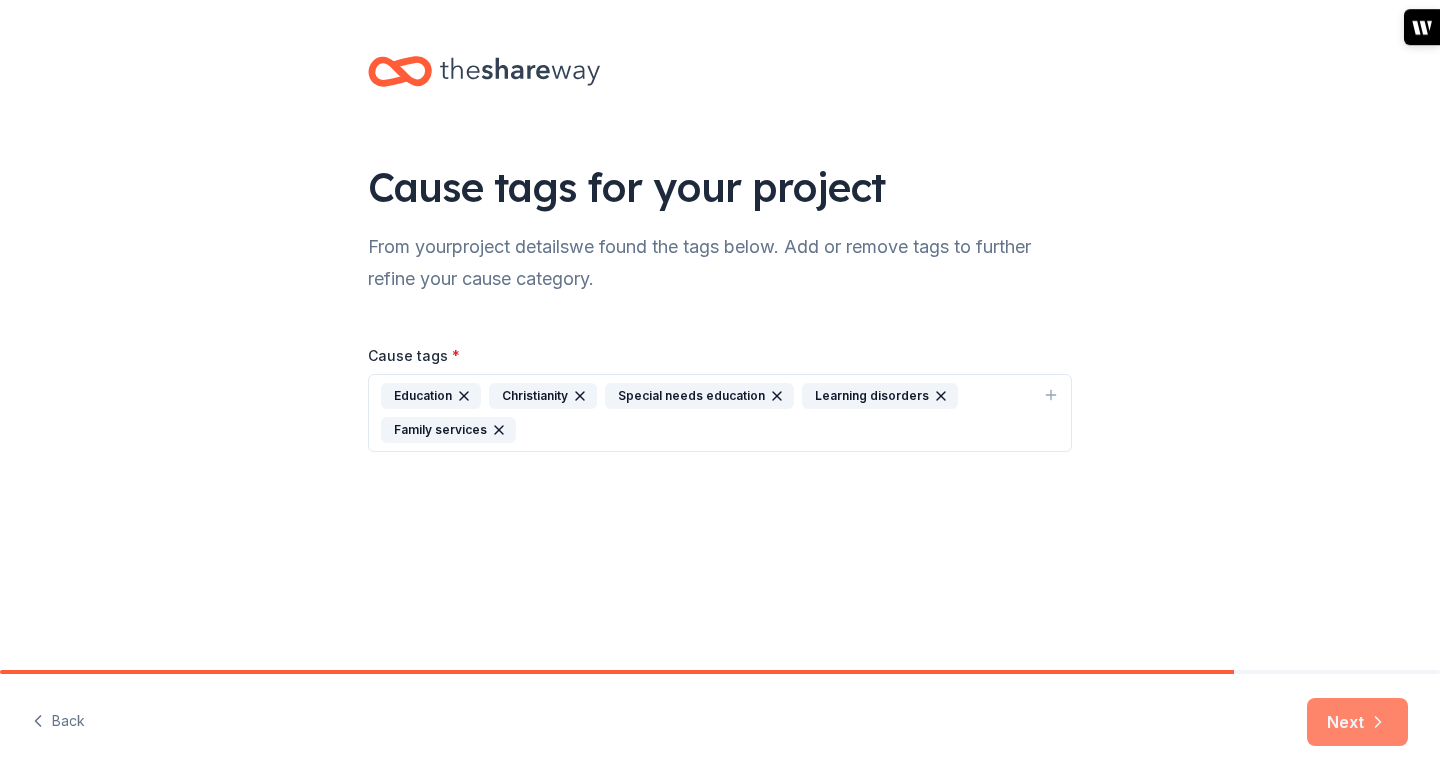 click on "Next" at bounding box center (1357, 722) 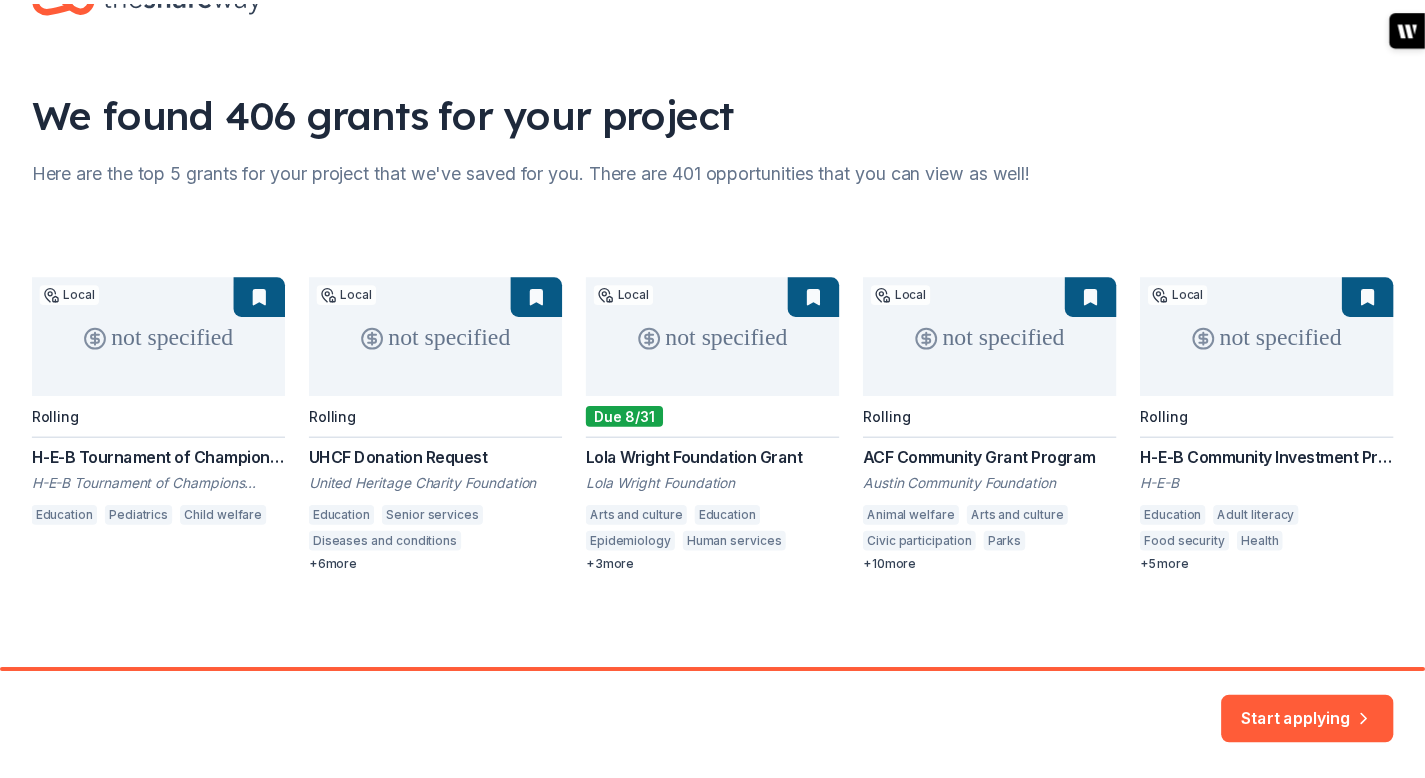 scroll, scrollTop: 246, scrollLeft: 0, axis: vertical 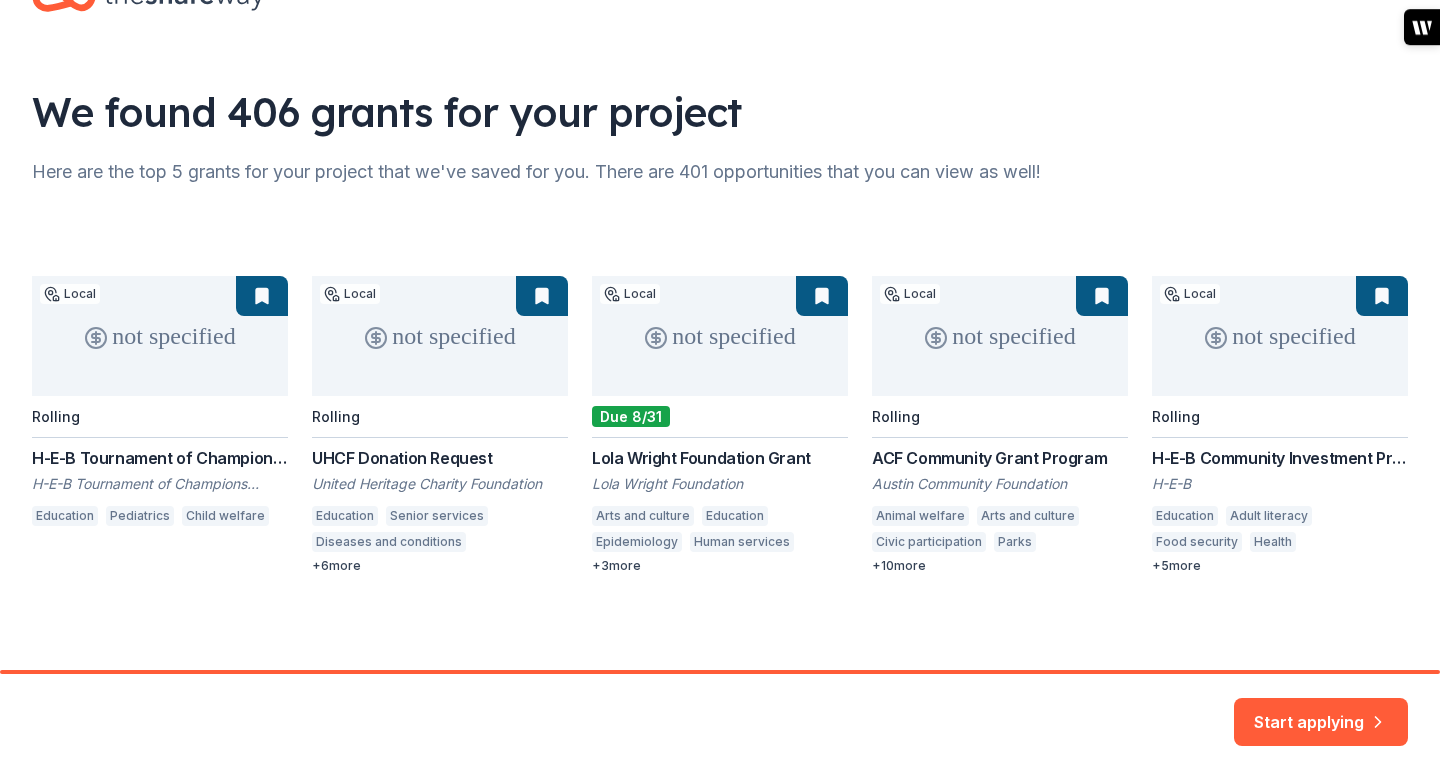 click on "not specified Local Rolling H-E-B Tournament of Champions Grant H-E-B Tournament of Champions Charitable Trust Education Pediatrics Child welfare not specified Local Rolling UHCF Donation Request United Heritage Charity Foundation Education Senior services Diseases and conditions Child welfare Military veterans Family services Mental and behavioral disorders Health care access Special population support +  6  more not specified Local Due 8/31 Lola Wright Foundation Grant Lola Wright Foundation Arts and culture Education Epidemiology Human services Community and economic development Child welfare +  3  more not specified Local Rolling ACF Community Grant Program Austin Community Foundation Animal welfare Arts and culture Civic participation Parks Community recreation Housing development Job services Basic and emergency aid Education Environment Health Family services +  10  more not specified Local Rolling H-E-B Community Investment Program H-E-B Education Adult literacy Food security Health Human services +" at bounding box center [720, 425] 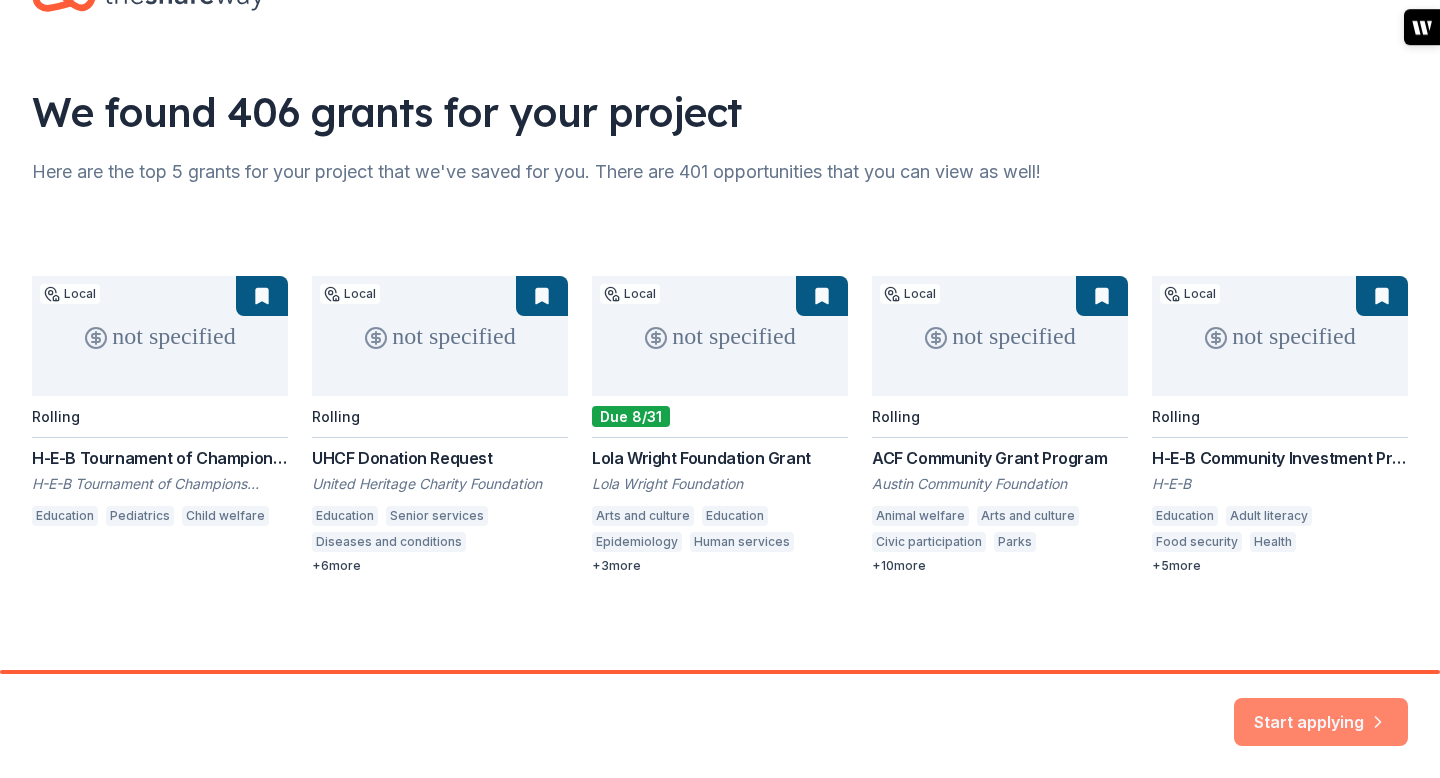 click on "Start applying" at bounding box center [1321, 710] 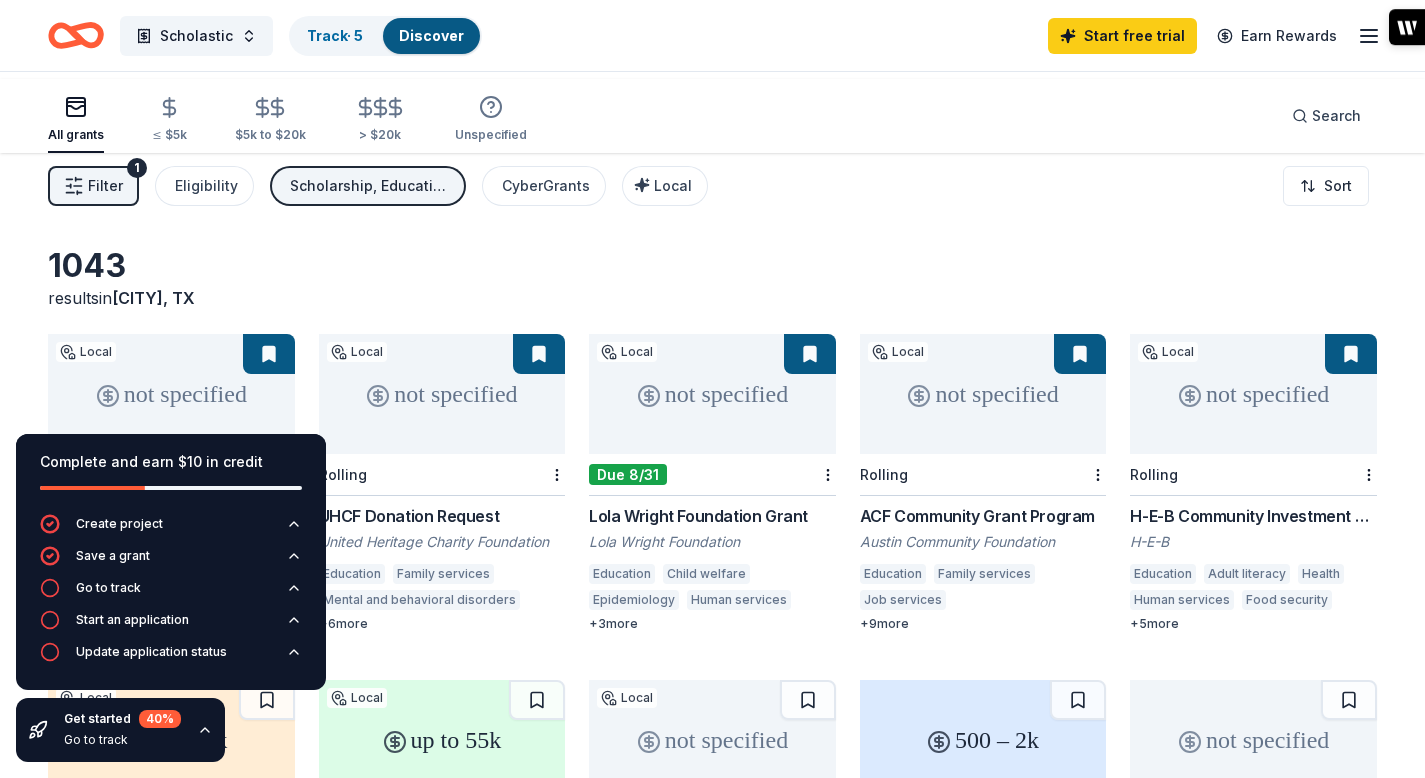 click on "All grants ≤ $5k $5k to $20k > $20k Unspecified Search" at bounding box center (712, 116) 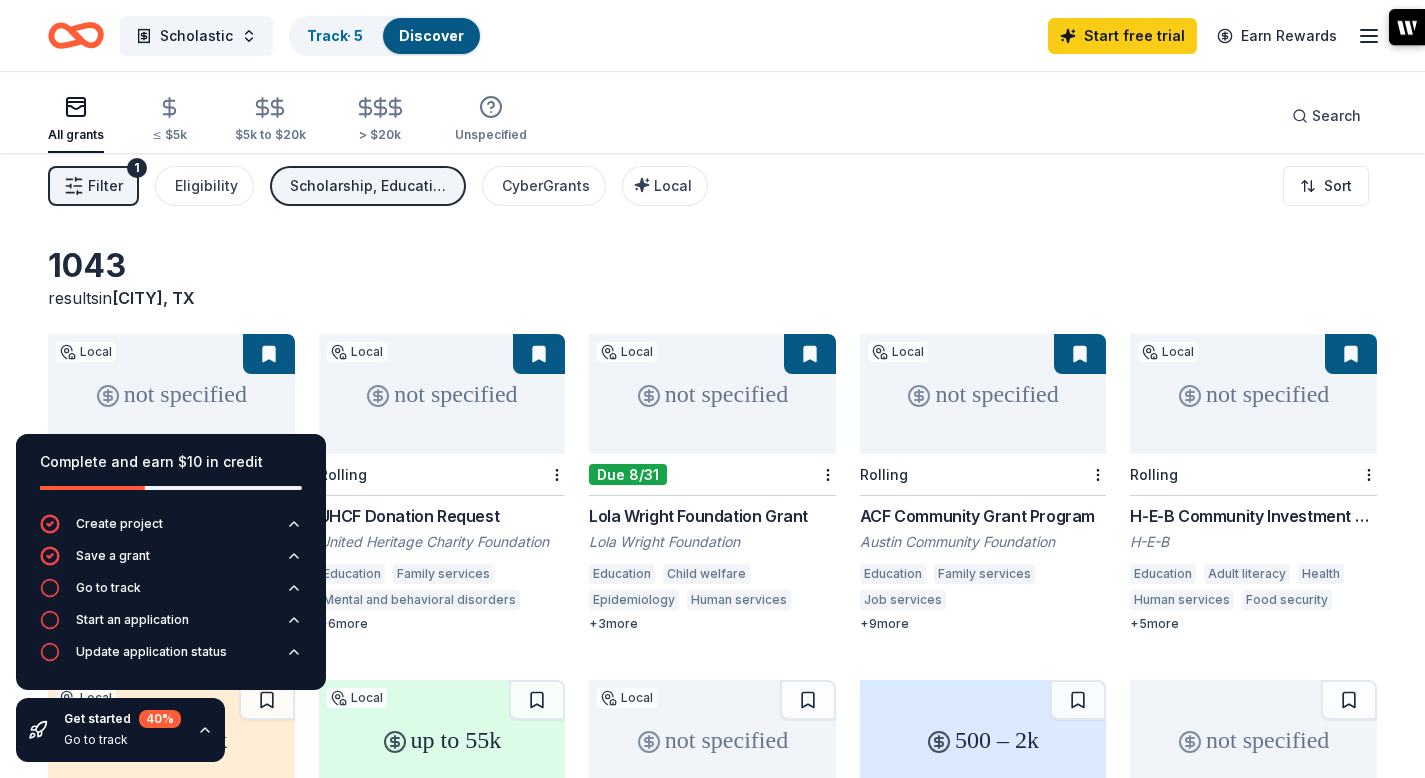 click 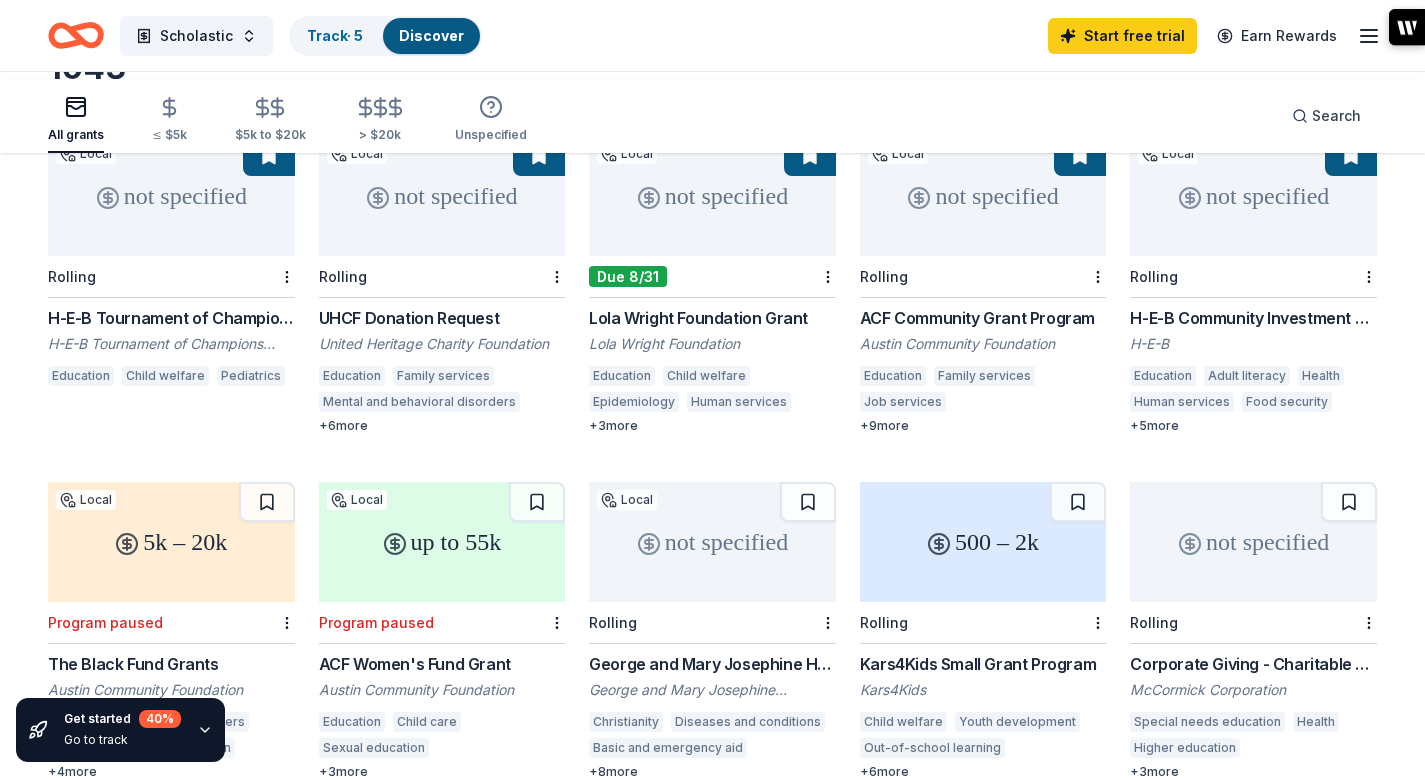 scroll, scrollTop: 210, scrollLeft: 0, axis: vertical 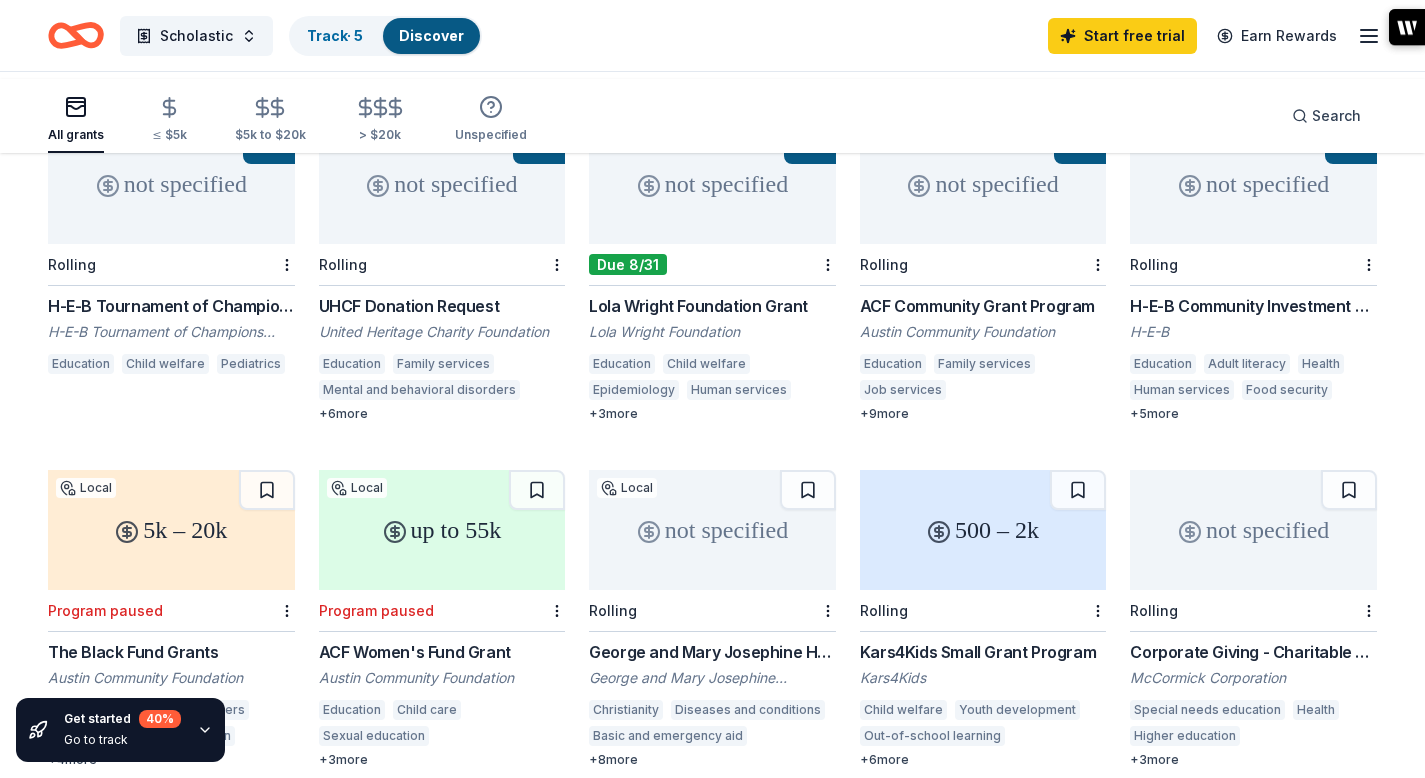 click on "H-E-B Tournament of Champions Grant" at bounding box center [171, 306] 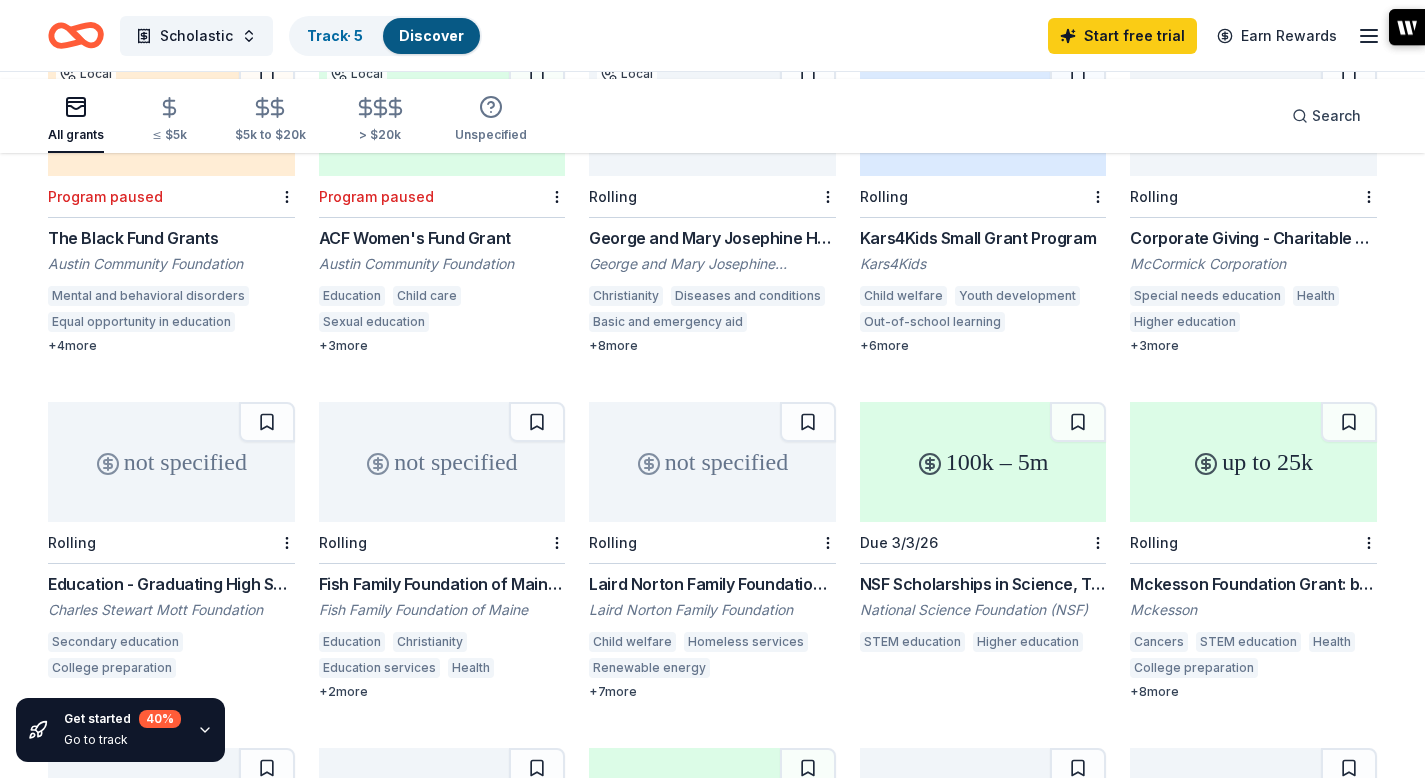 scroll, scrollTop: 569, scrollLeft: 0, axis: vertical 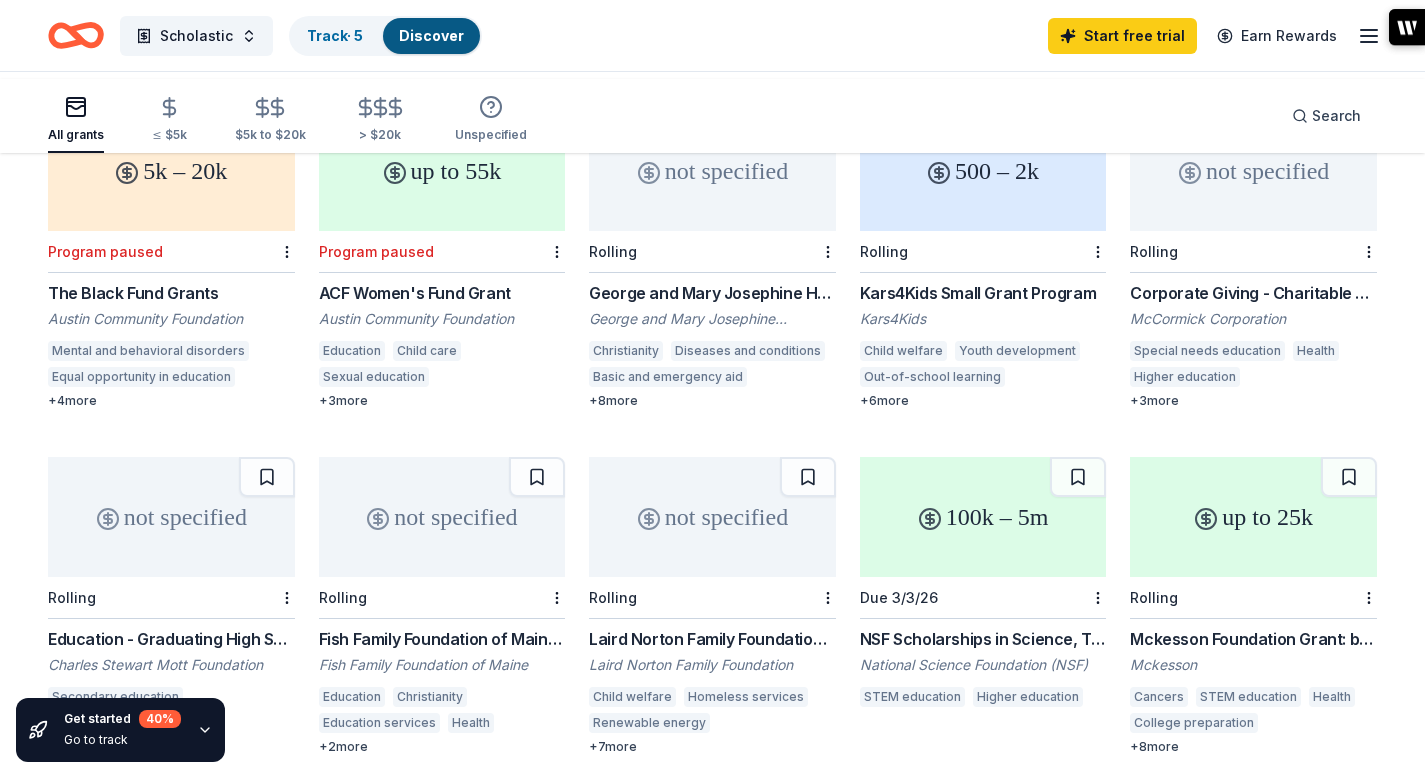 click on "George and Mary Josephine Hamman Foundation Grant" at bounding box center (712, 293) 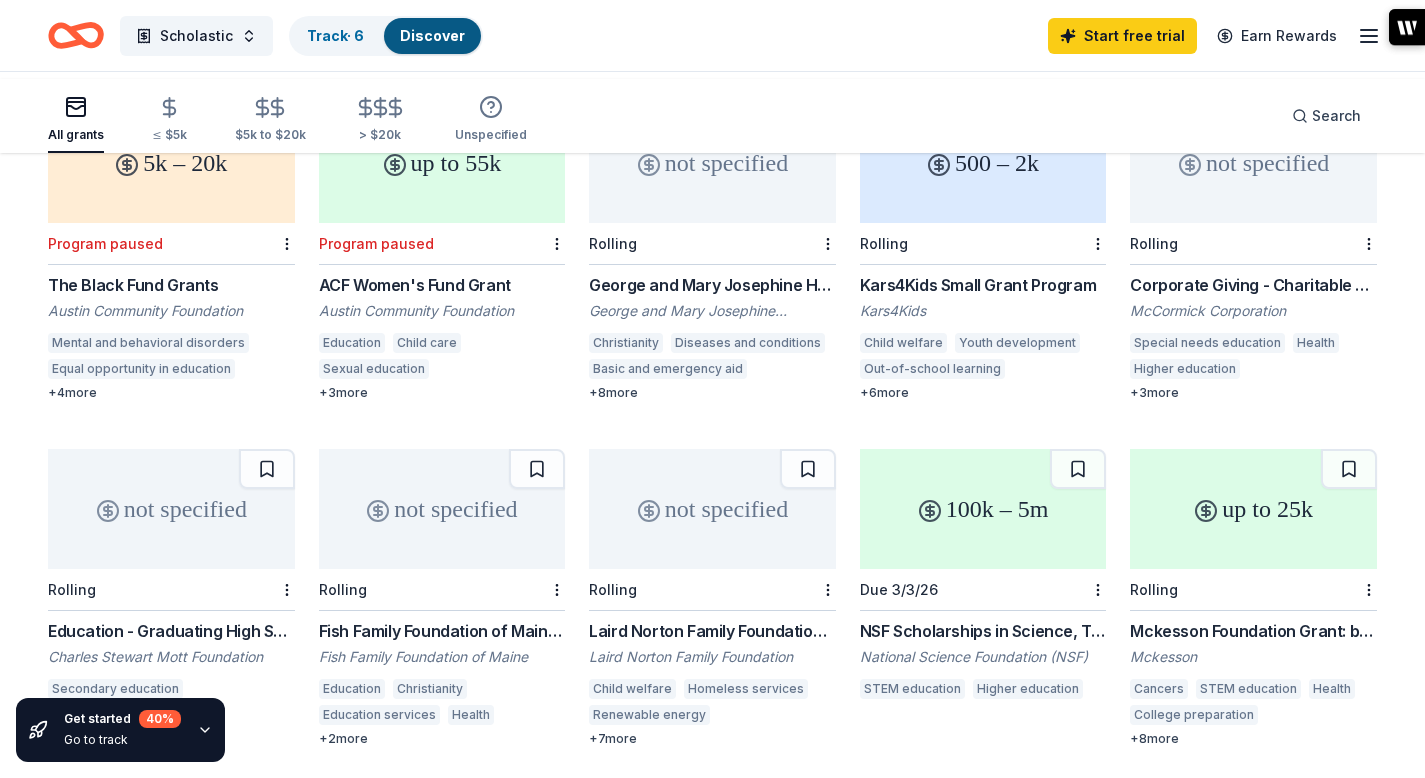 scroll, scrollTop: 581, scrollLeft: 0, axis: vertical 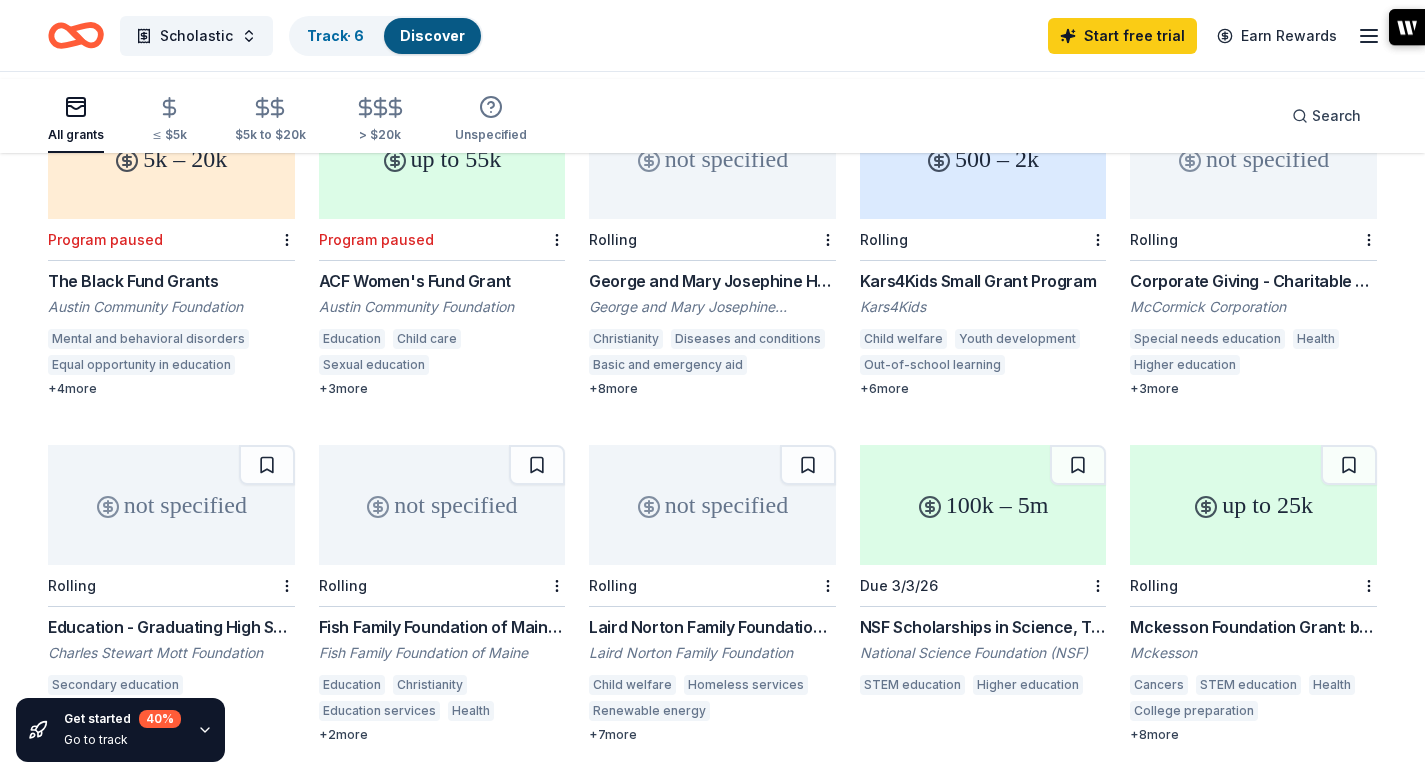 click on "500 – 2k" at bounding box center (983, 159) 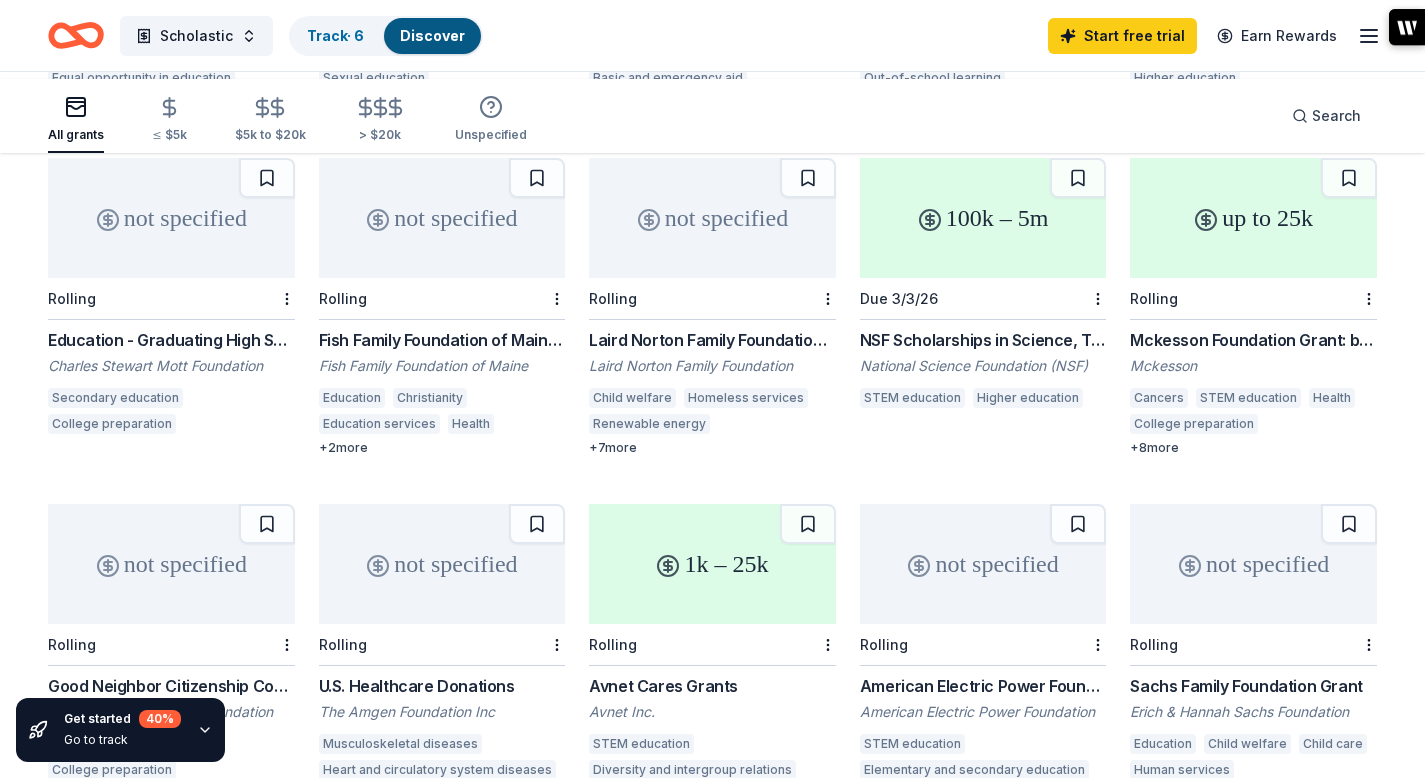 scroll, scrollTop: 893, scrollLeft: 0, axis: vertical 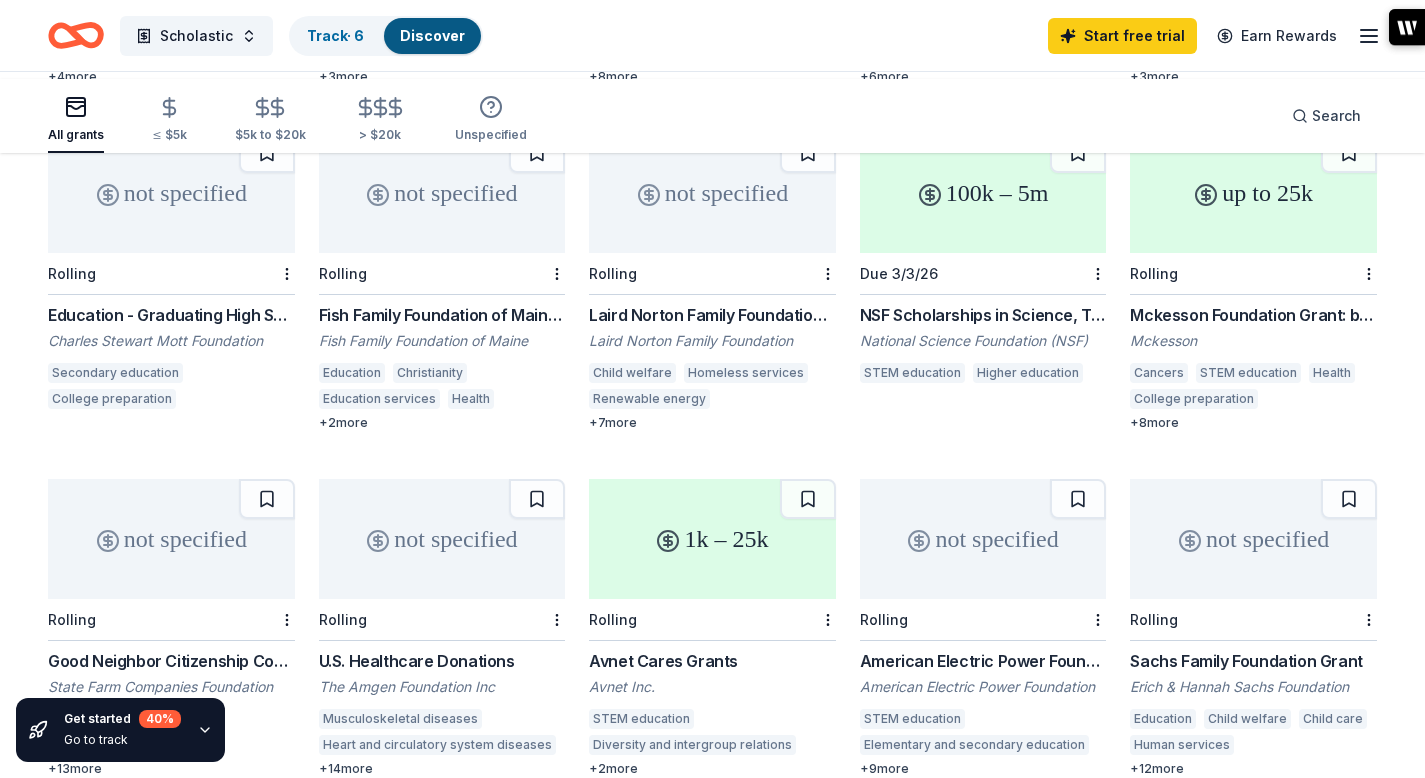 click on "not specified" at bounding box center (442, 193) 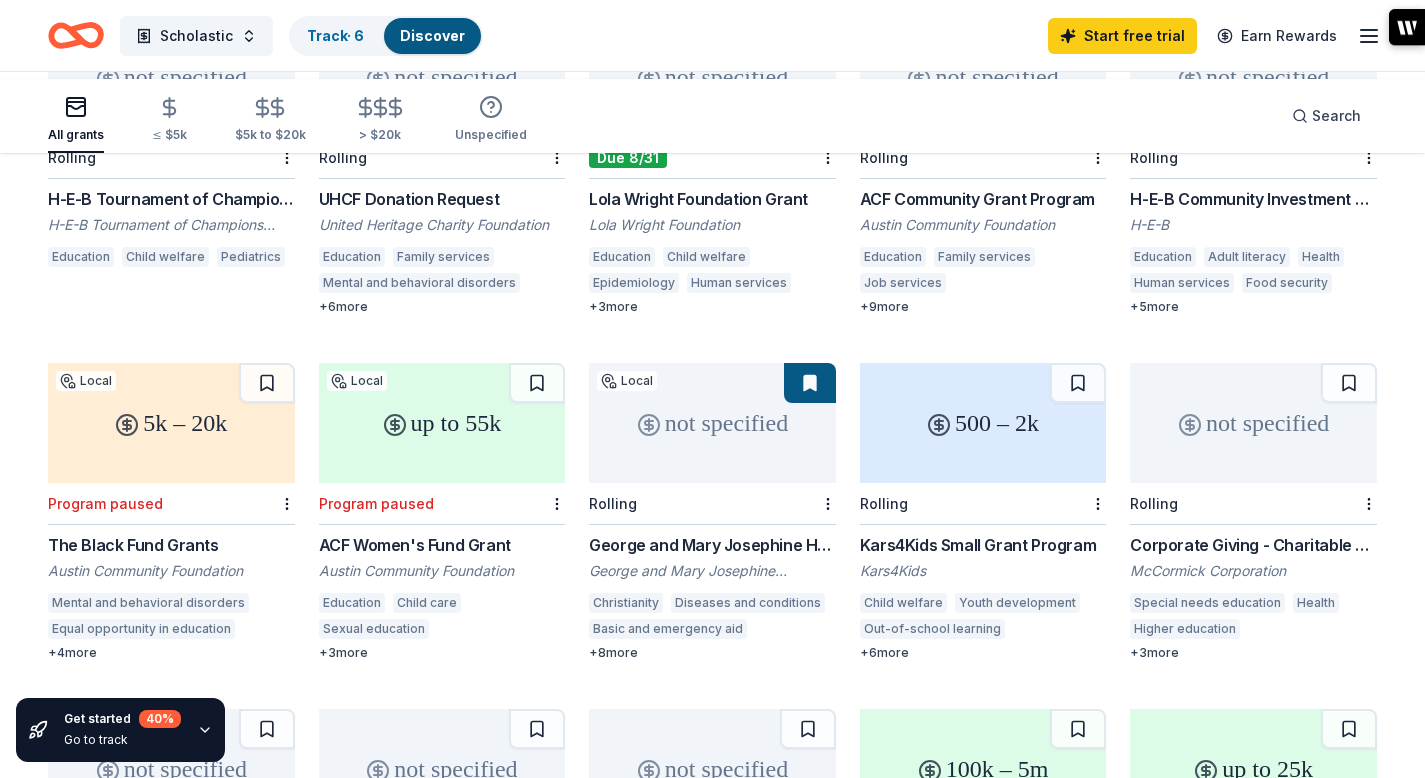 scroll, scrollTop: 0, scrollLeft: 0, axis: both 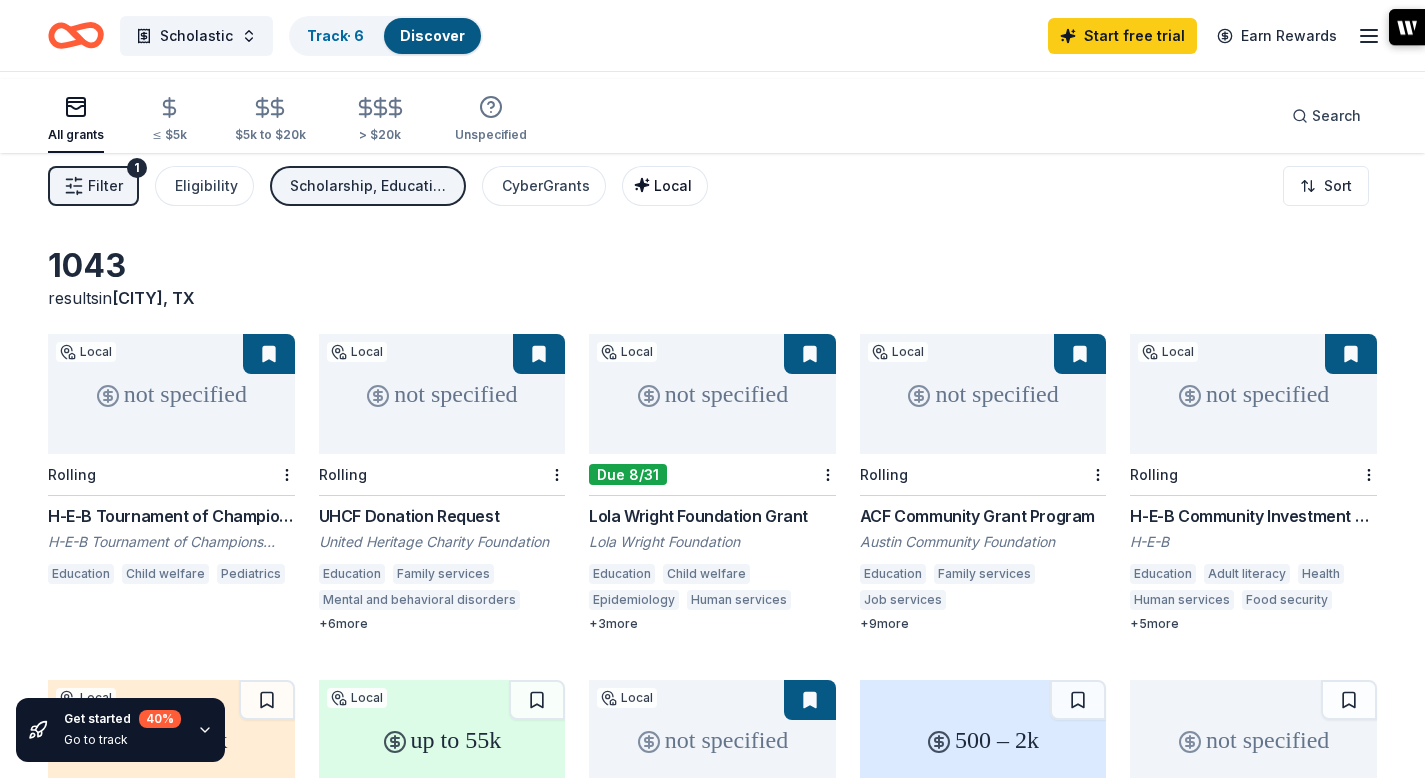 click on "Local" at bounding box center (673, 185) 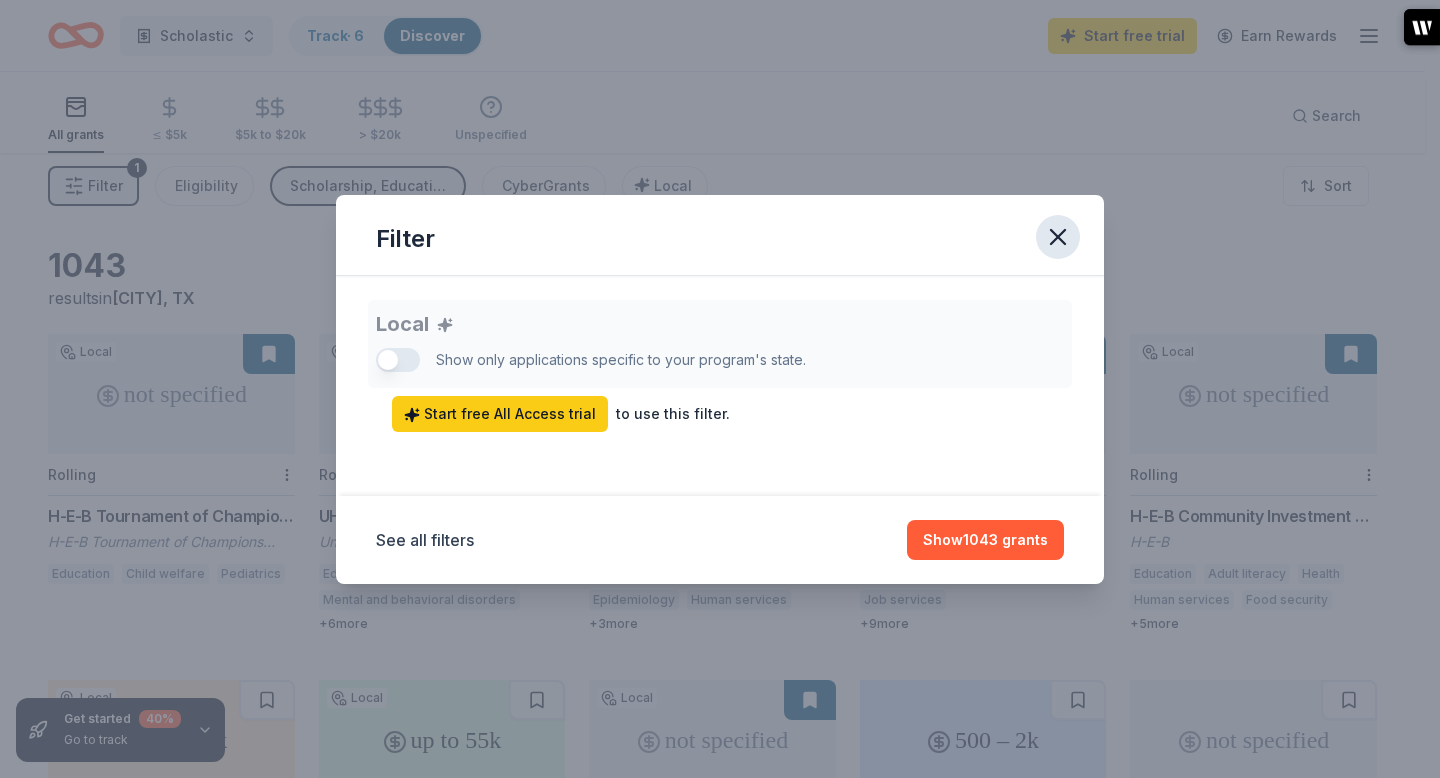 click 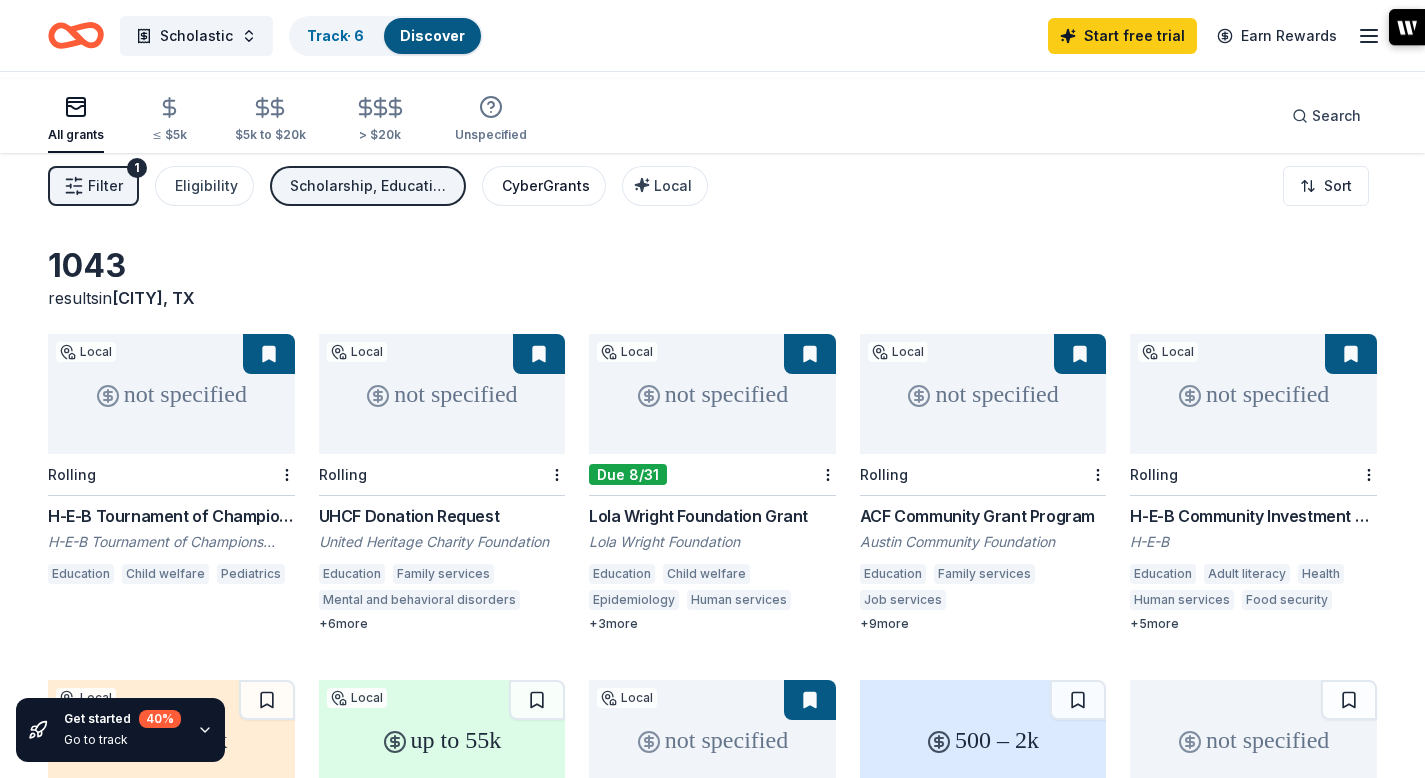 click on "CyberGrants" at bounding box center (546, 186) 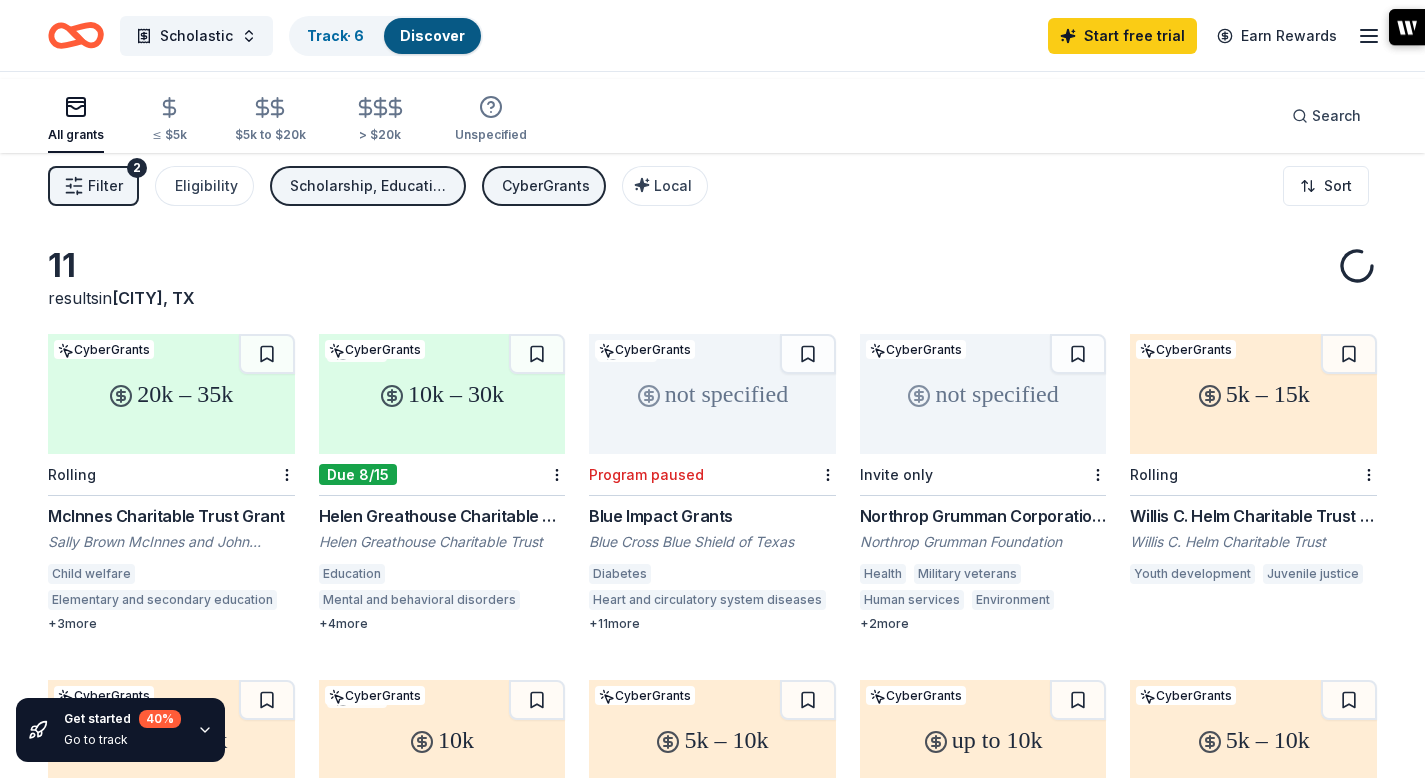 scroll, scrollTop: 0, scrollLeft: 0, axis: both 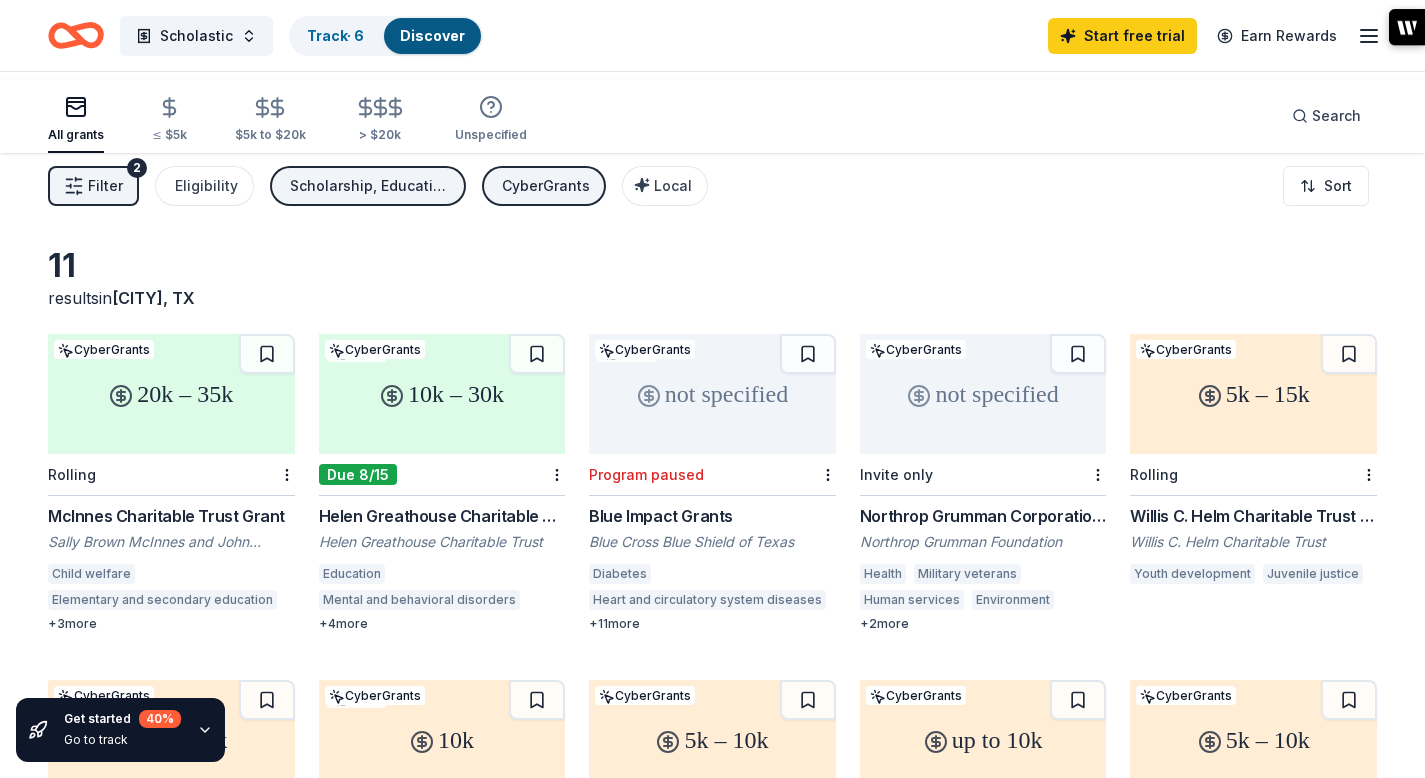 click on "Scholarship, Education, General operations" at bounding box center [370, 186] 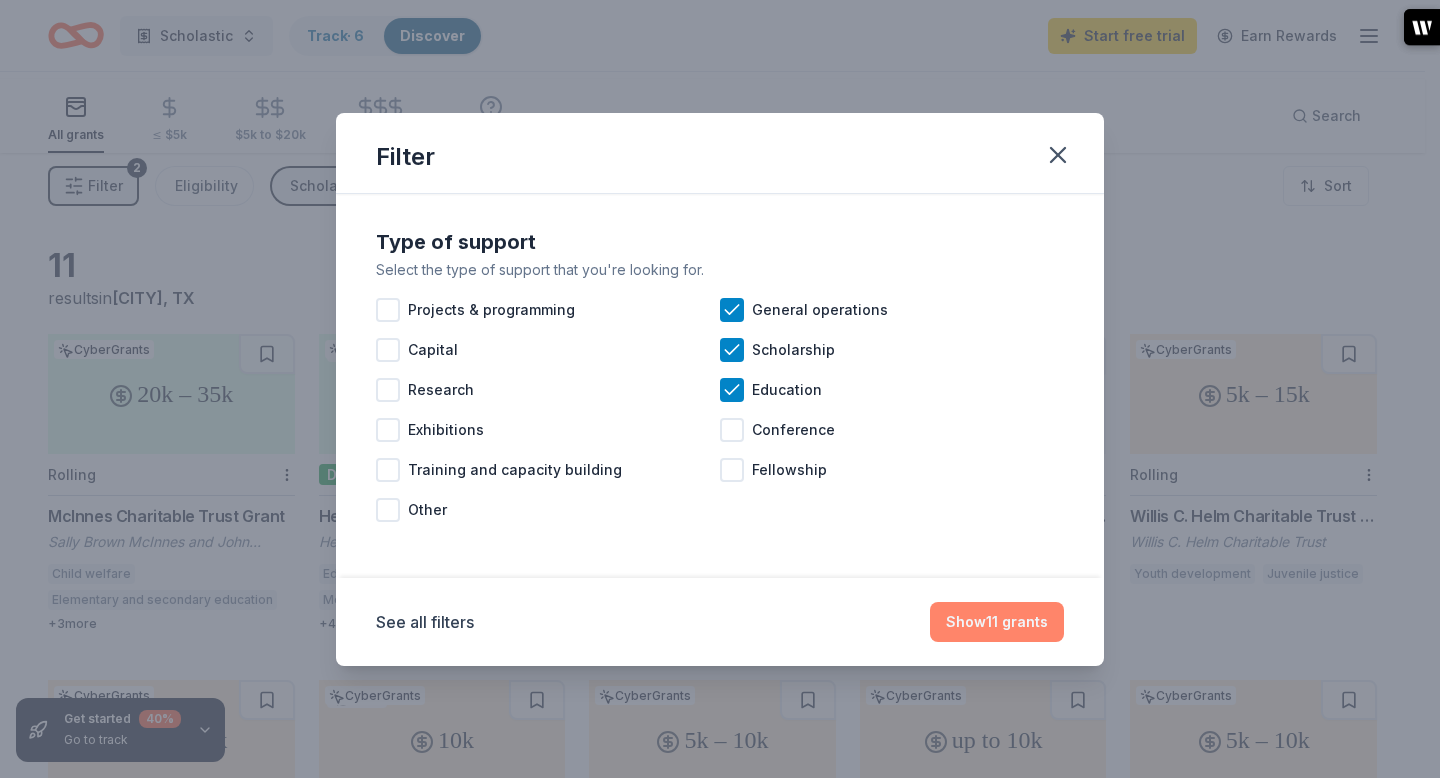 click on "Show  11   grants" at bounding box center (997, 622) 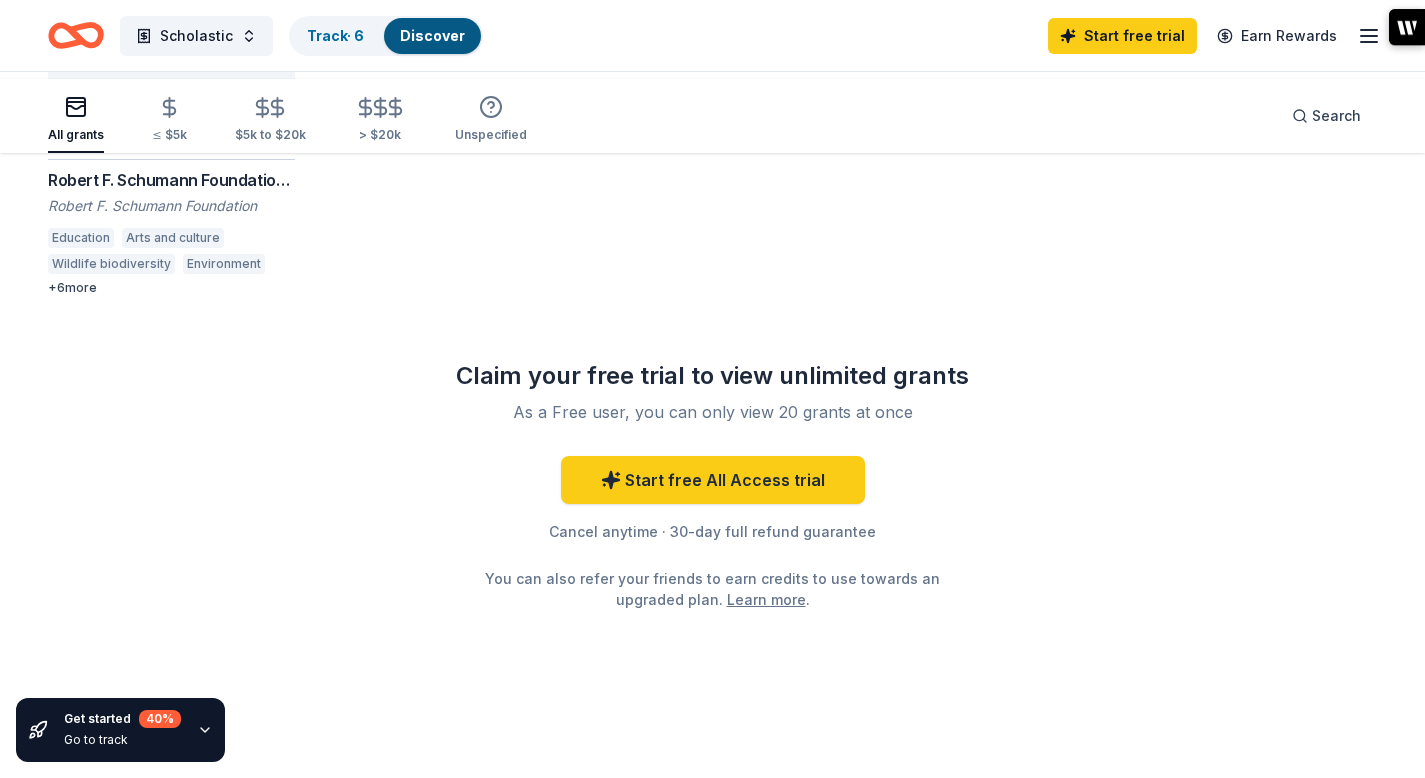 scroll, scrollTop: 1211, scrollLeft: 0, axis: vertical 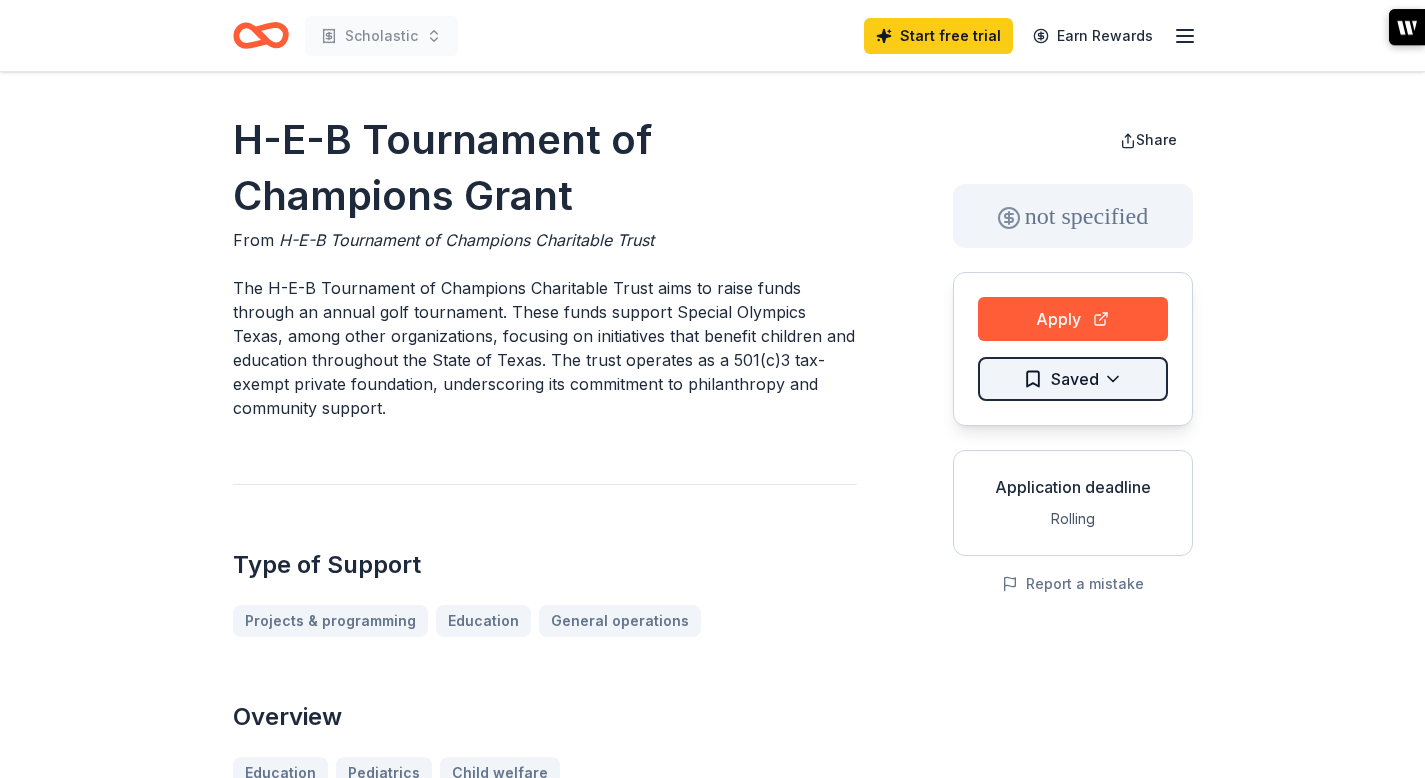 click on "Scholastic  Start free  trial Earn Rewards H-E-B Tournament of Champions Grant From   H-E-B Tournament of Champions Charitable Trust The H-E-B Tournament of Champions Charitable Trust aims to raise funds through an annual golf tournament. These funds support Special Olympics Texas, among other organizations, focusing on initiatives that benefit children and education throughout the State of Texas. The trust operates as a 501(c)3 tax-exempt private foundation, underscoring its commitment to philanthropy and community support. Type of Support Projects & programming Education General operations Overview Education Pediatrics Child welfare Eligibility Organization's Location USA Program Location See more Organization Type 501(c)(3) Nonprofit Valid non-profit with IRS 501(c)(3) designation Other
Focus areas include: arts and humanities; disaster relief; diversity initiatives; education and literacy; environment and conservation; health and wellness; hunger relief; military; social services
Ineligibility 3" at bounding box center (712, 389) 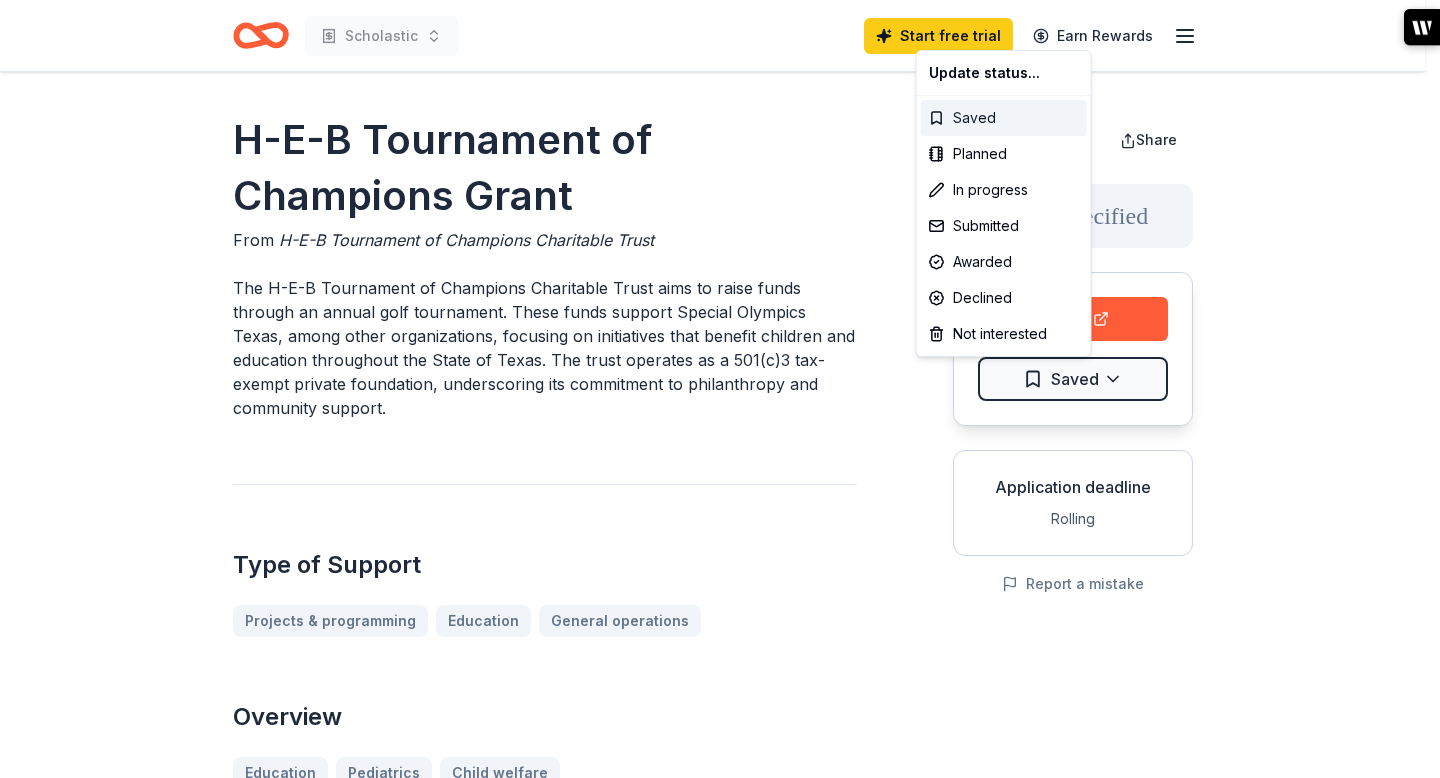 click on "Saved" at bounding box center (1004, 118) 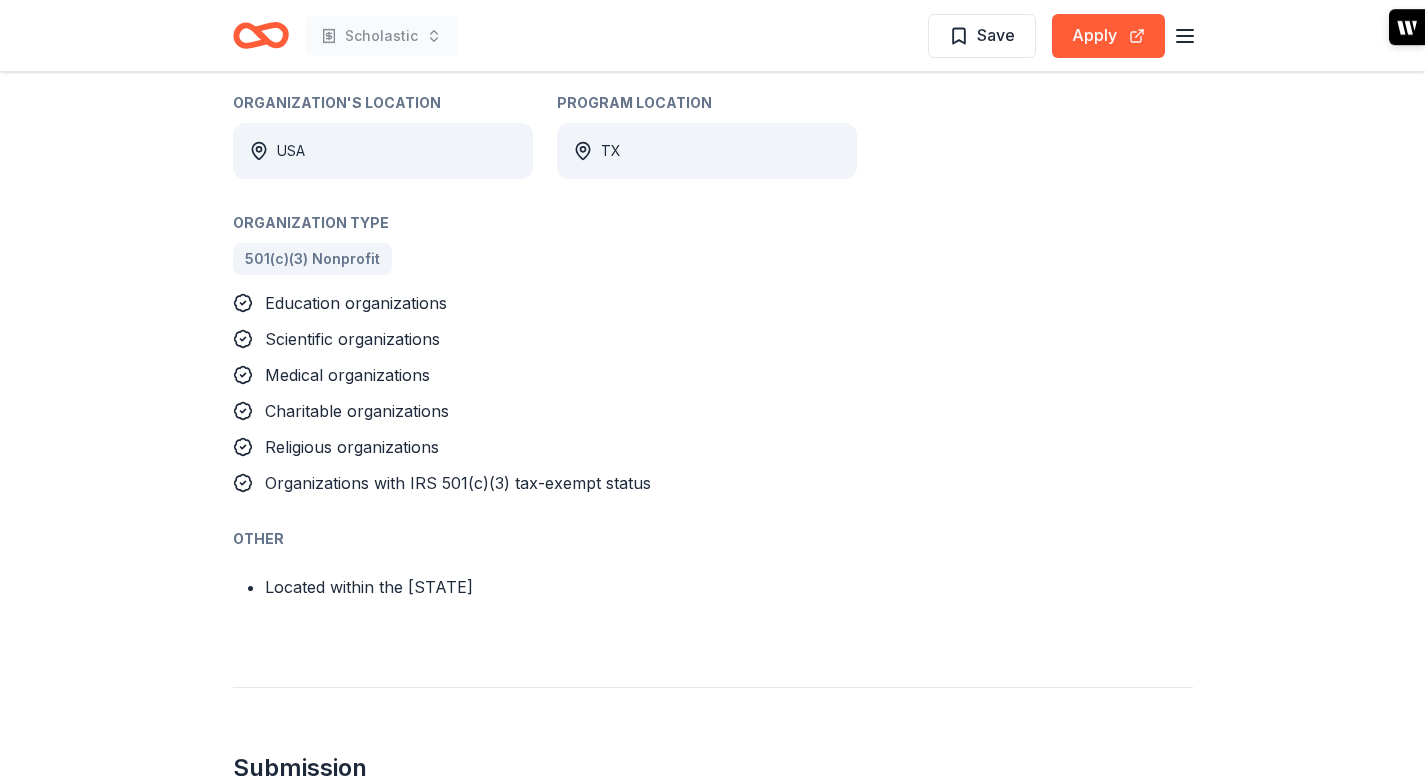 scroll, scrollTop: 859, scrollLeft: 0, axis: vertical 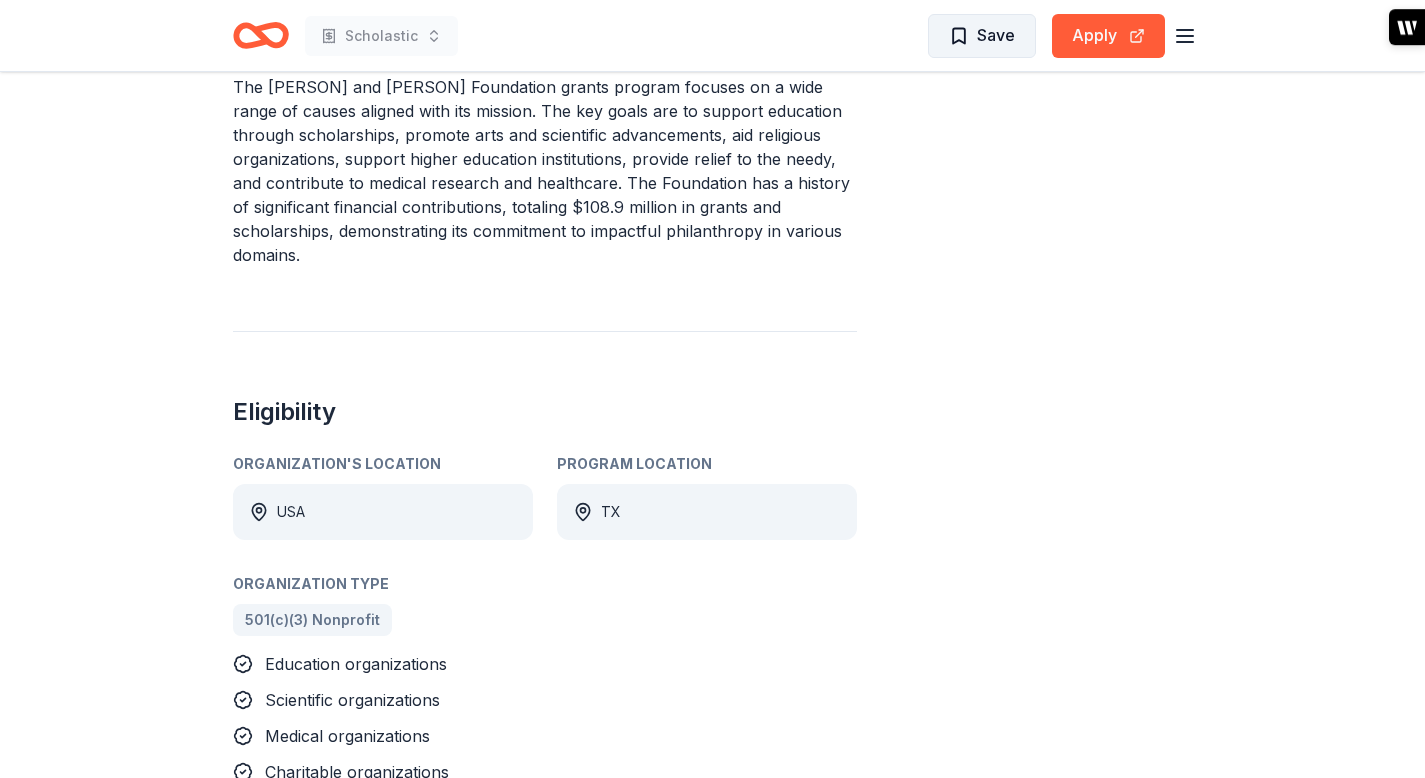 click on "Save" at bounding box center [982, 35] 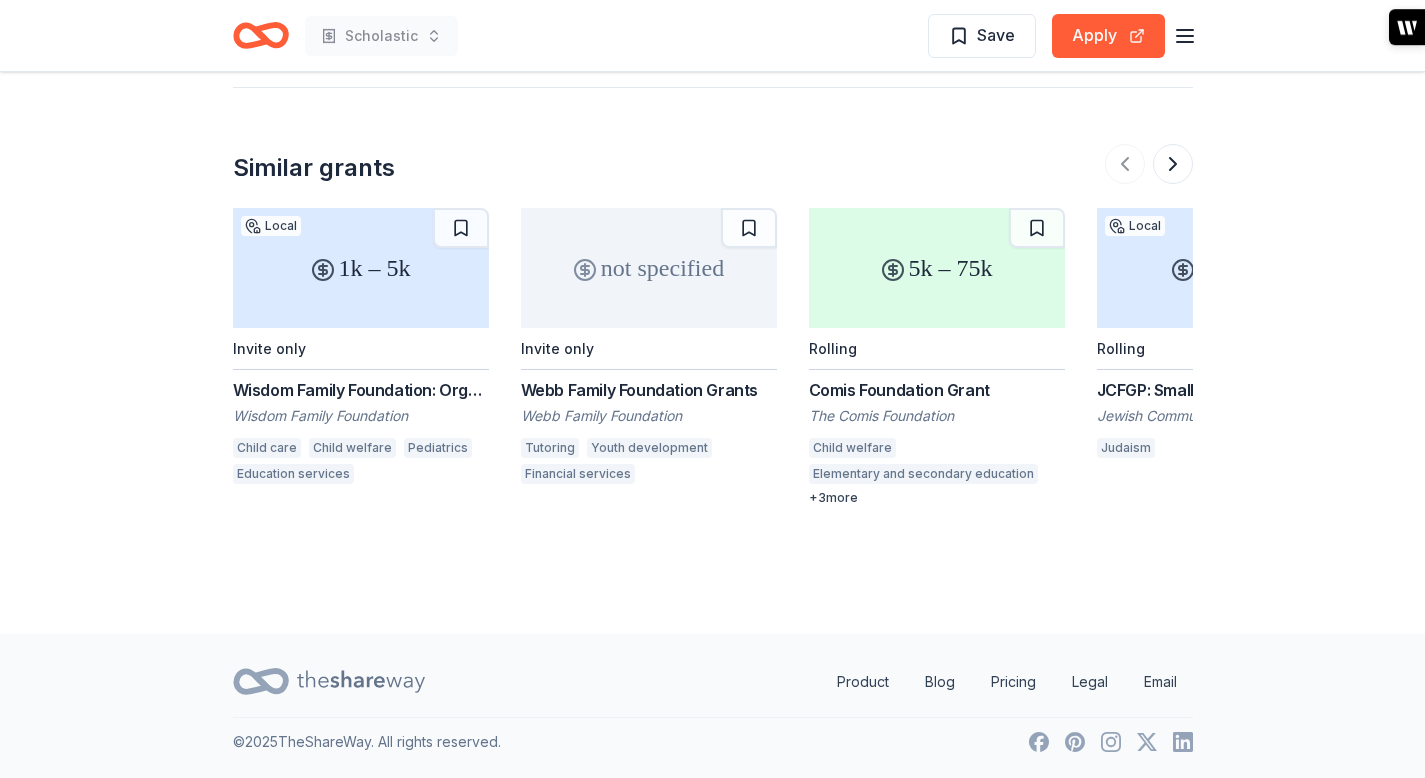 scroll, scrollTop: 1775, scrollLeft: 0, axis: vertical 